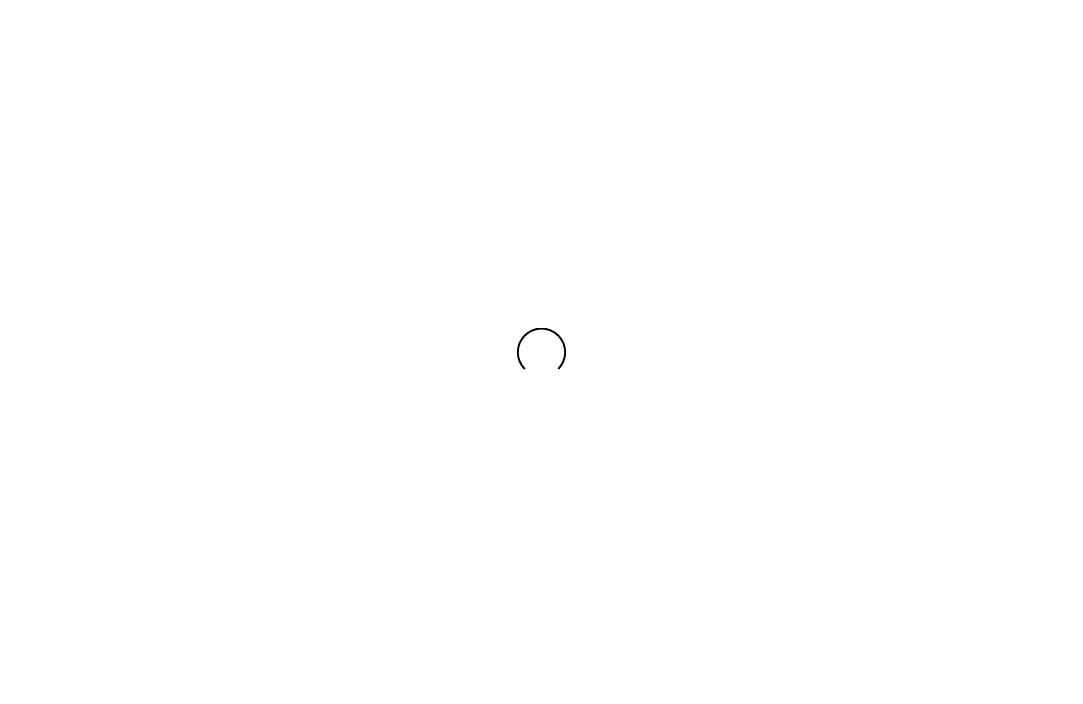 scroll, scrollTop: 0, scrollLeft: 0, axis: both 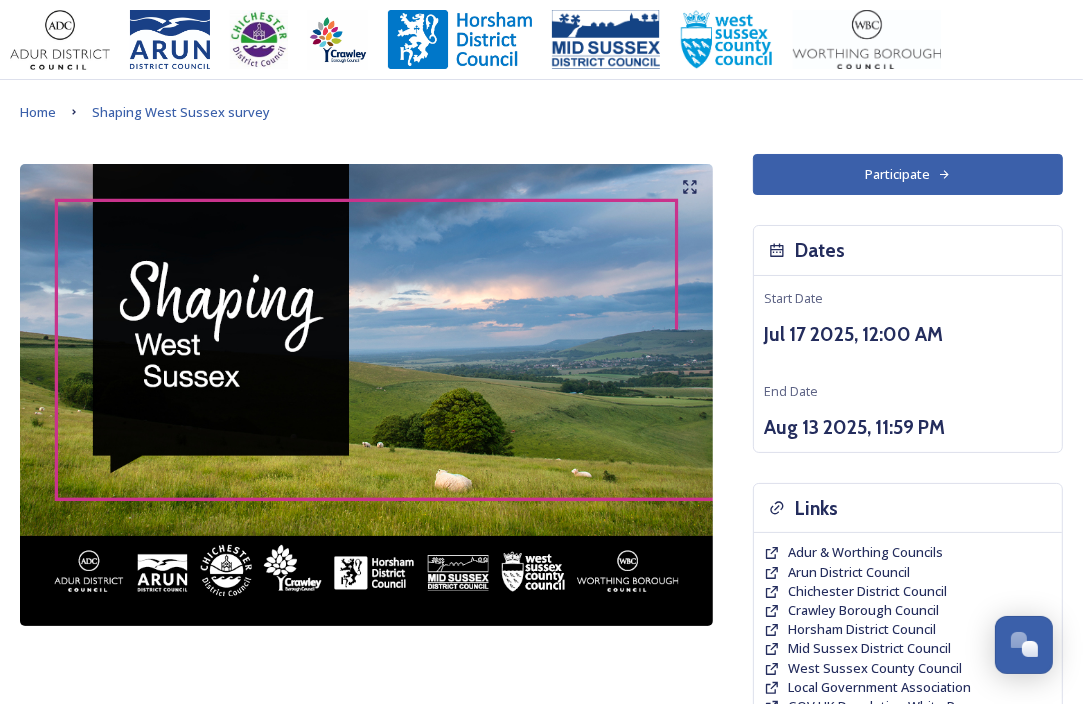 click on "Participate" at bounding box center [908, 174] 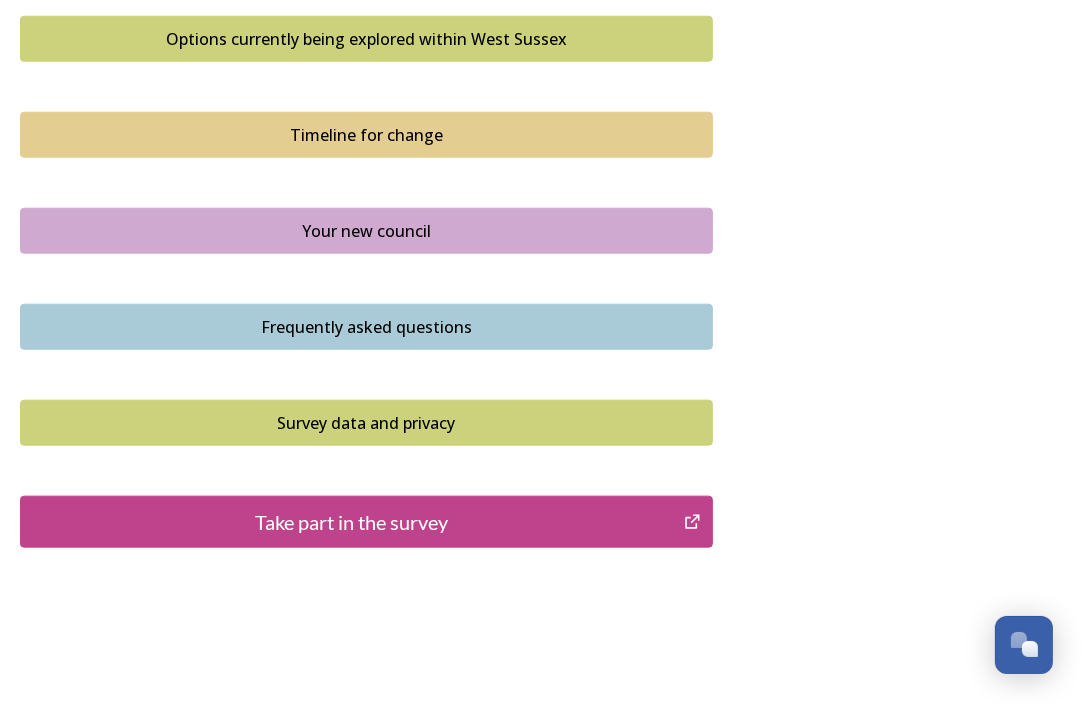 scroll, scrollTop: 1400, scrollLeft: 0, axis: vertical 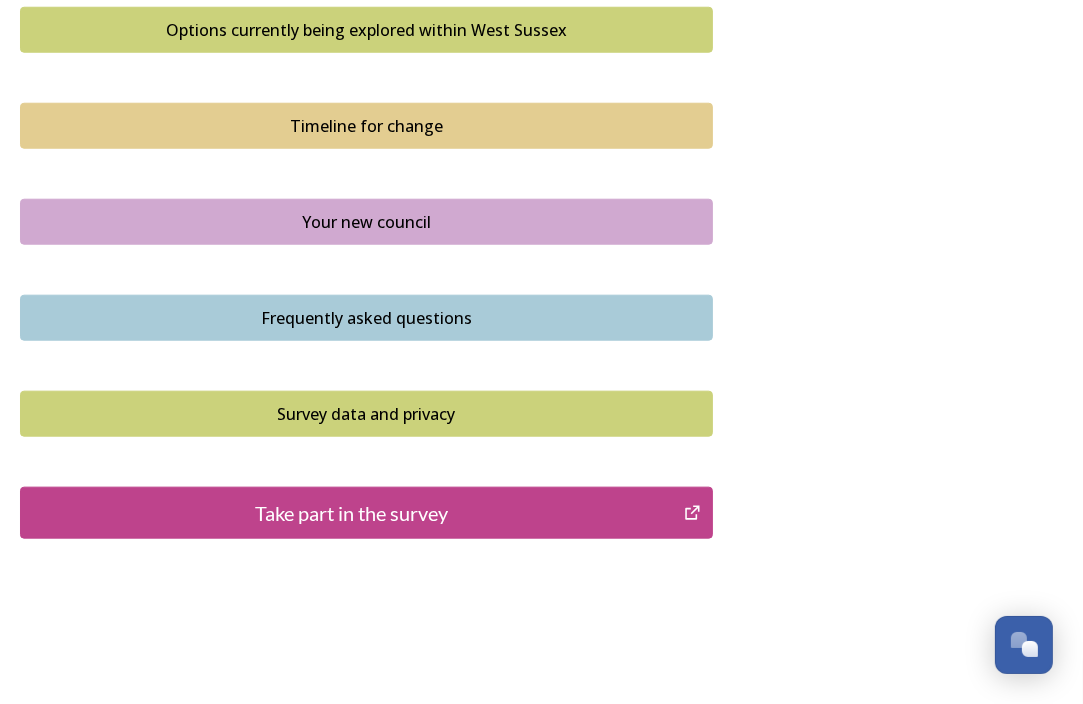 click on "Take part in the survey" at bounding box center (352, 513) 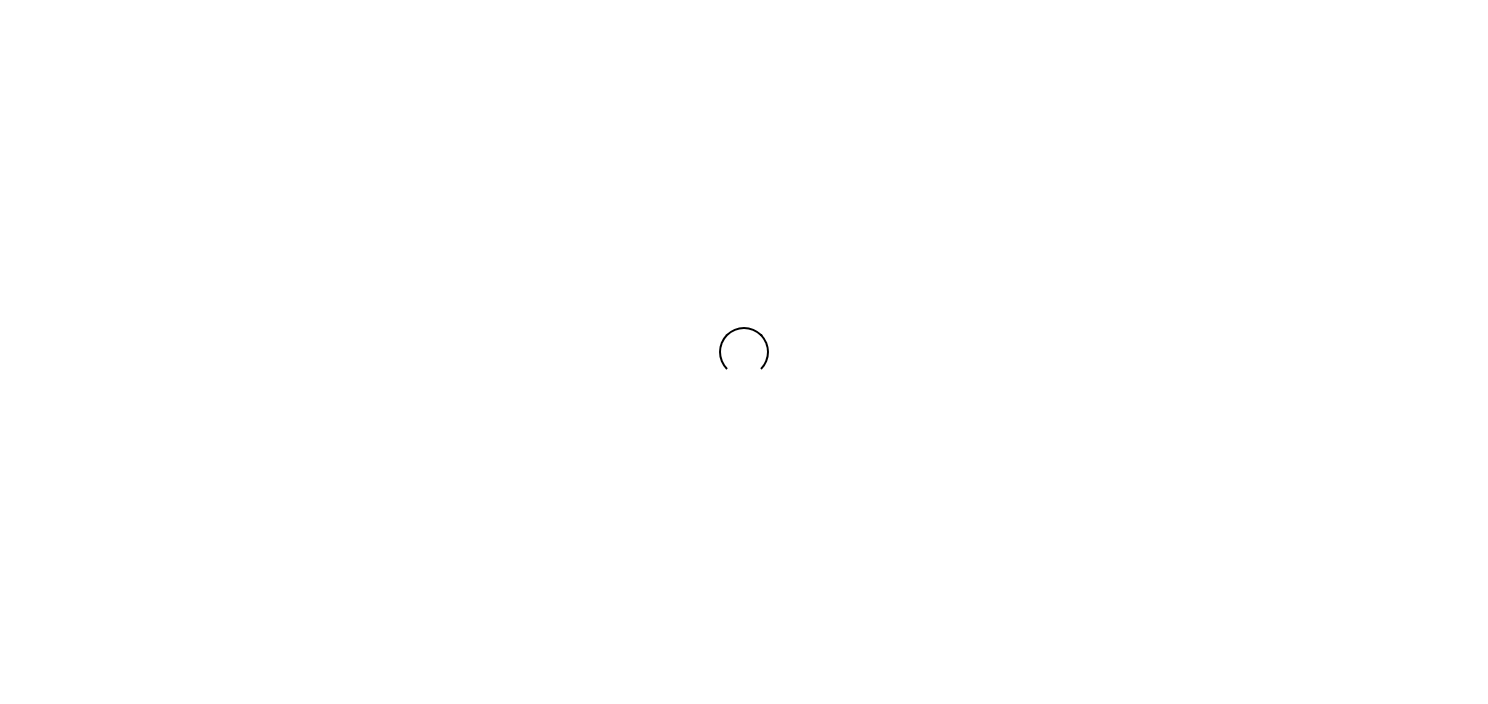 scroll, scrollTop: 0, scrollLeft: 0, axis: both 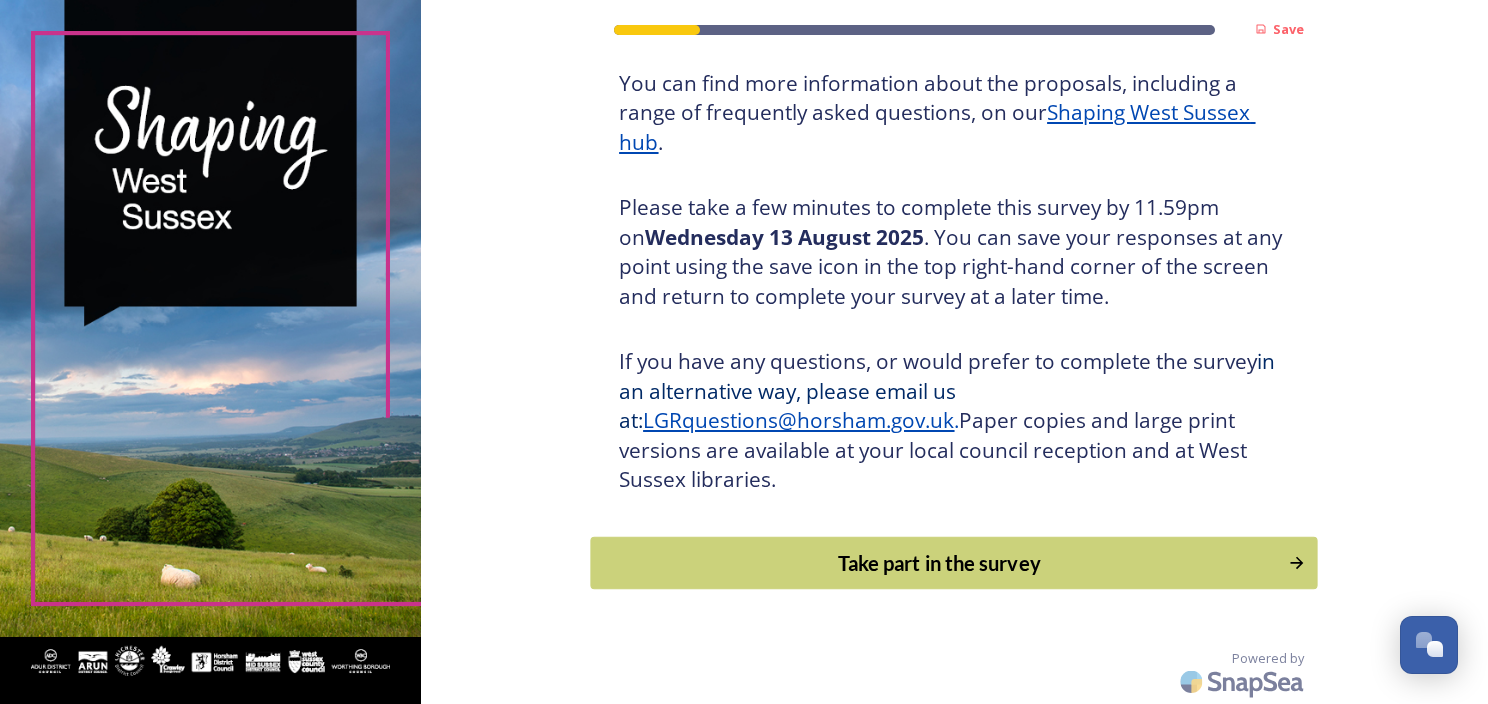 click on "Take part in the survey" at bounding box center (940, 563) 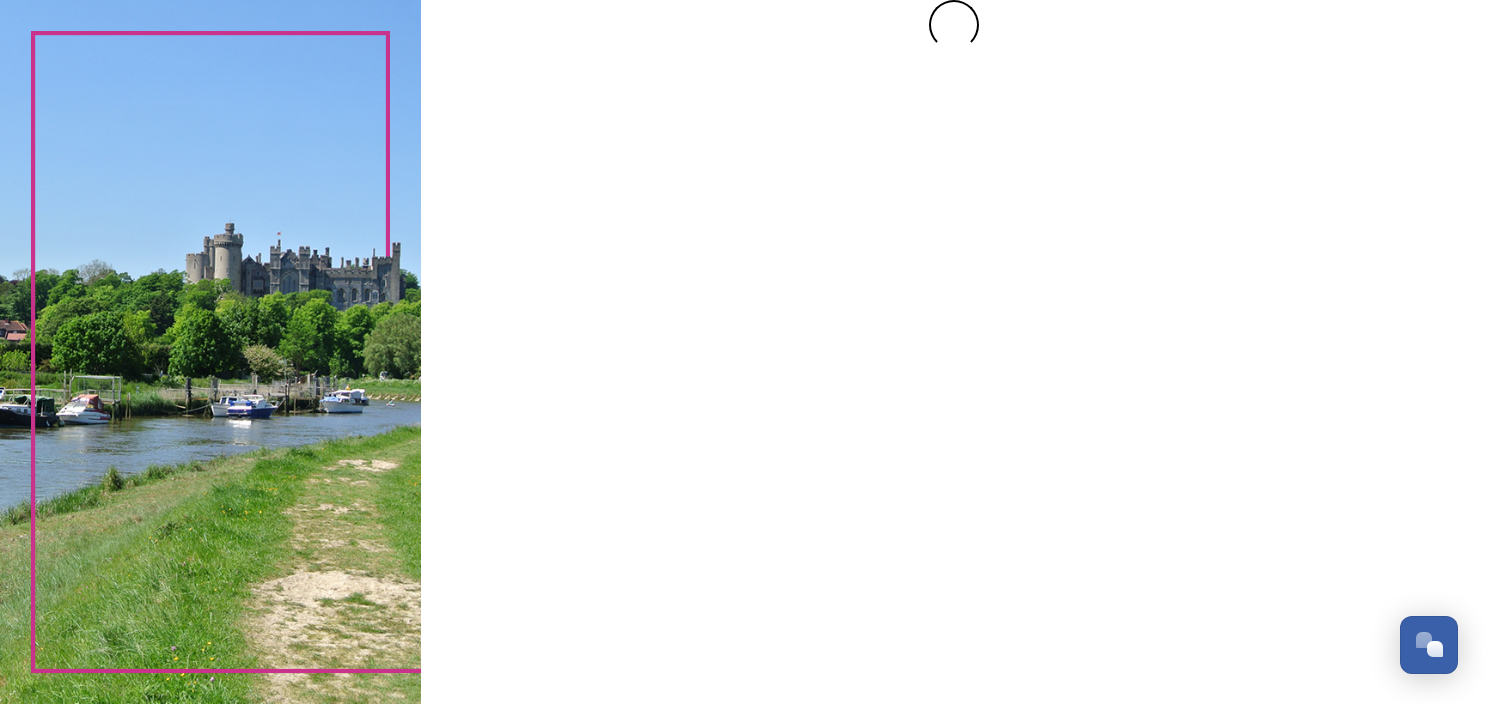 scroll, scrollTop: 0, scrollLeft: 0, axis: both 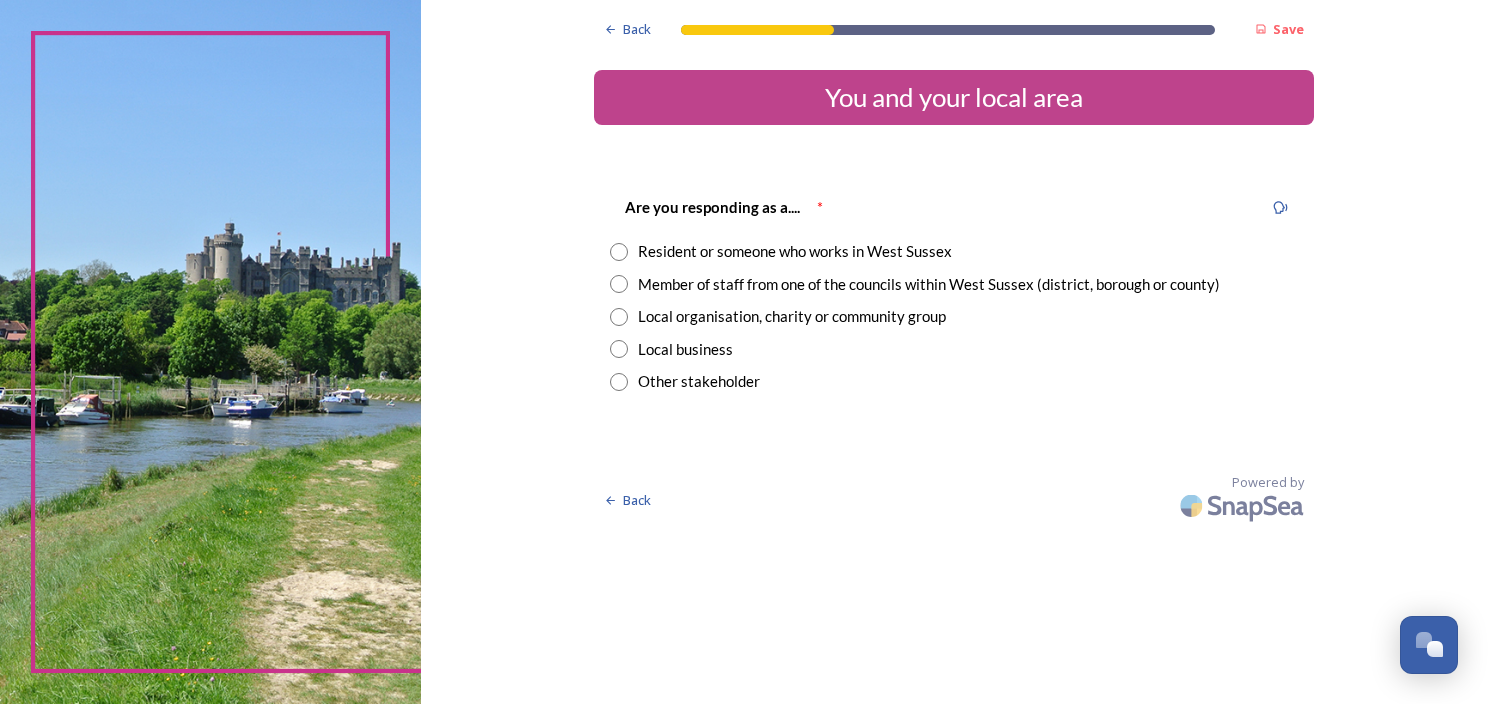 click at bounding box center [619, 252] 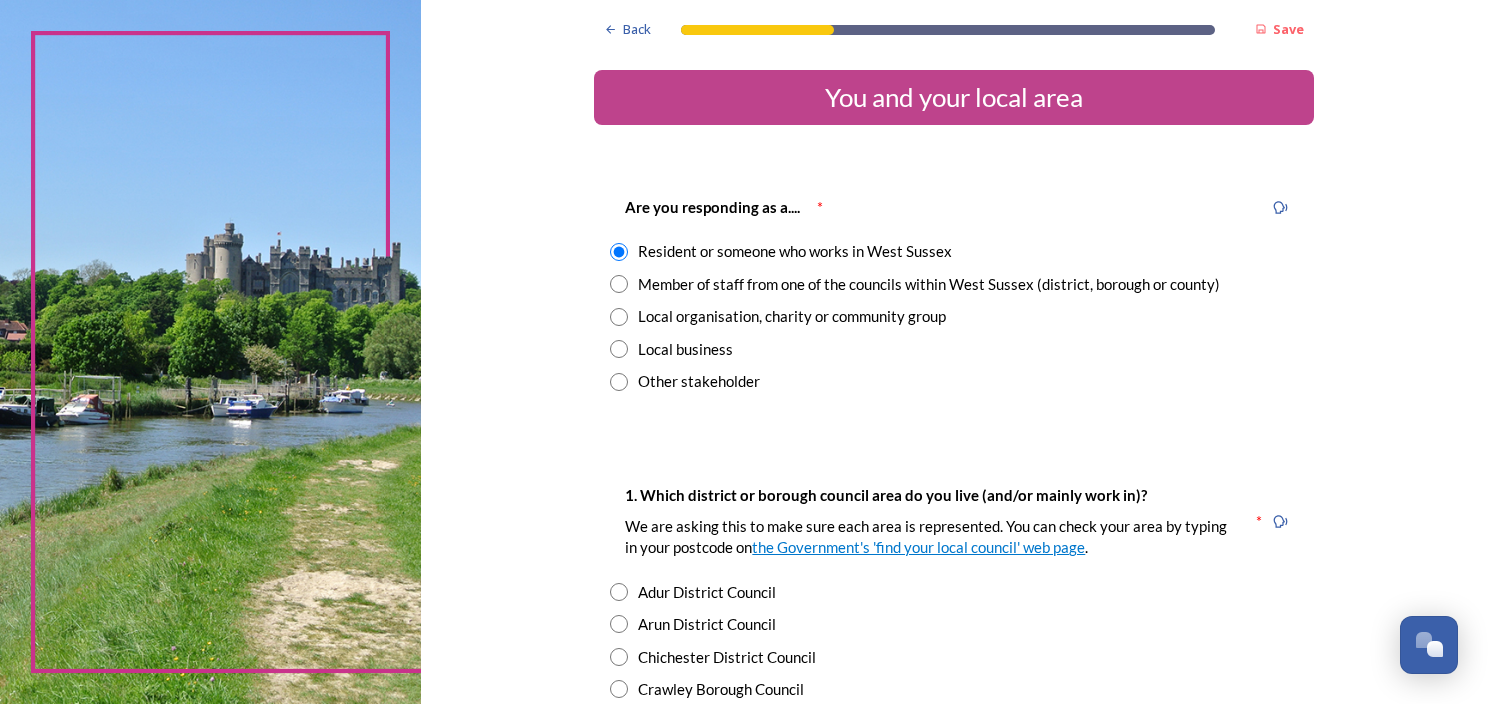 click at bounding box center (619, 284) 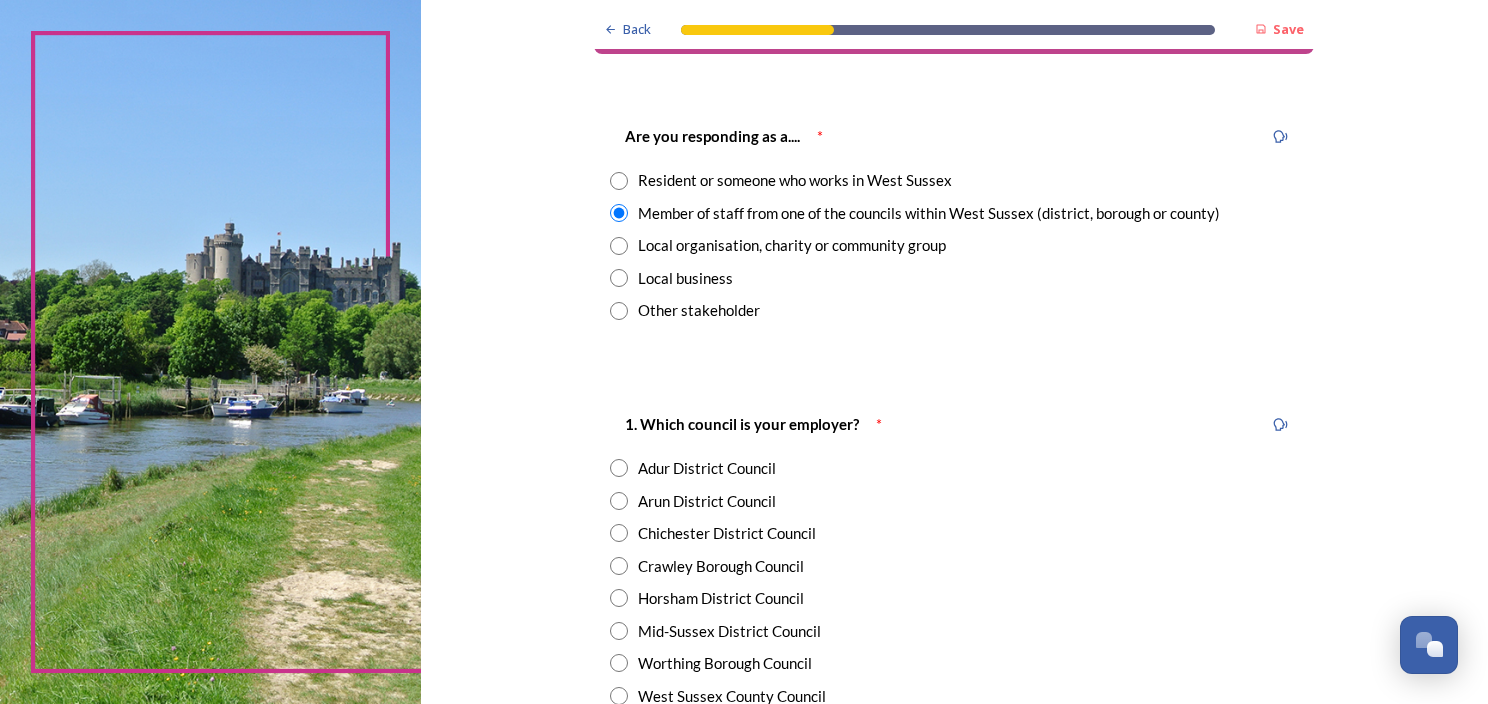 scroll, scrollTop: 100, scrollLeft: 0, axis: vertical 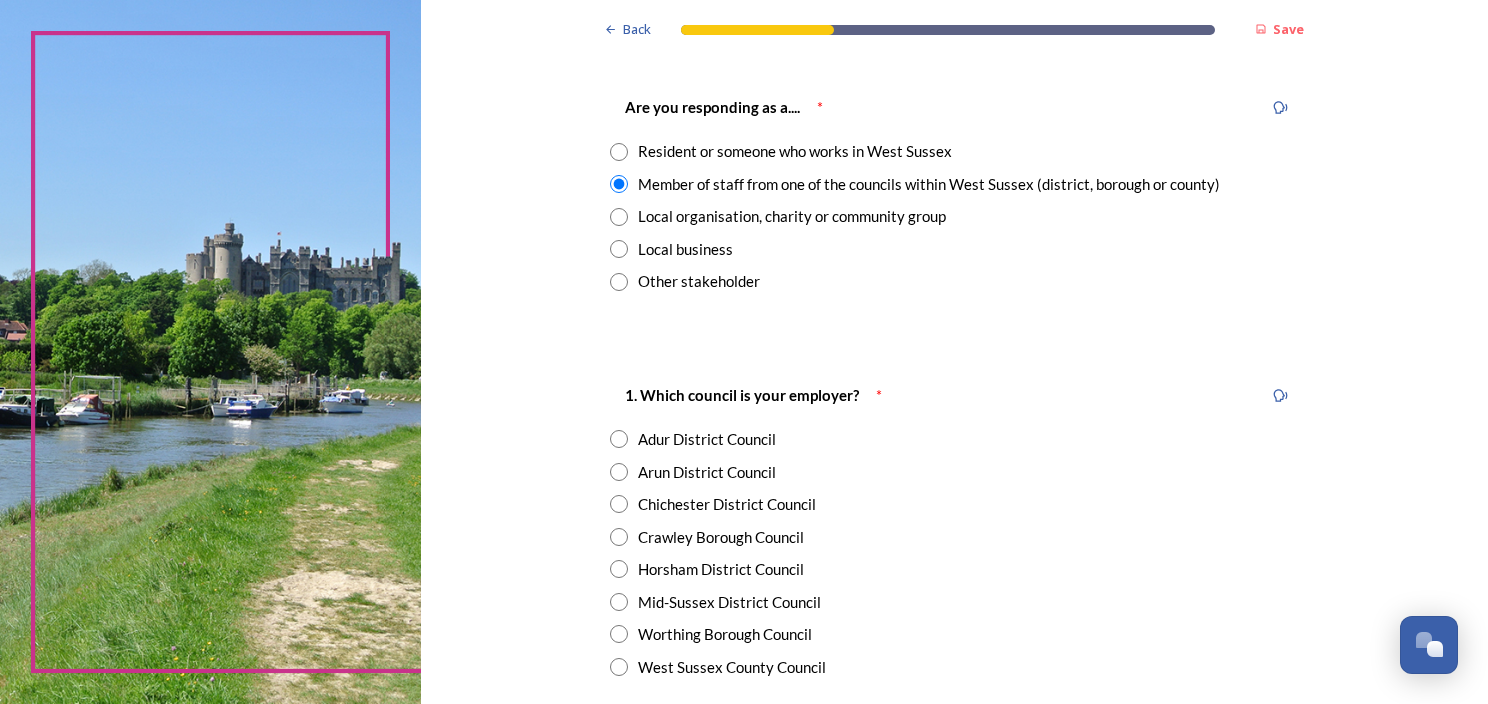 click at bounding box center (619, 439) 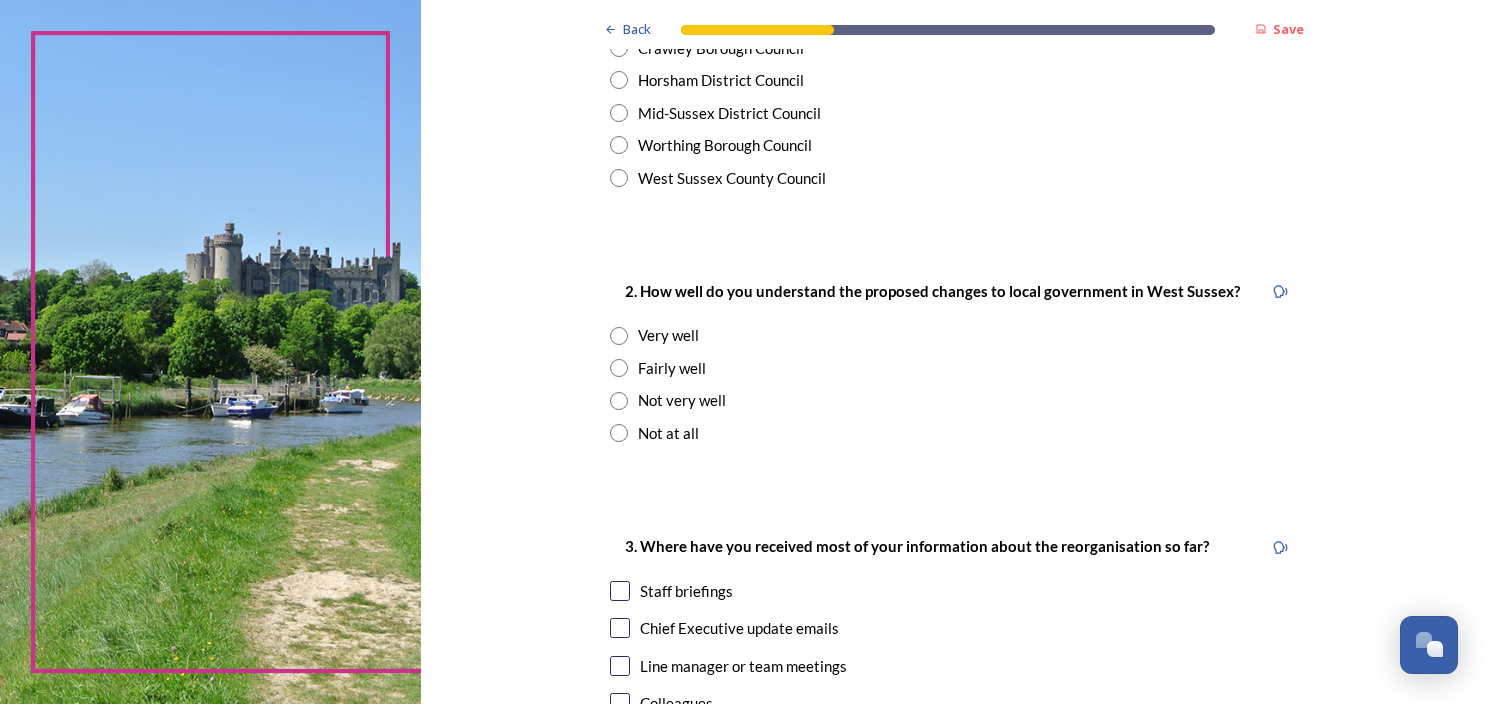 scroll, scrollTop: 600, scrollLeft: 0, axis: vertical 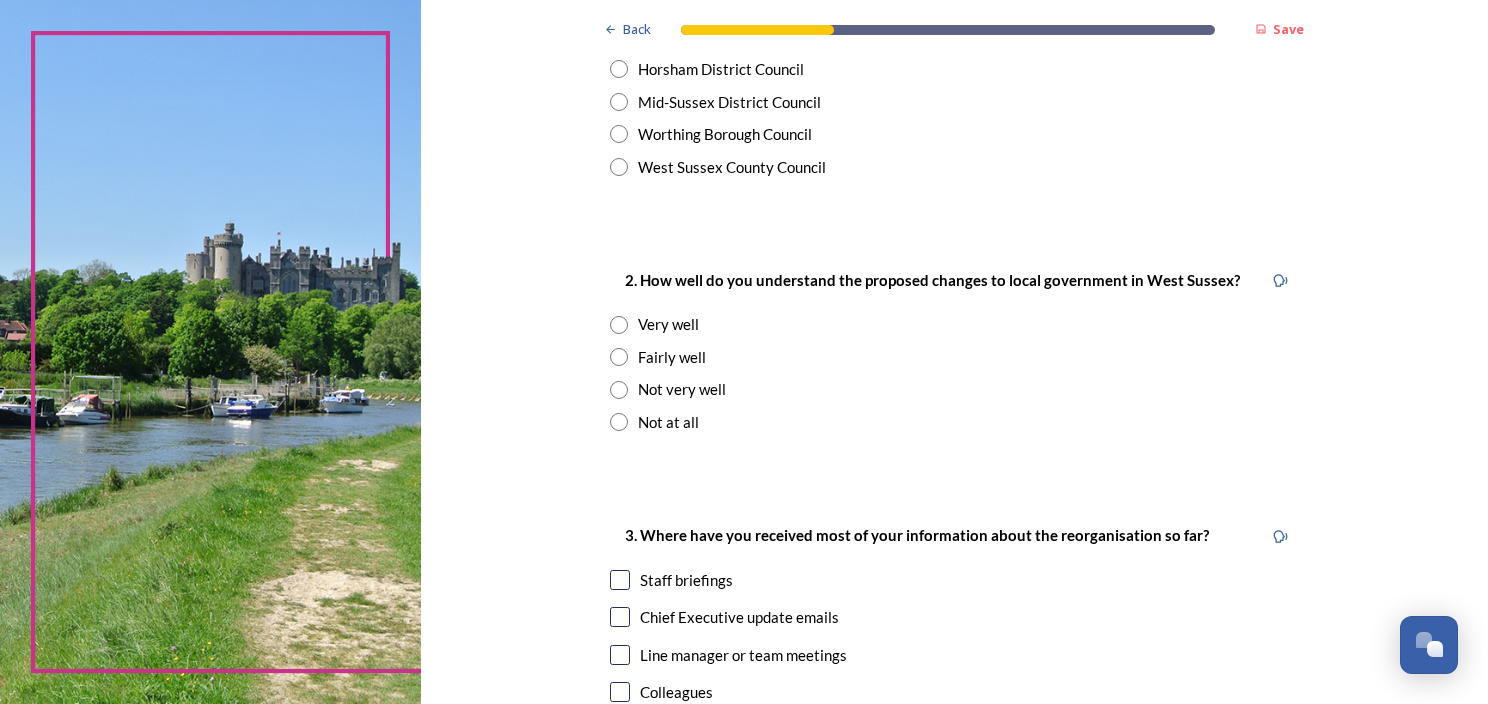click at bounding box center [619, 357] 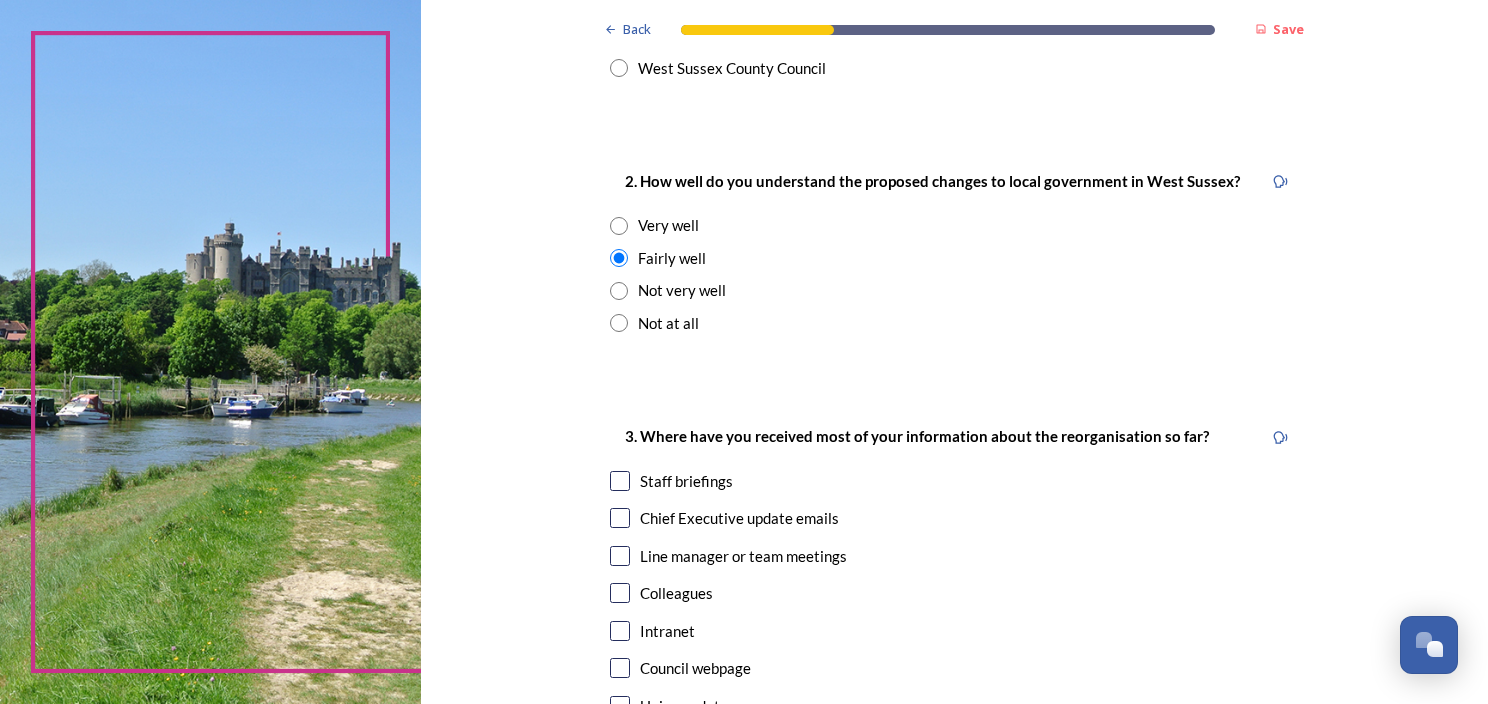 scroll, scrollTop: 700, scrollLeft: 0, axis: vertical 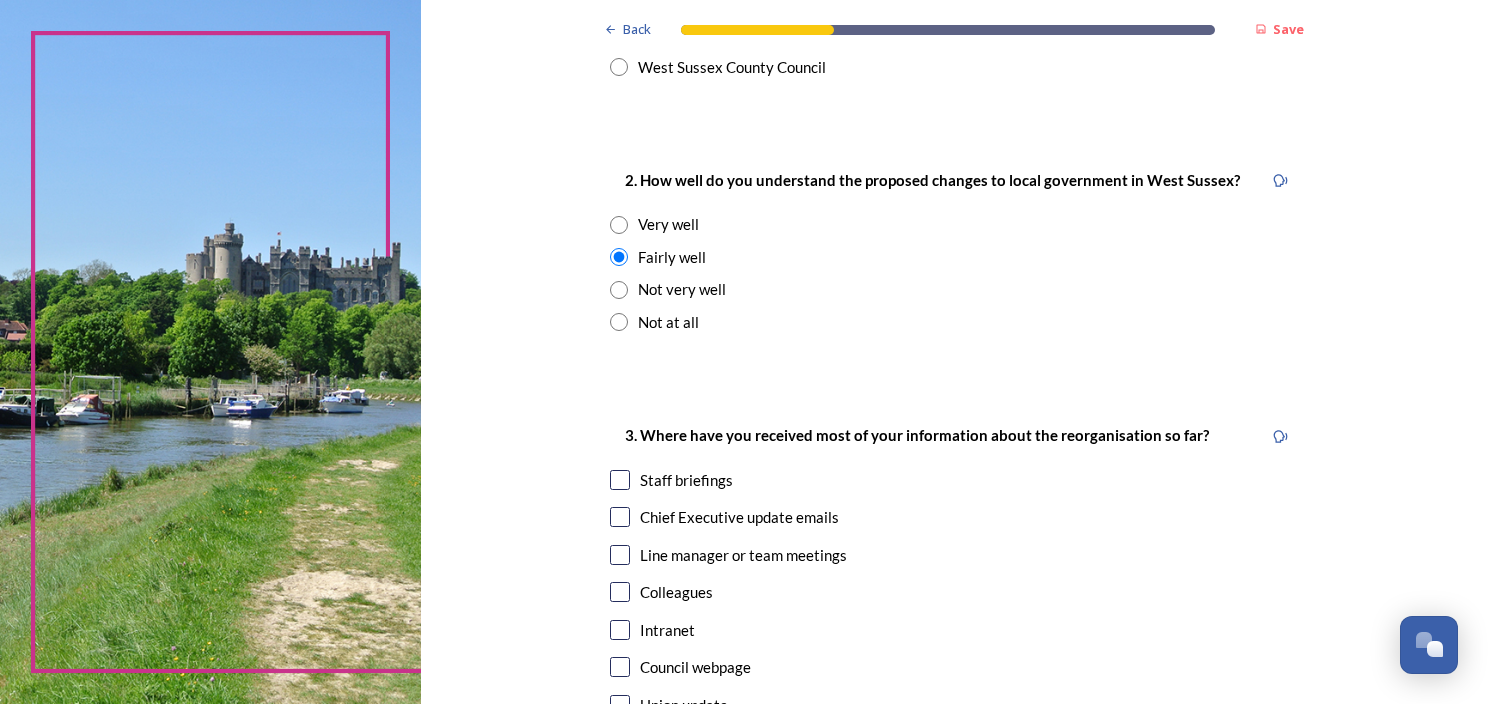 click at bounding box center [620, 517] 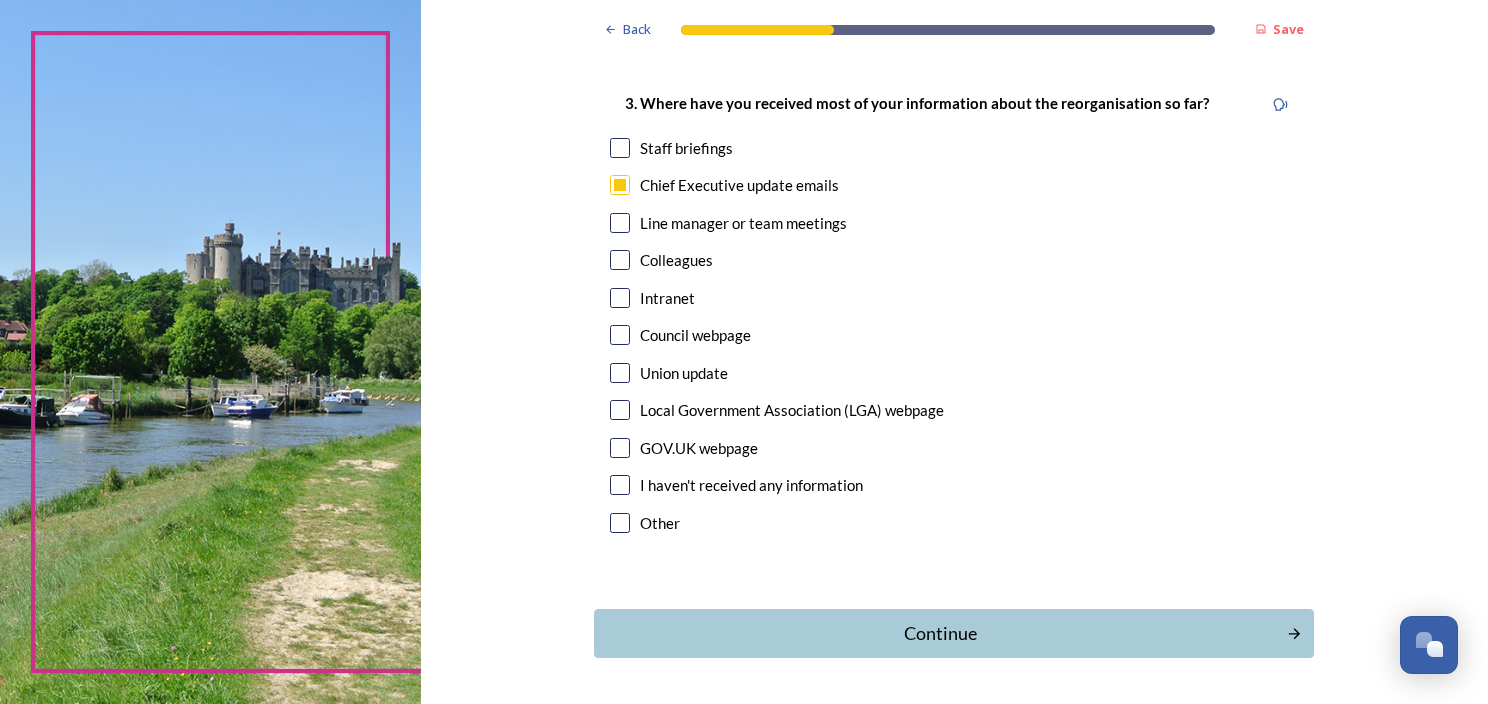 scroll, scrollTop: 1000, scrollLeft: 0, axis: vertical 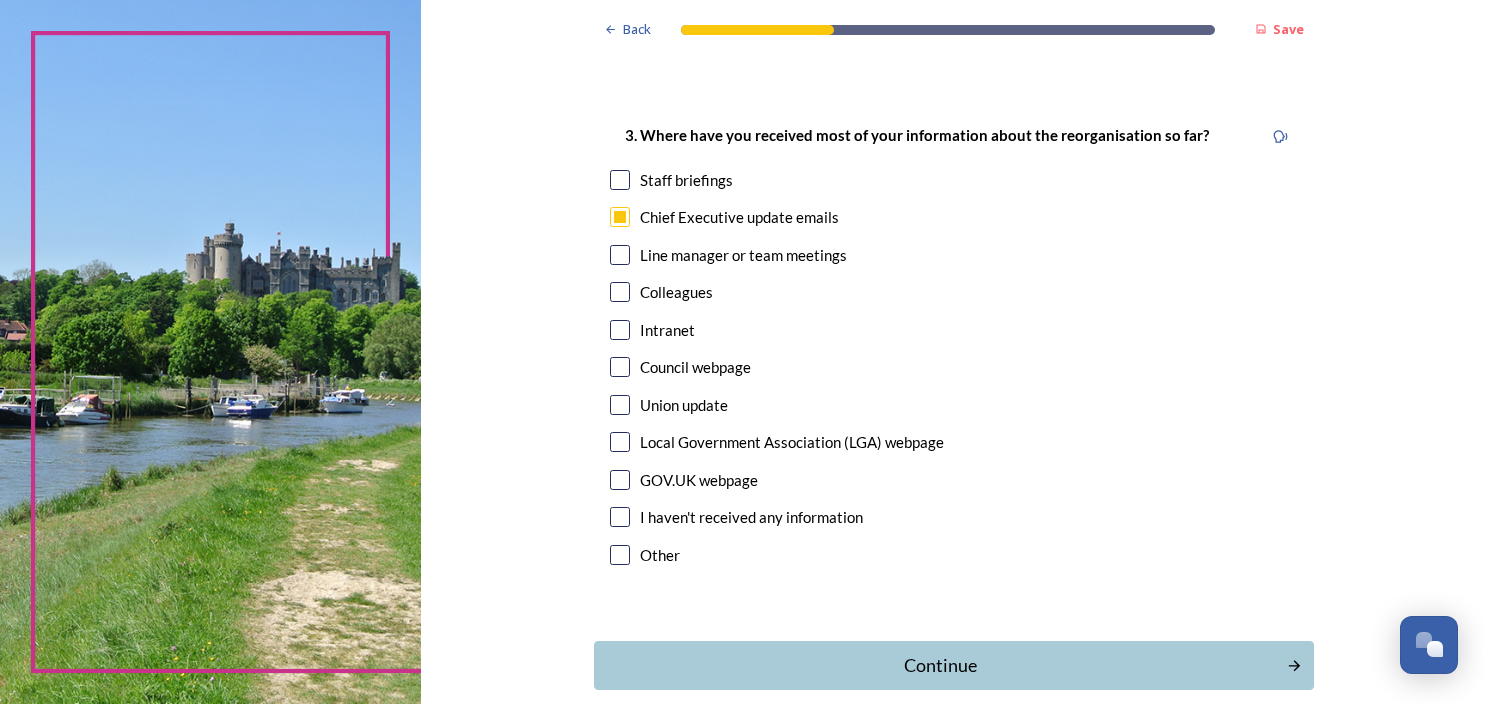 click at bounding box center [620, 367] 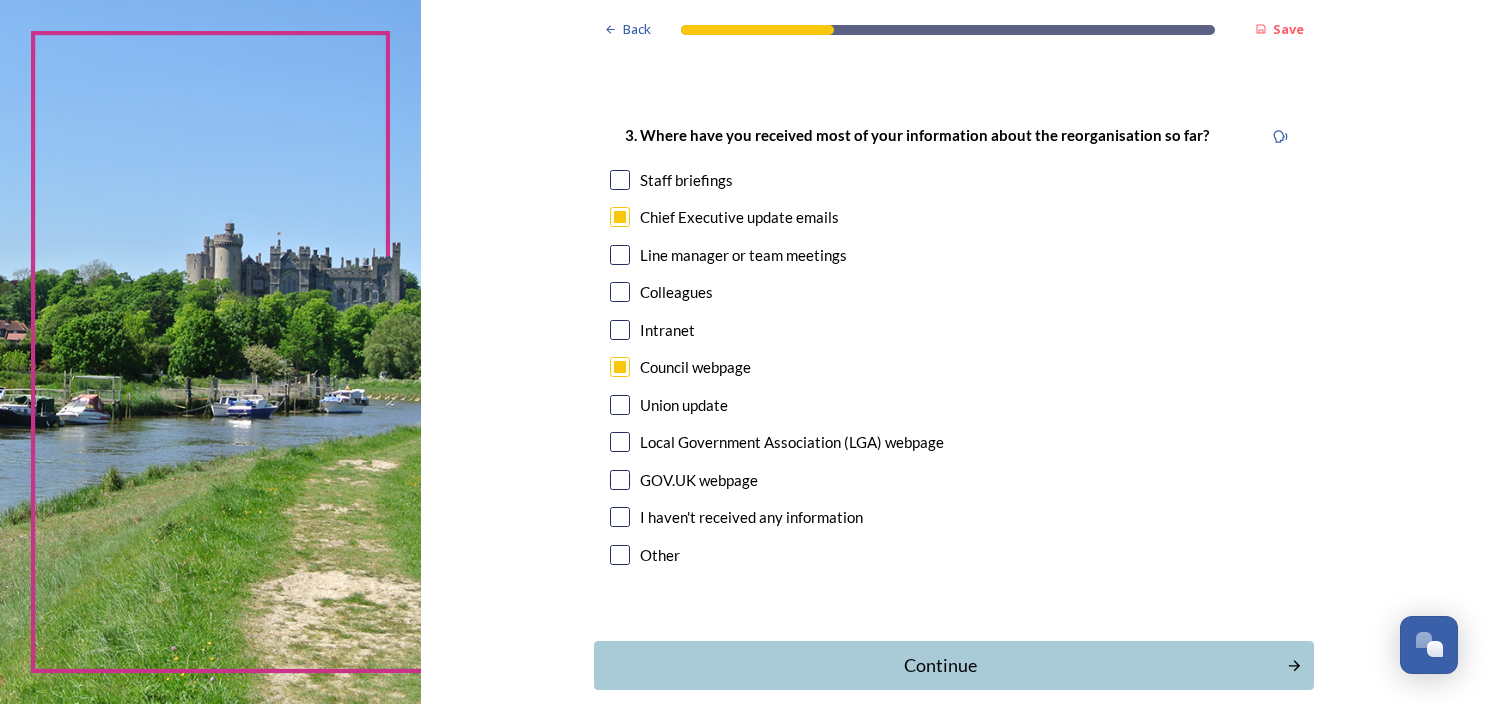 click at bounding box center [620, 330] 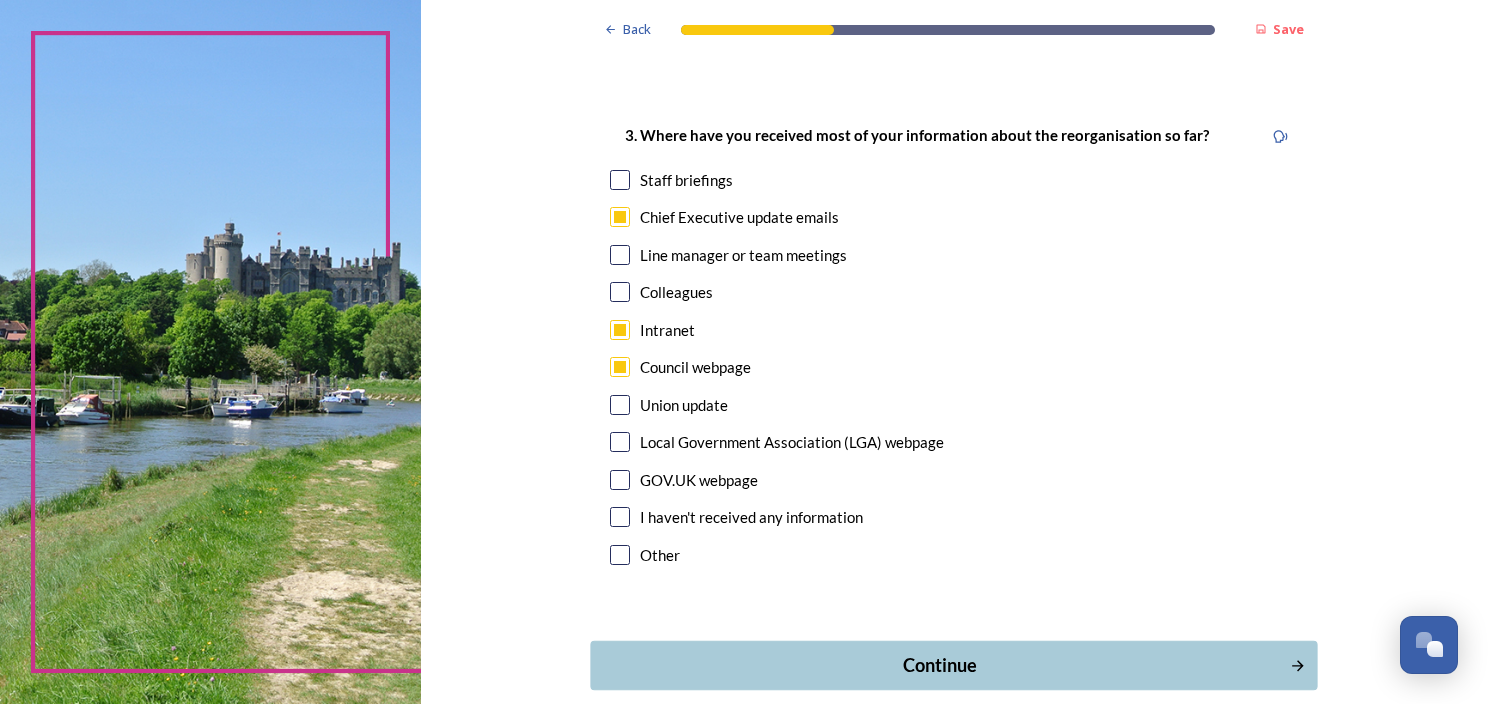 click on "Continue" at bounding box center [940, 665] 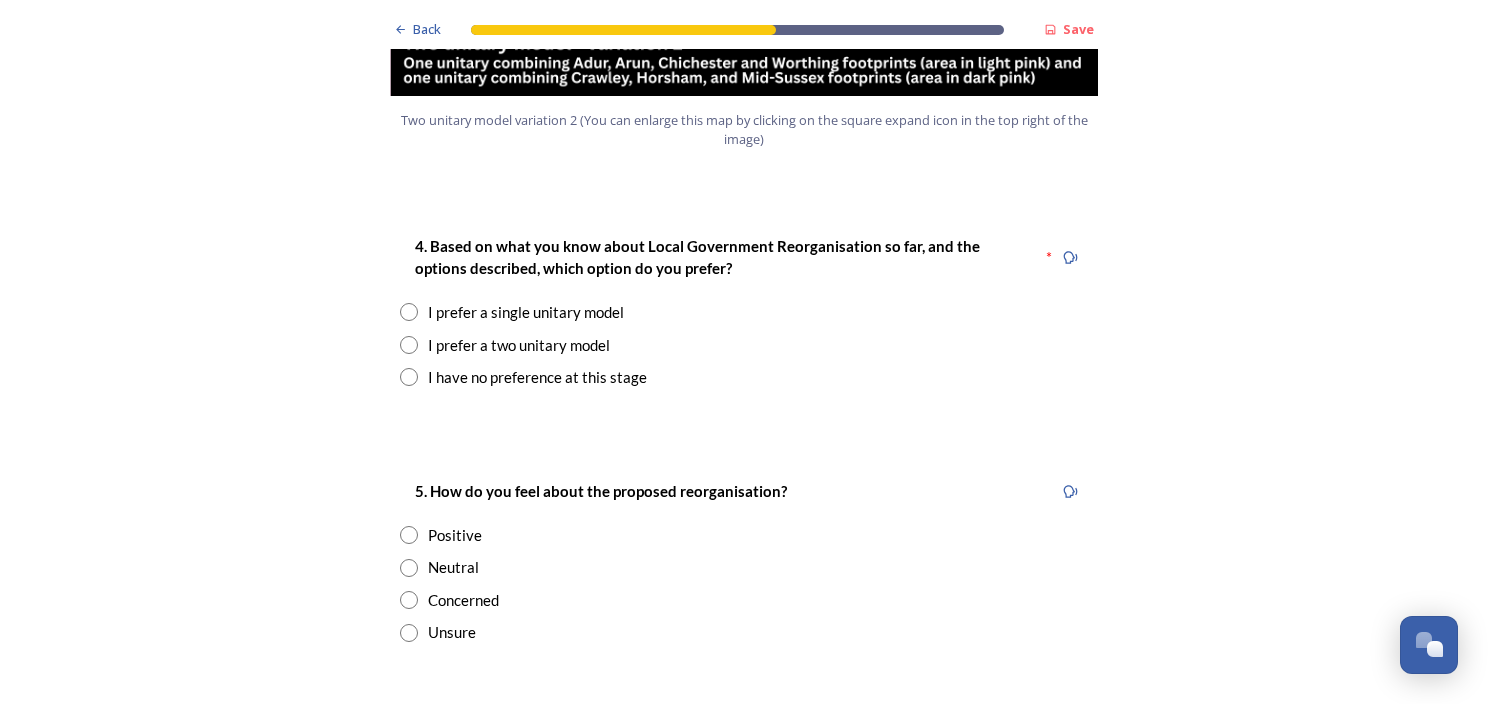 scroll, scrollTop: 2500, scrollLeft: 0, axis: vertical 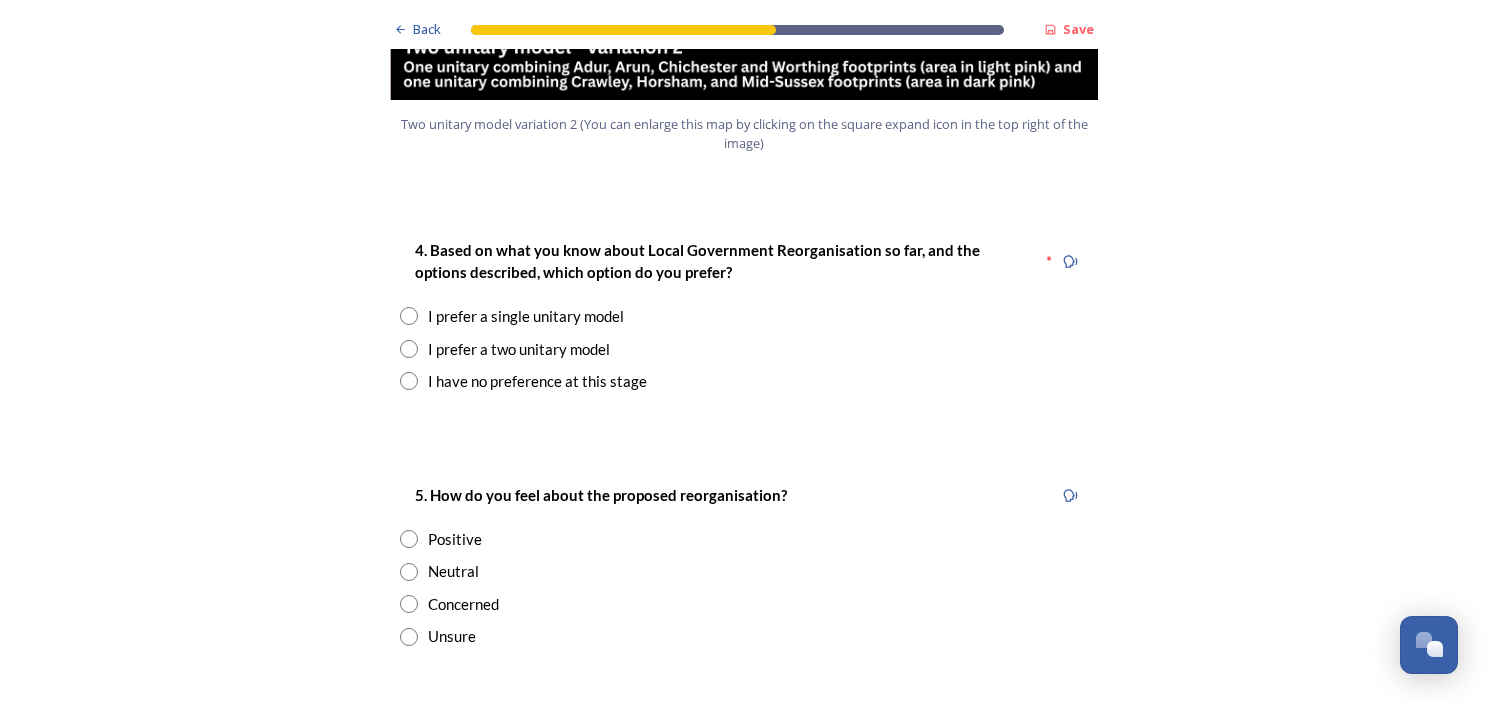 click at bounding box center [409, 381] 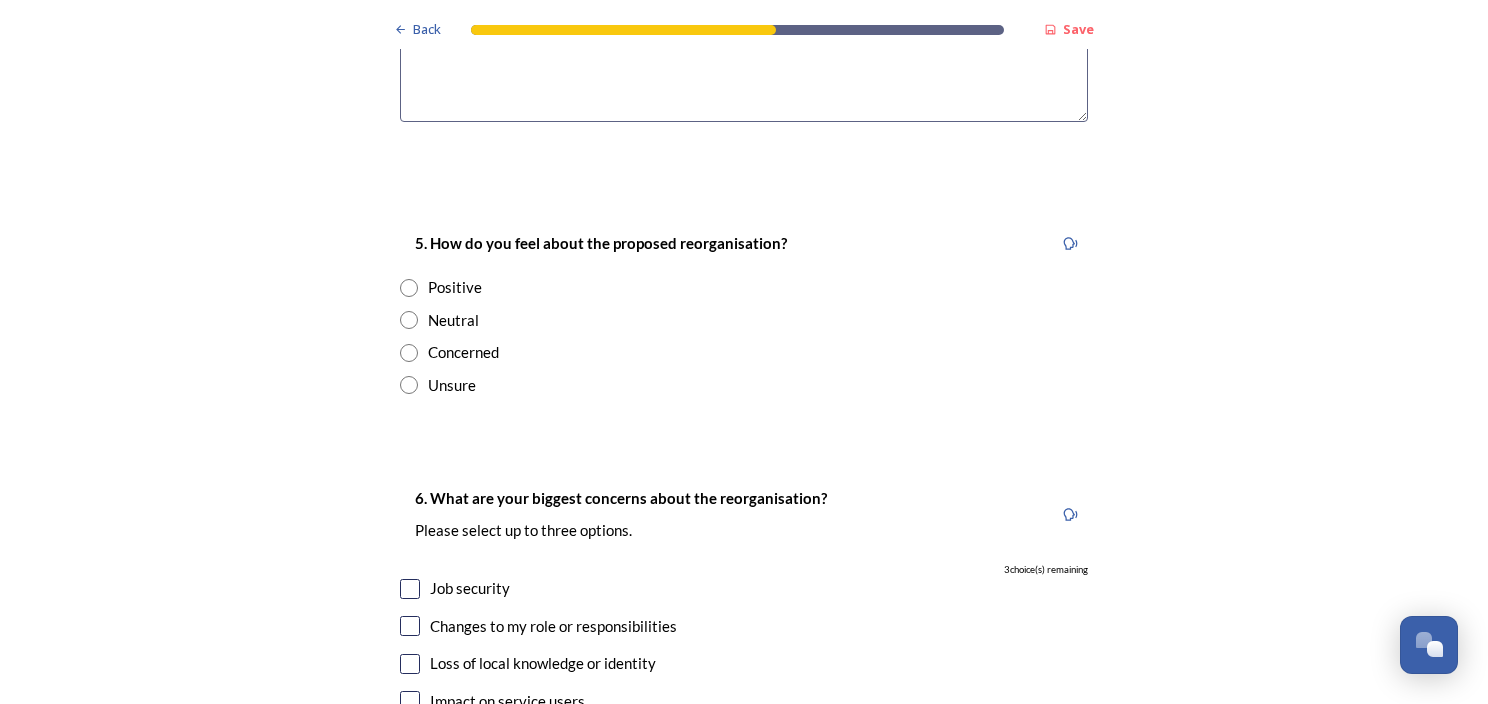 scroll, scrollTop: 3200, scrollLeft: 0, axis: vertical 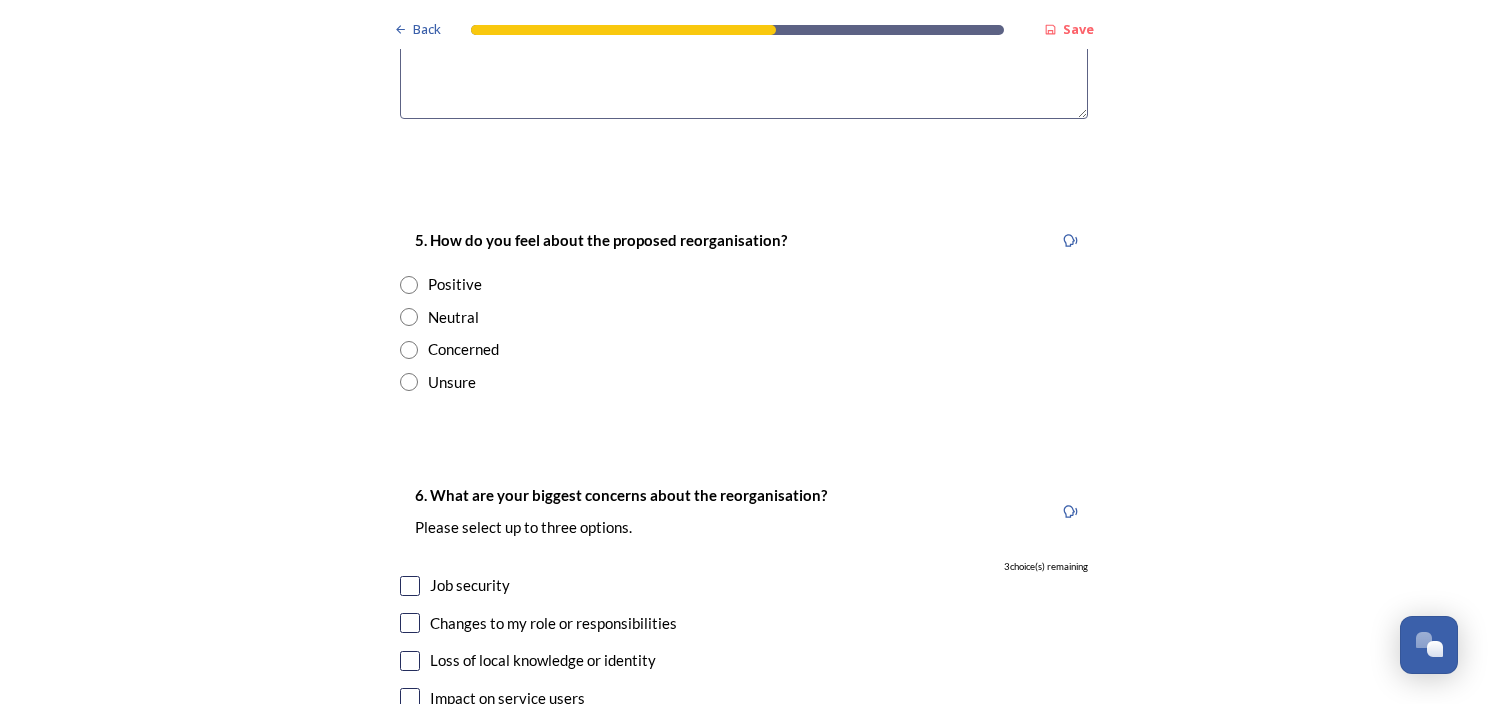click at bounding box center (409, 317) 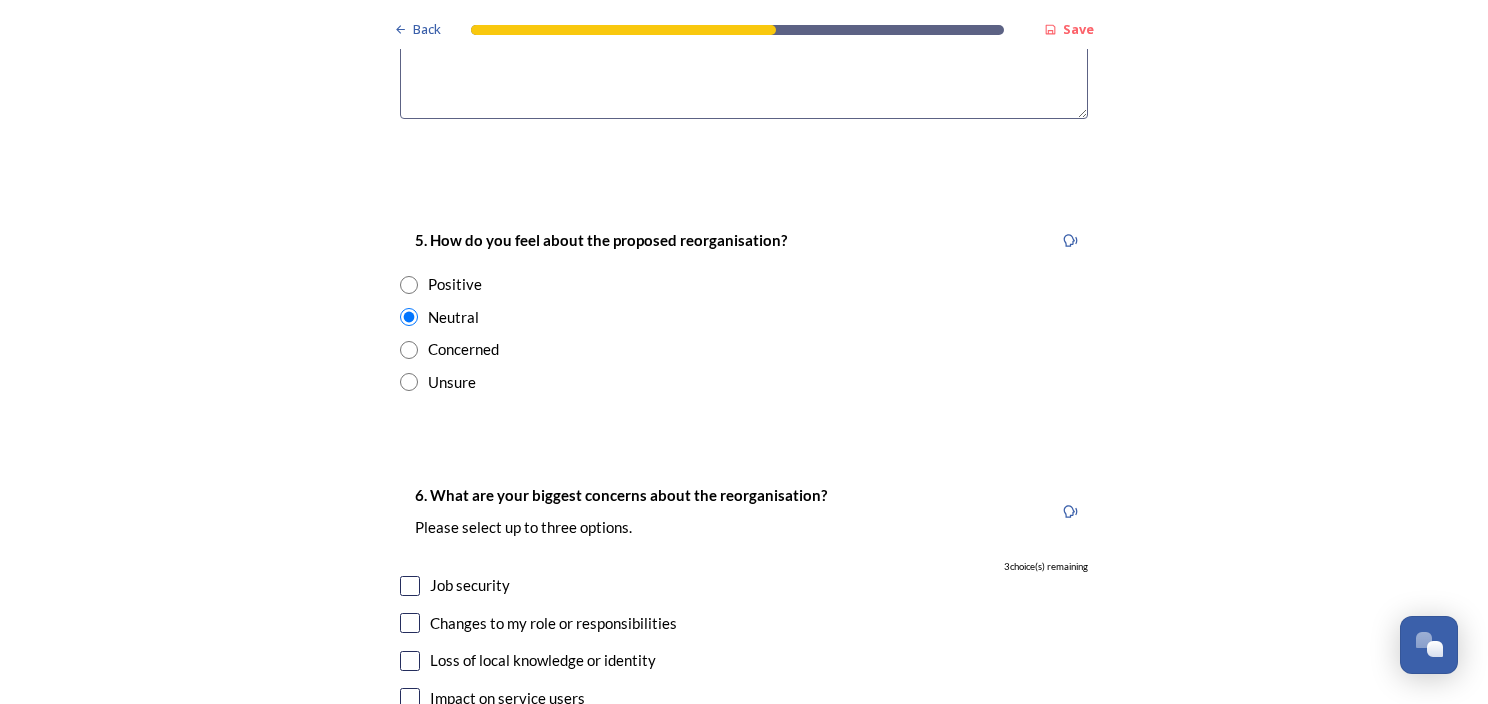 scroll, scrollTop: 3400, scrollLeft: 0, axis: vertical 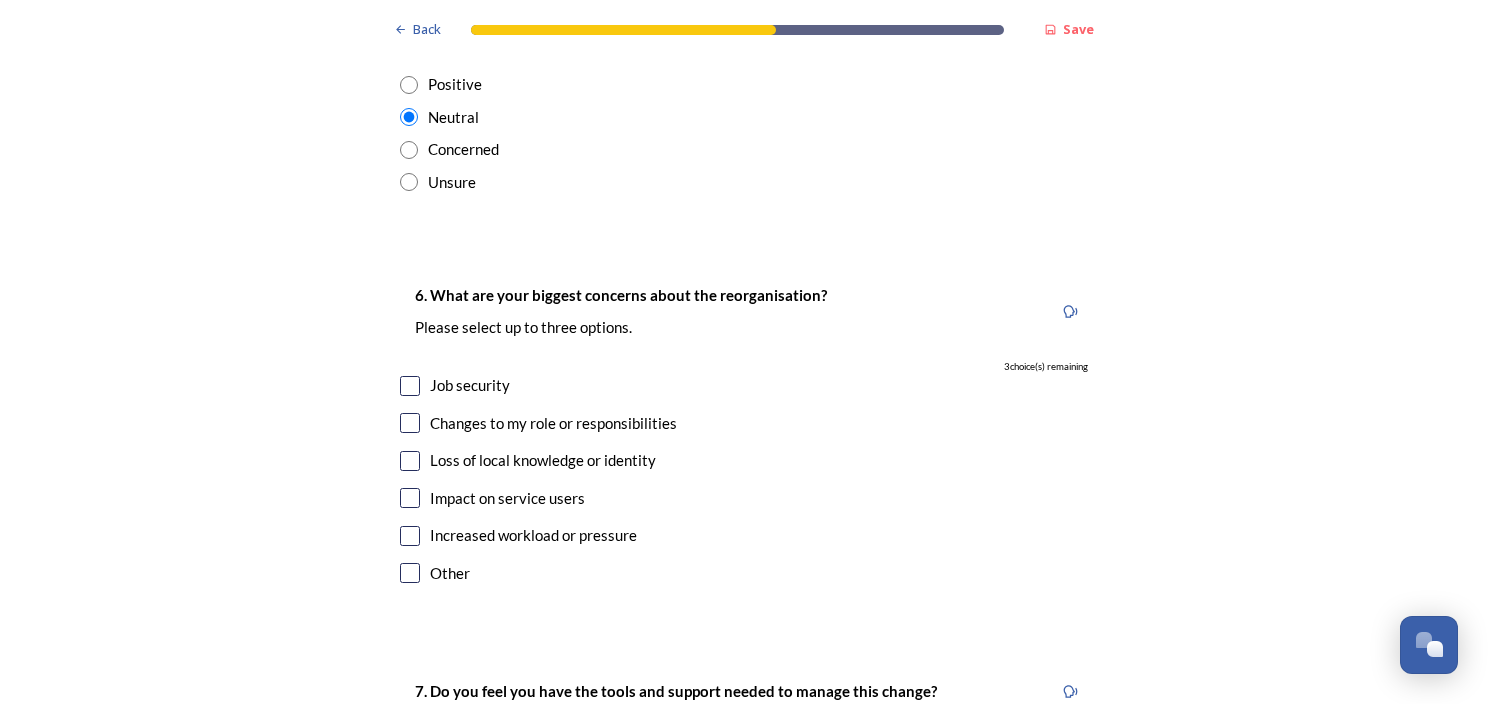 click at bounding box center (410, 423) 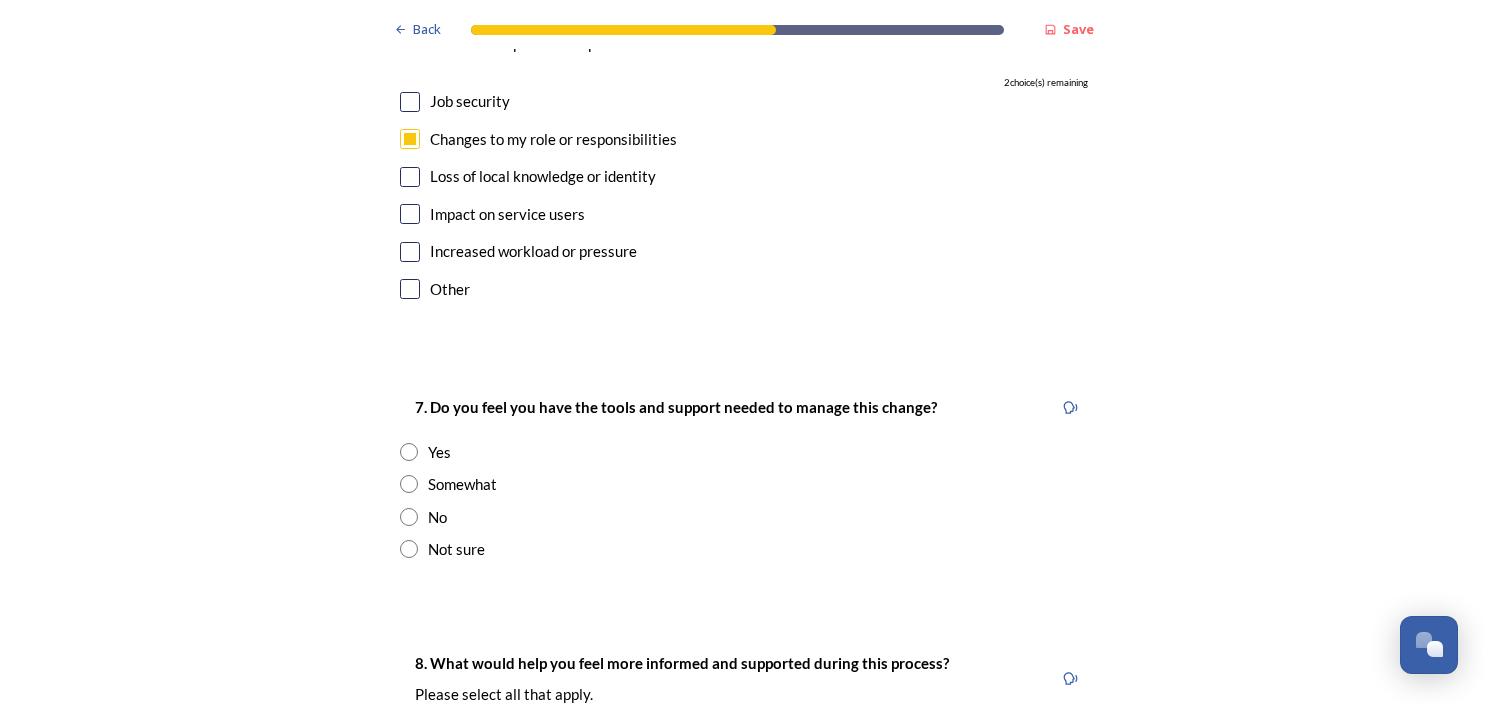 scroll, scrollTop: 3700, scrollLeft: 0, axis: vertical 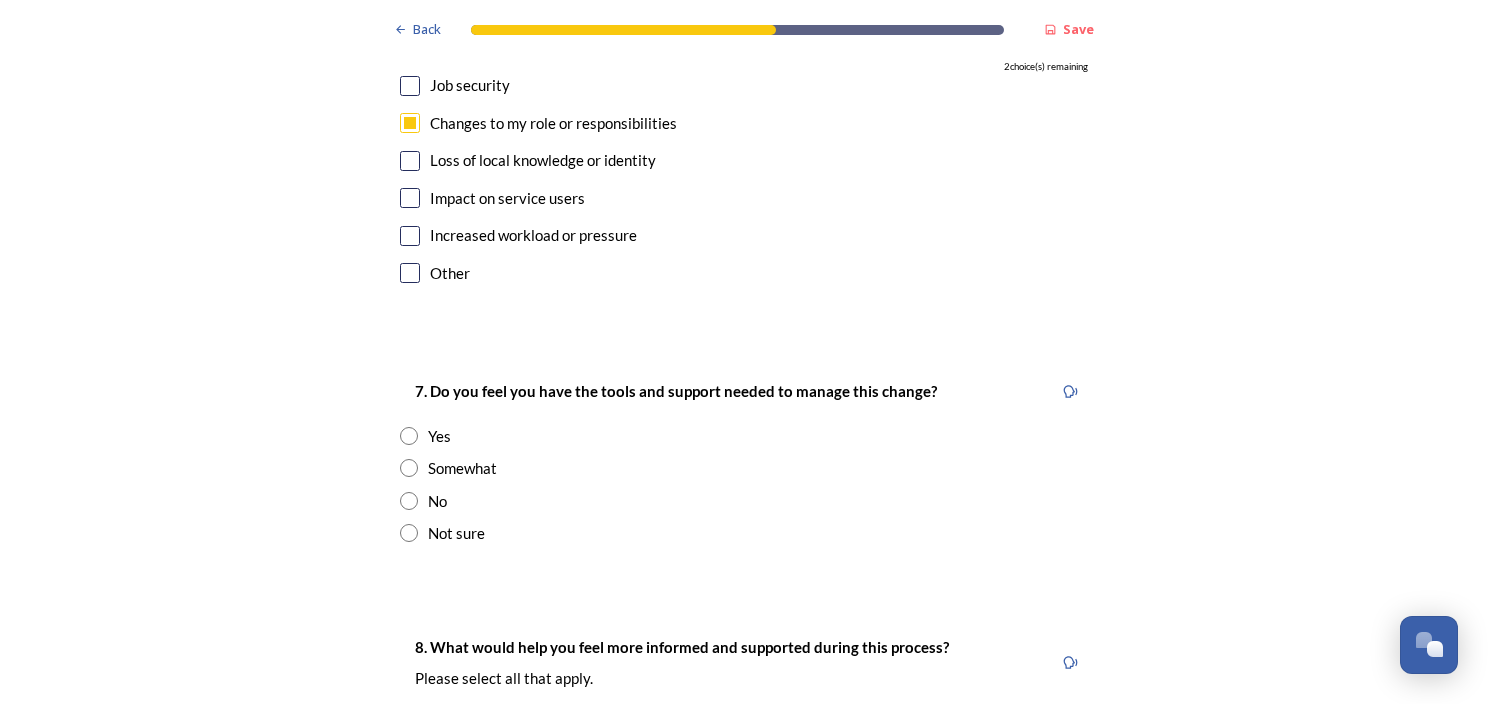 click at bounding box center (409, 468) 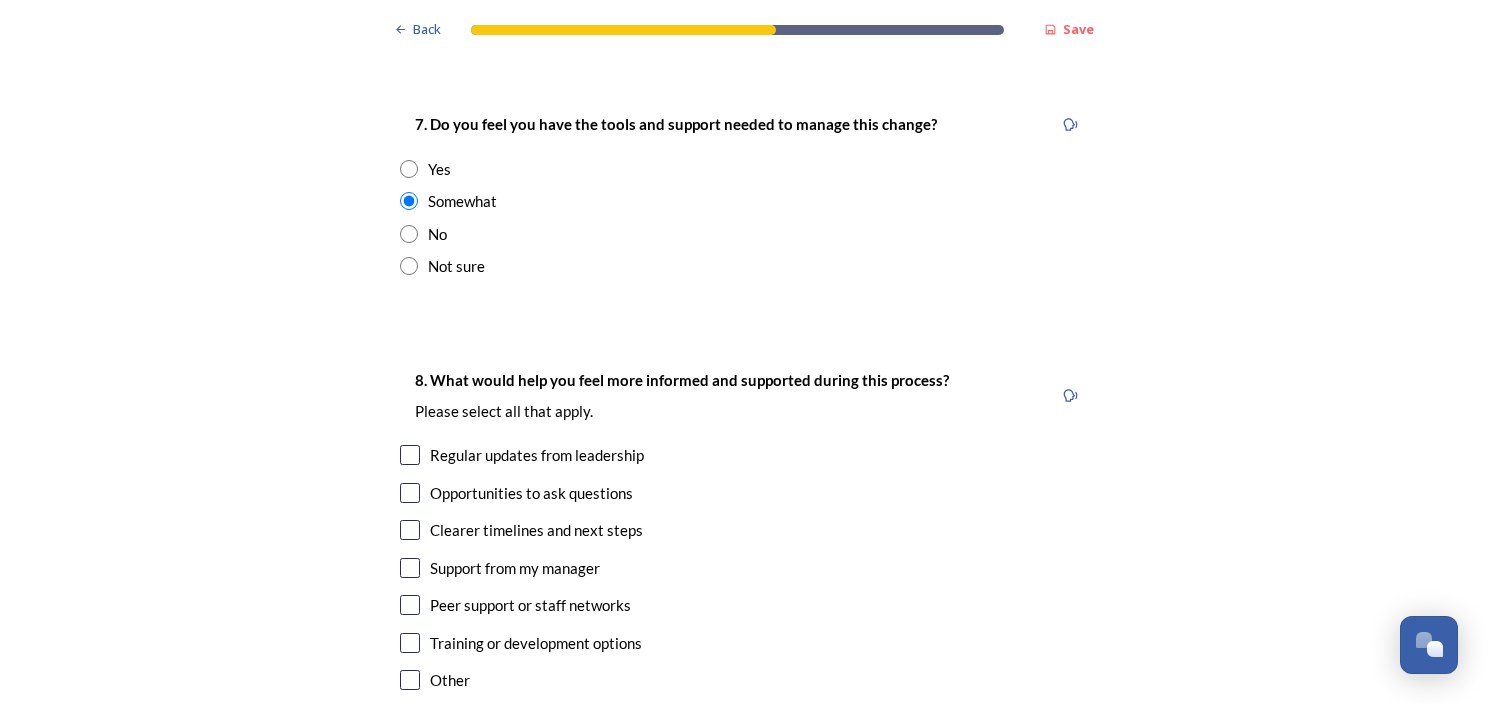 scroll, scrollTop: 4000, scrollLeft: 0, axis: vertical 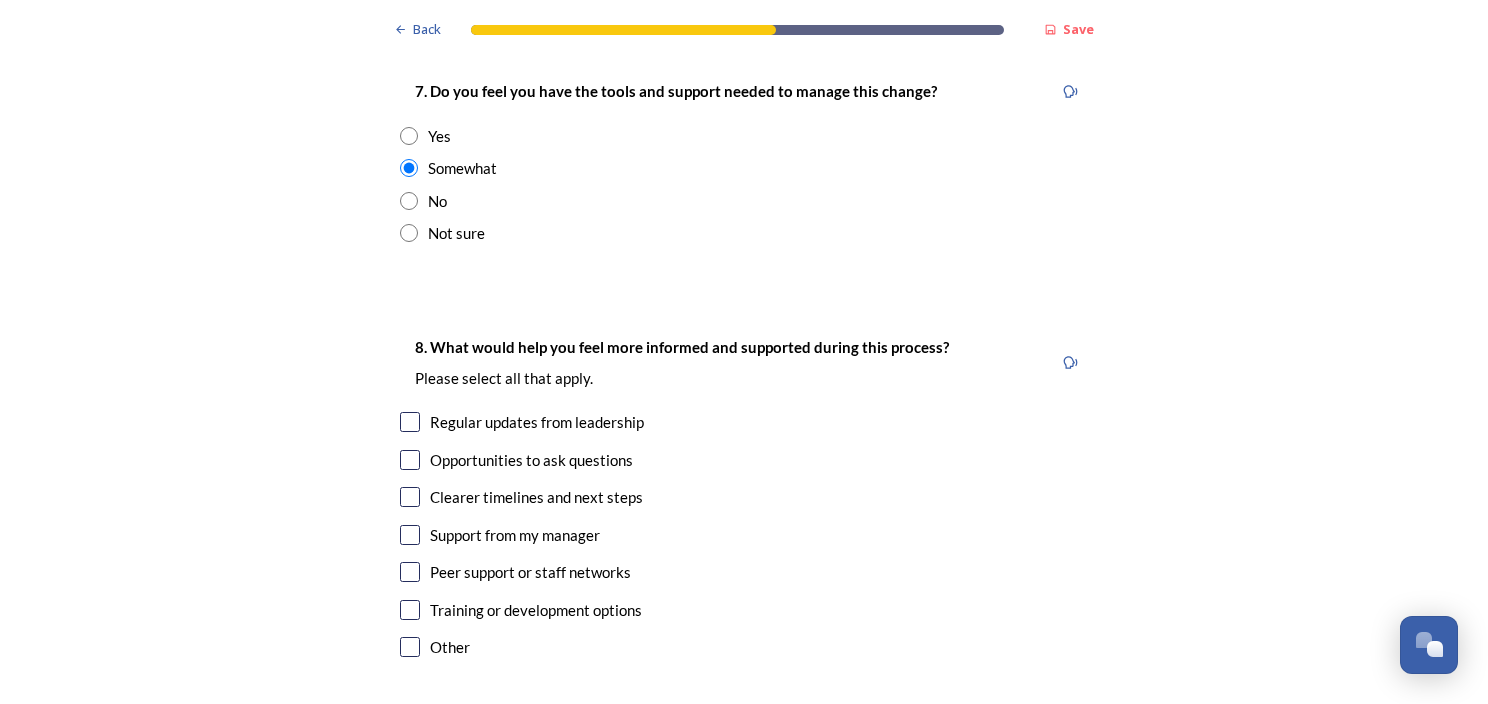 click at bounding box center (410, 460) 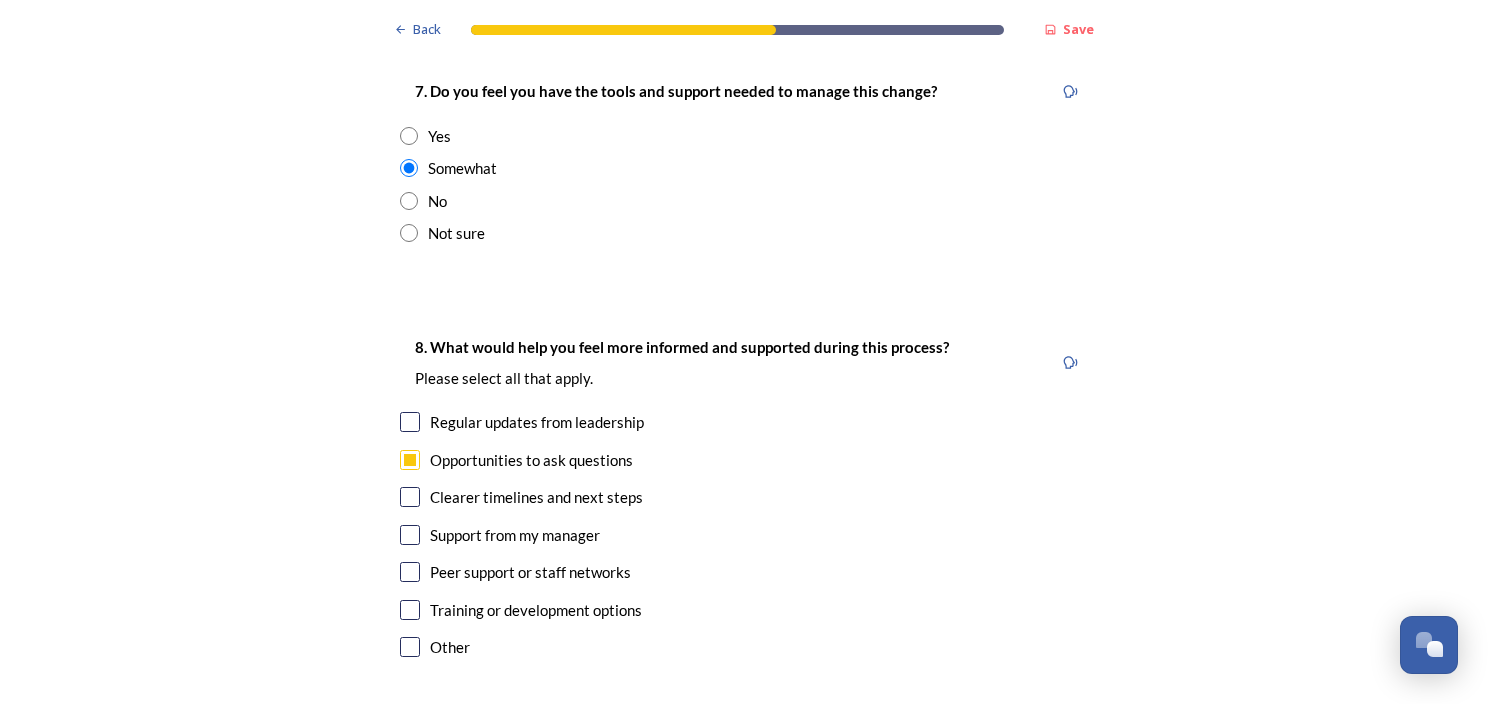 click at bounding box center (410, 422) 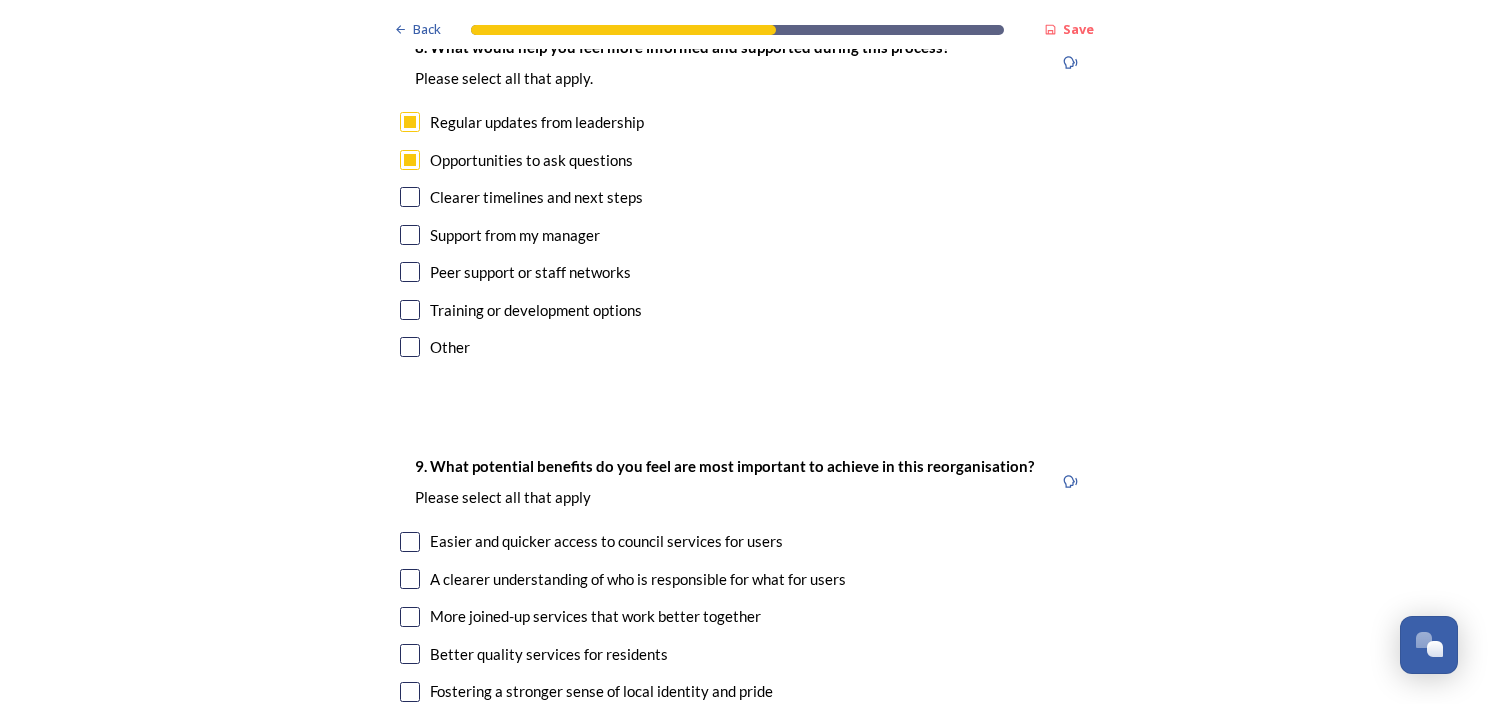 scroll, scrollTop: 4400, scrollLeft: 0, axis: vertical 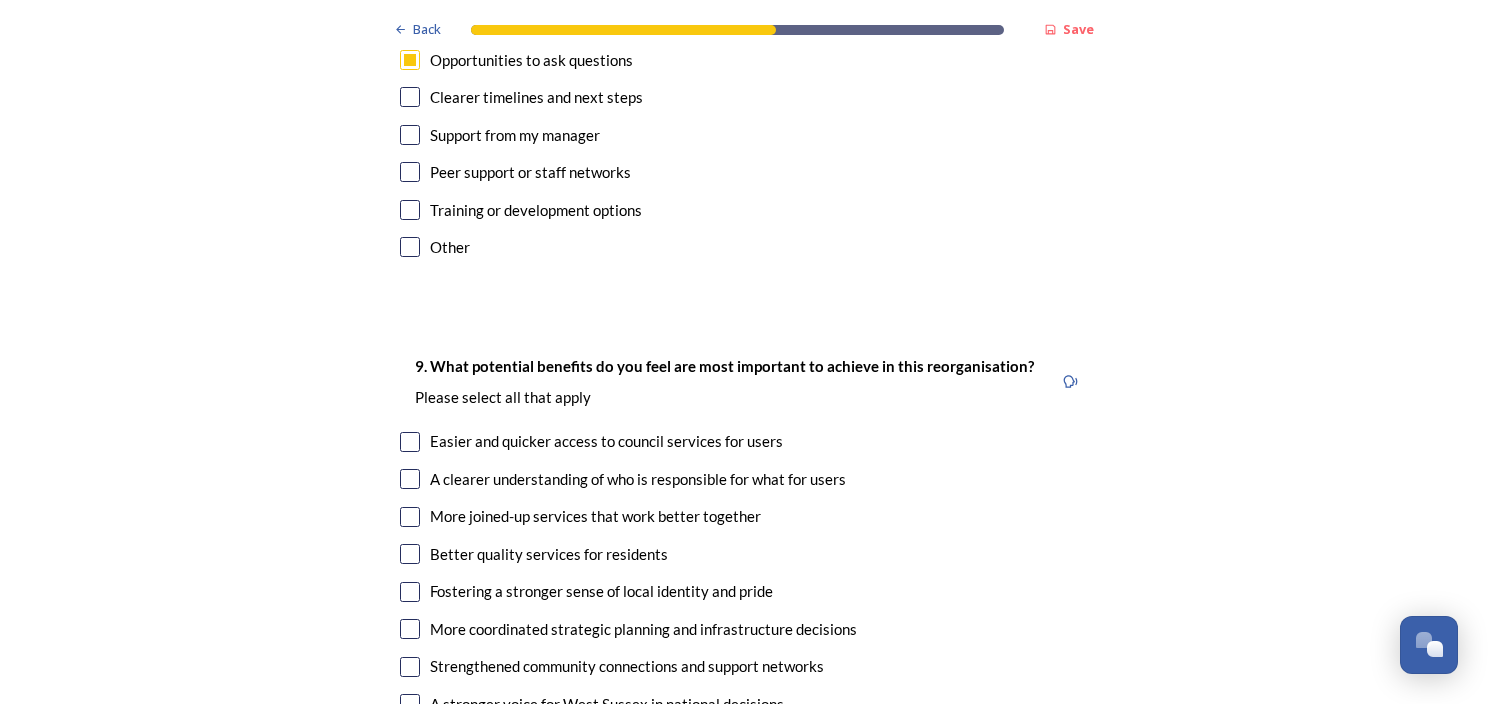 click on "9. What potential benefits do you feel are most important to achieve in this reorganisation? ﻿Please select all that apply Easier and quicker access to council services for users A clearer understanding of who is responsible for what for users More joined-up services that work better together Better quality services for residents Fostering a stronger sense of local identity and pride More coordinated strategic planning and infrastructure decisions  Strengthened community connections and support networks A stronger voice for West Sussex in national decisions More ways for residents to get involved in shaping services and decision making More support for the local economy Improved access to funding opportunities Other" at bounding box center [744, 612] 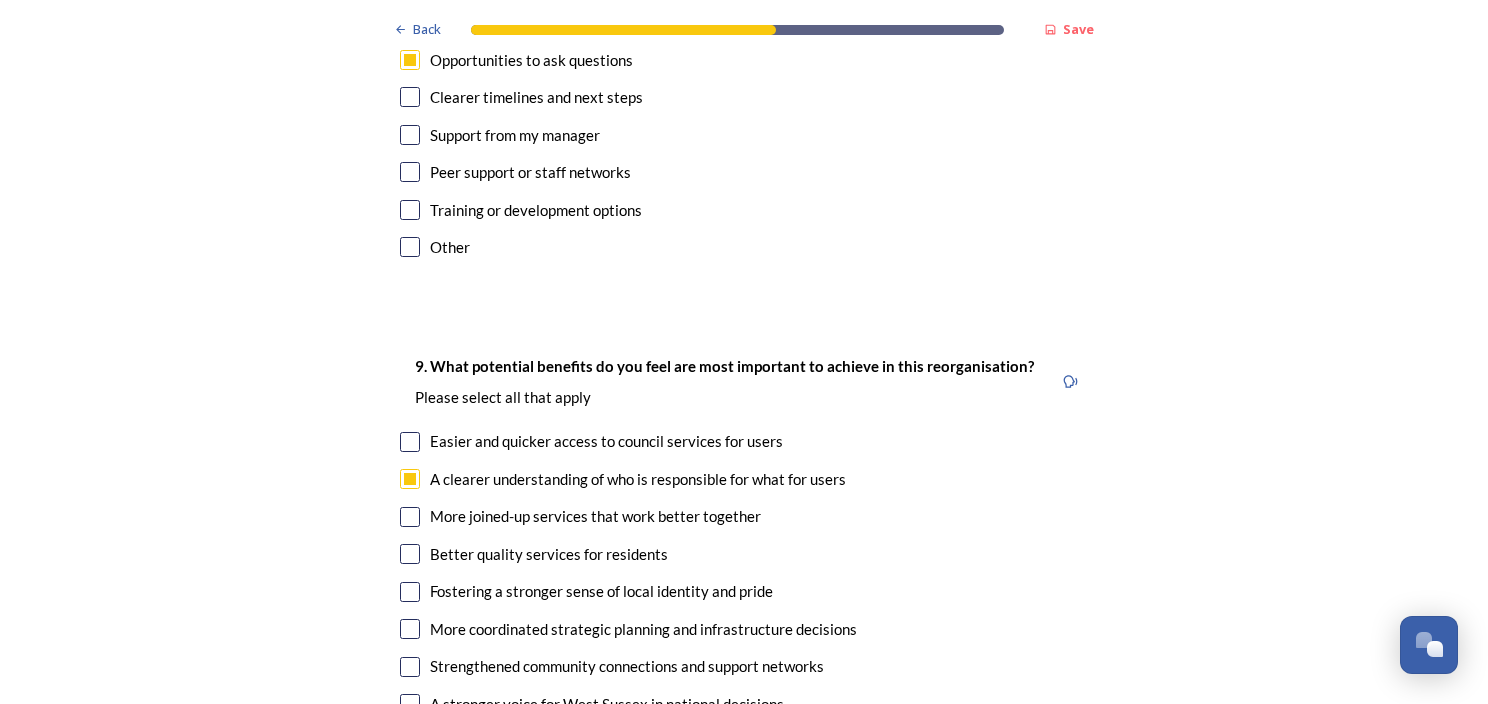 click at bounding box center [410, 442] 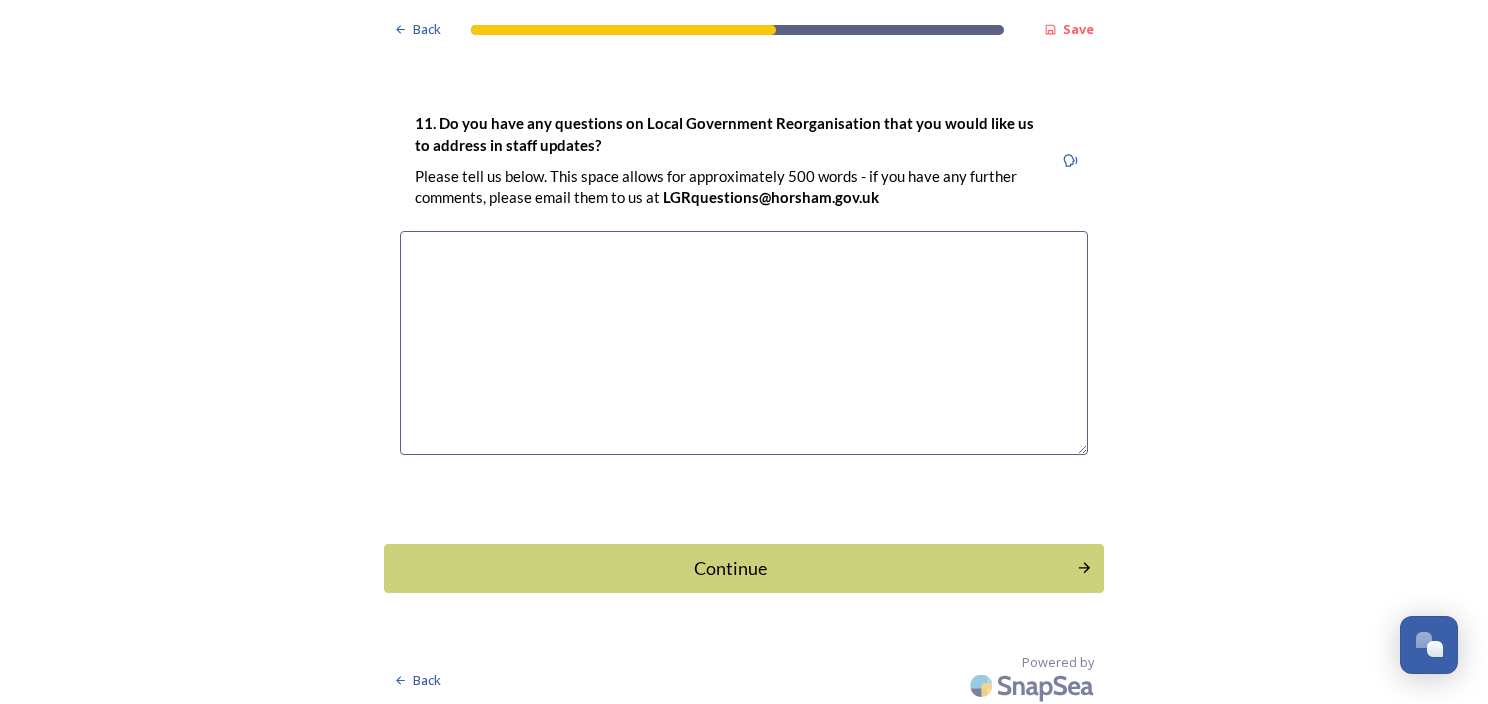 scroll, scrollTop: 5740, scrollLeft: 0, axis: vertical 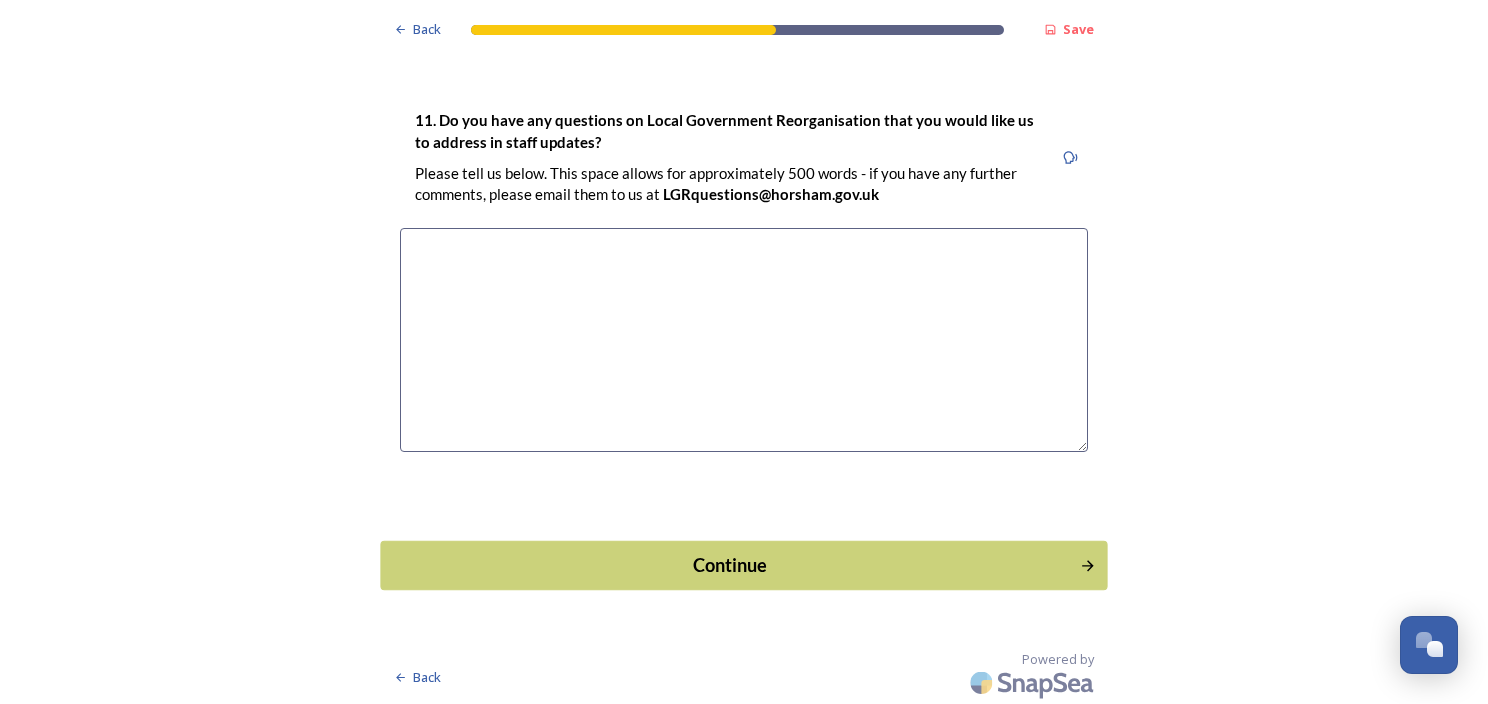 click on "Continue" at bounding box center (730, 565) 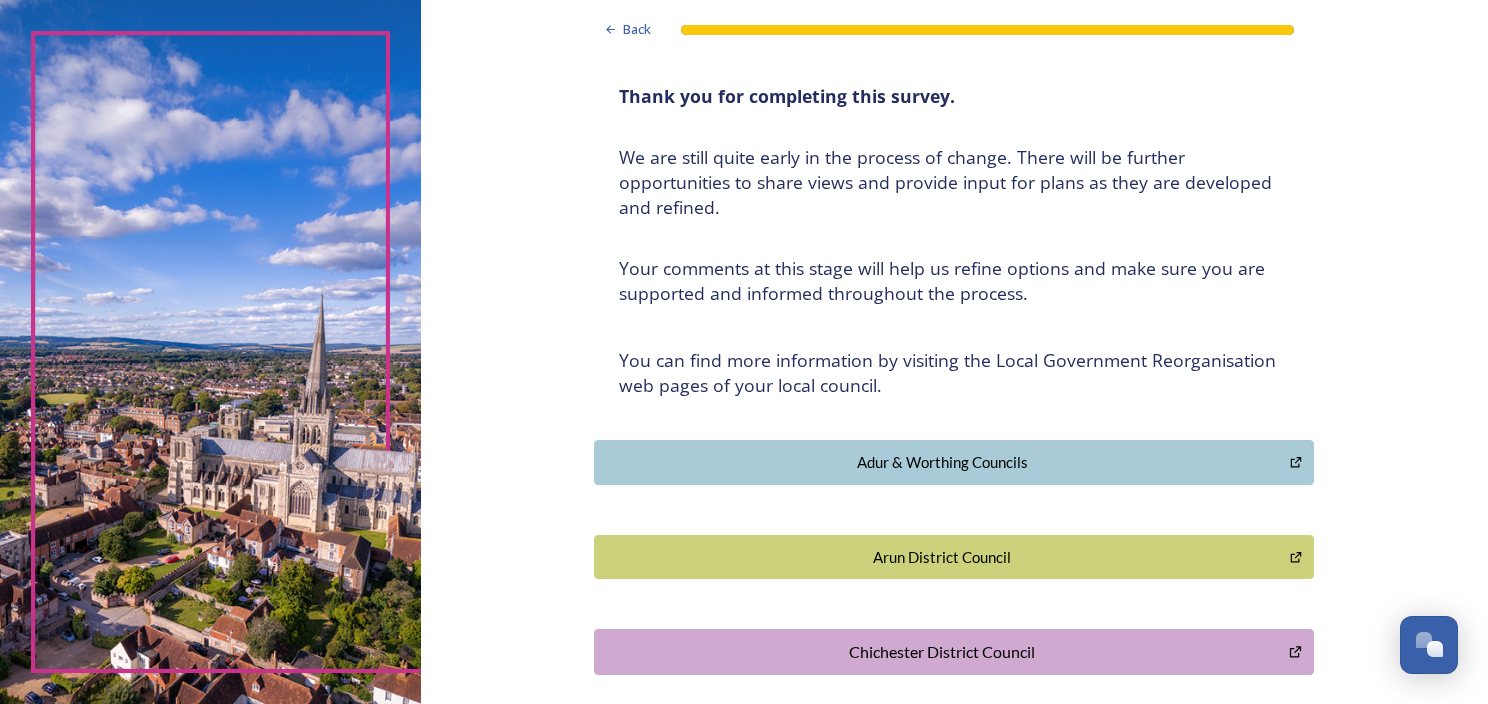 scroll, scrollTop: 0, scrollLeft: 0, axis: both 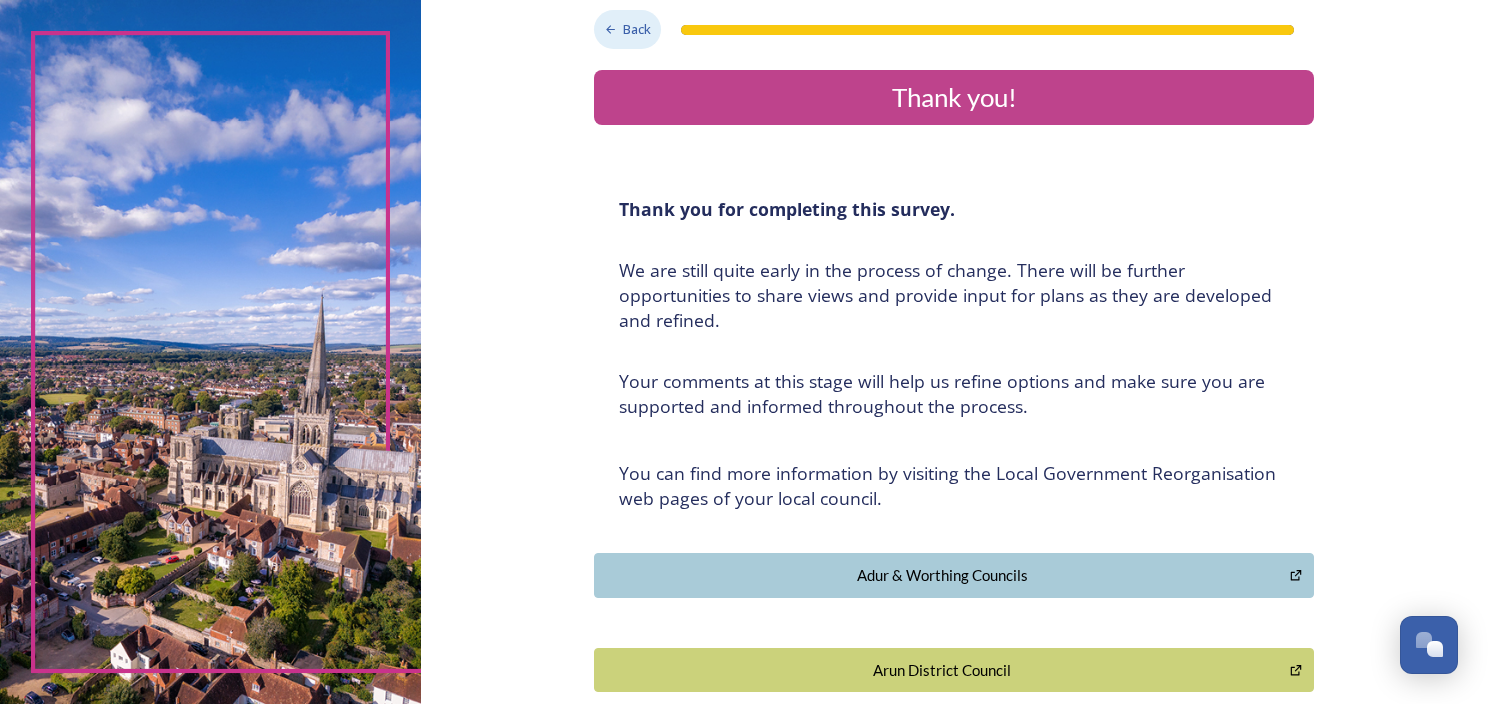 click on "Back" at bounding box center (637, 29) 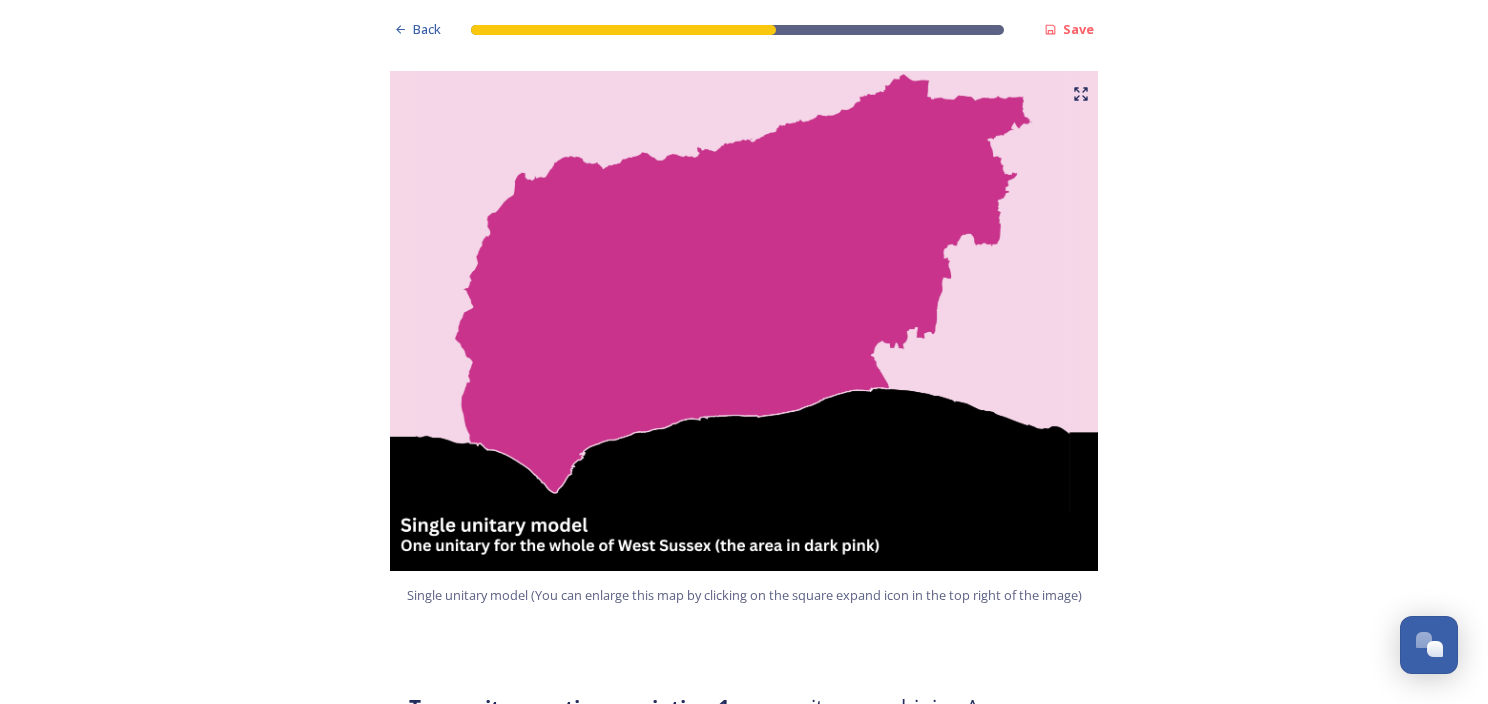 scroll, scrollTop: 400, scrollLeft: 0, axis: vertical 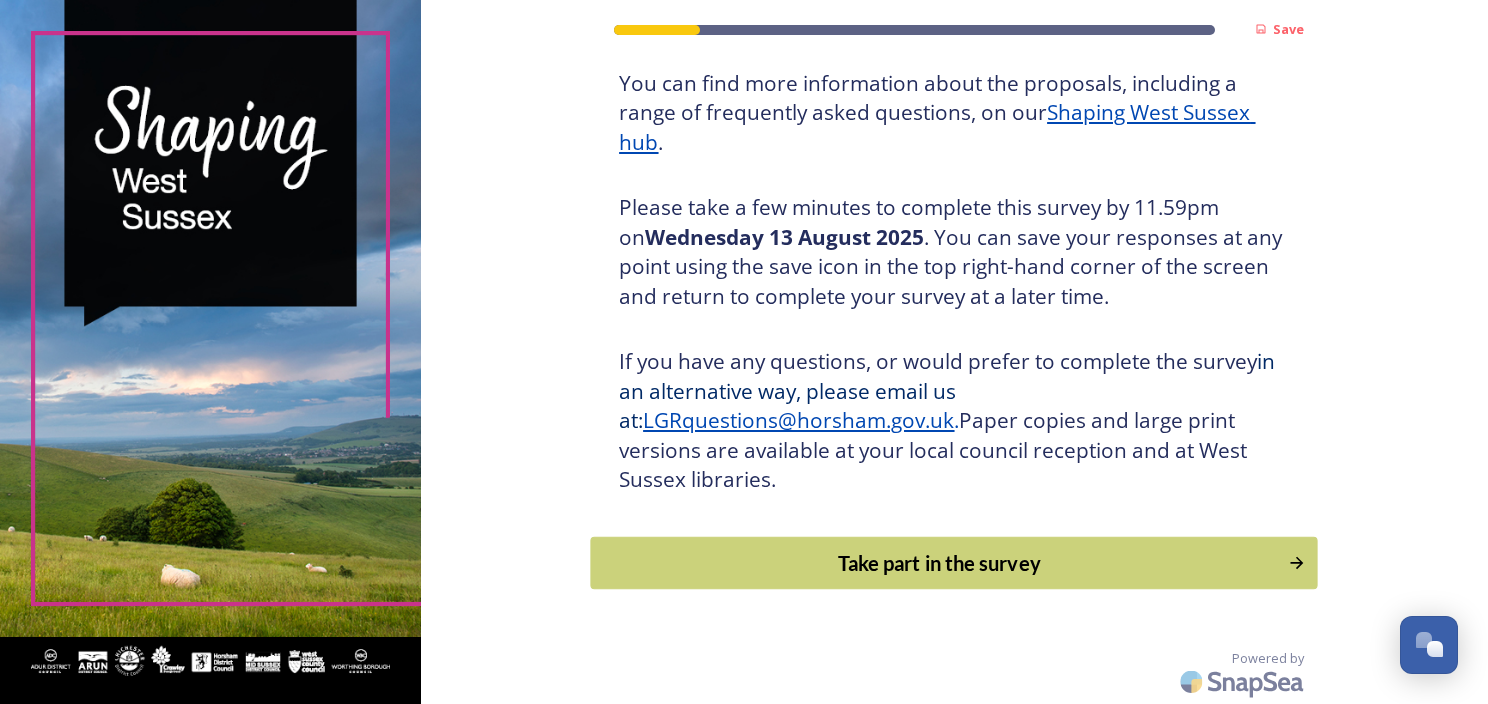 click on "Take part in the survey" at bounding box center (940, 563) 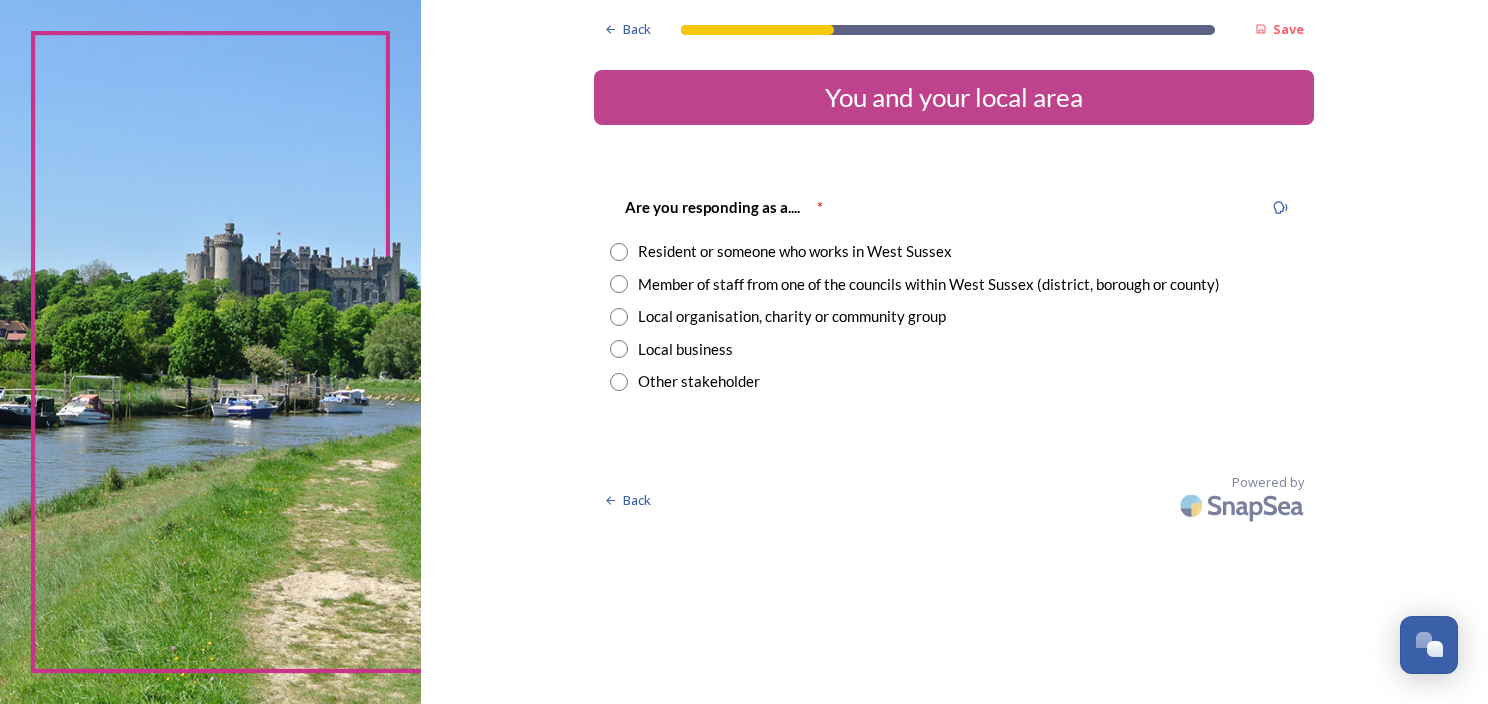 click at bounding box center [619, 252] 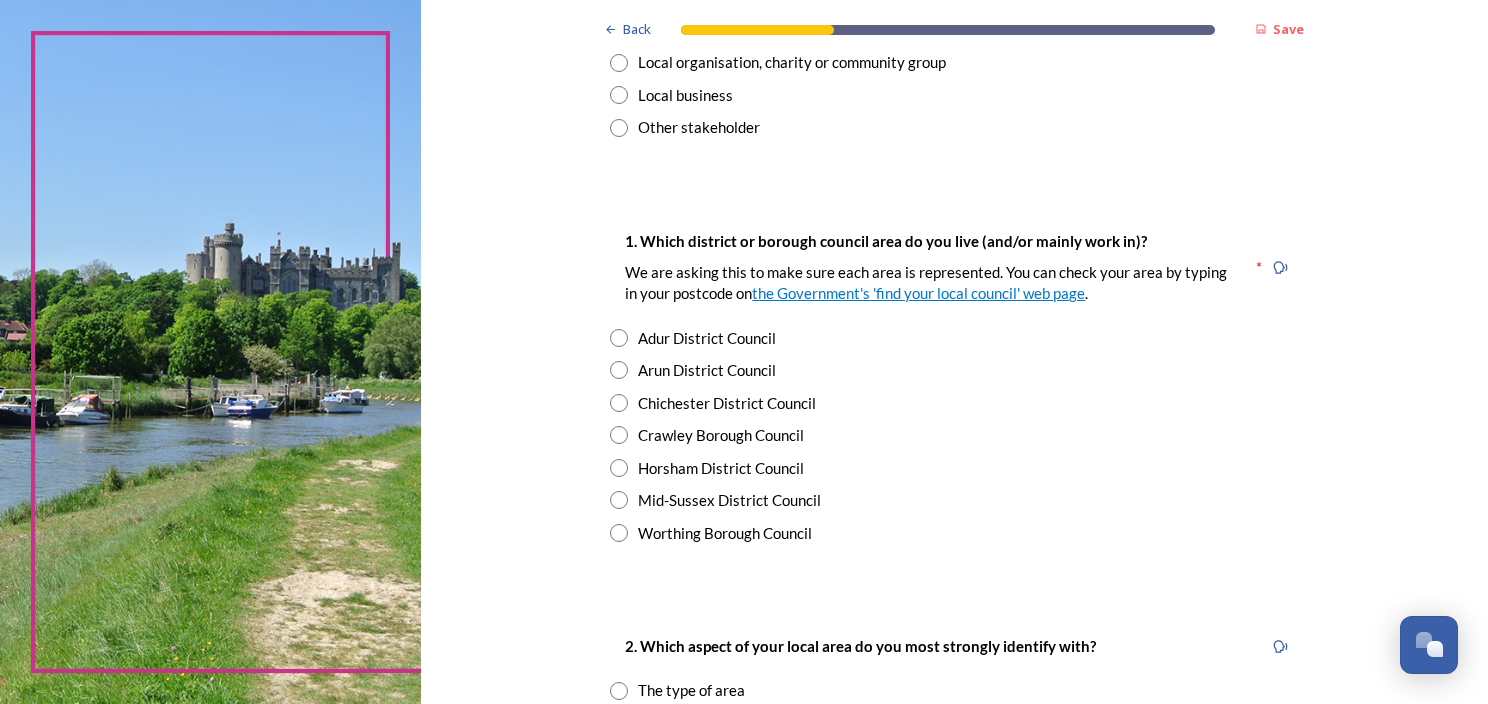 scroll, scrollTop: 300, scrollLeft: 0, axis: vertical 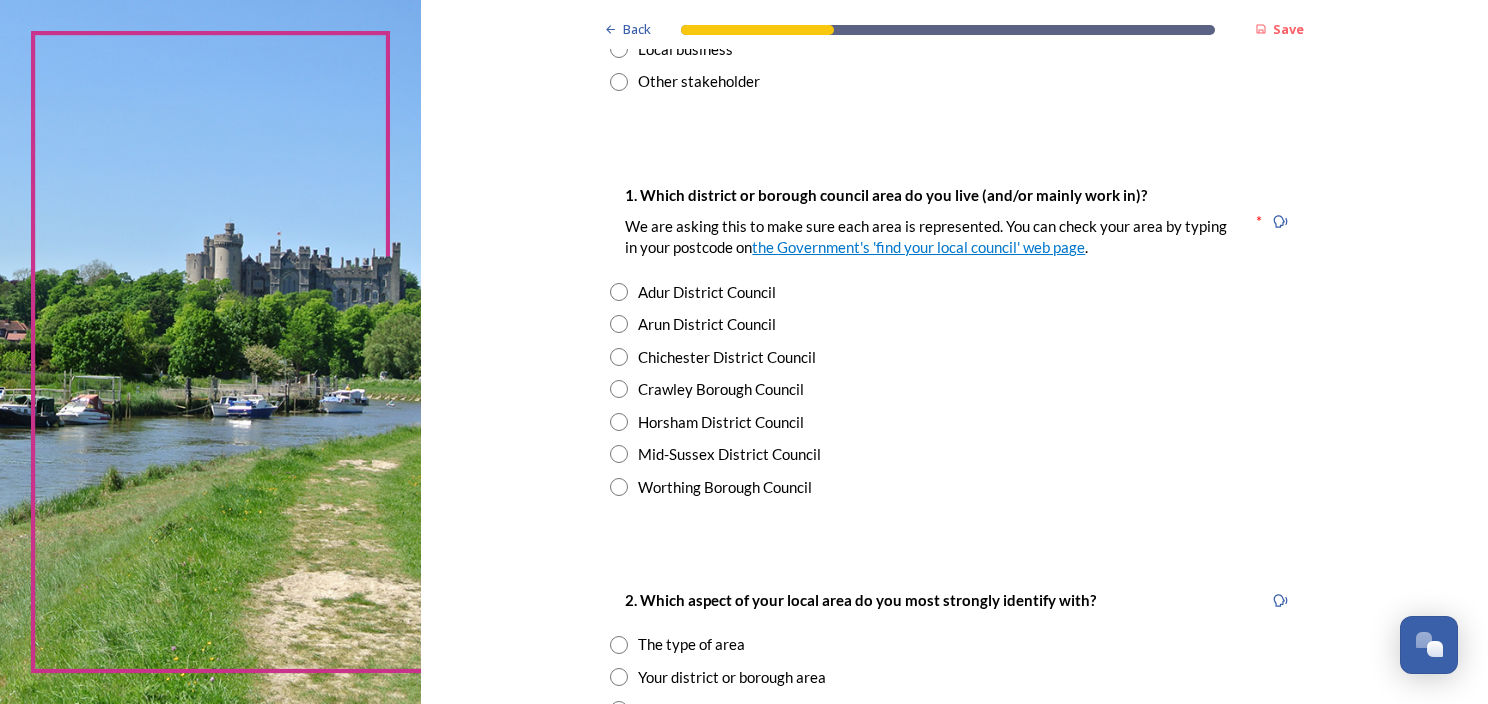 click at bounding box center [619, 422] 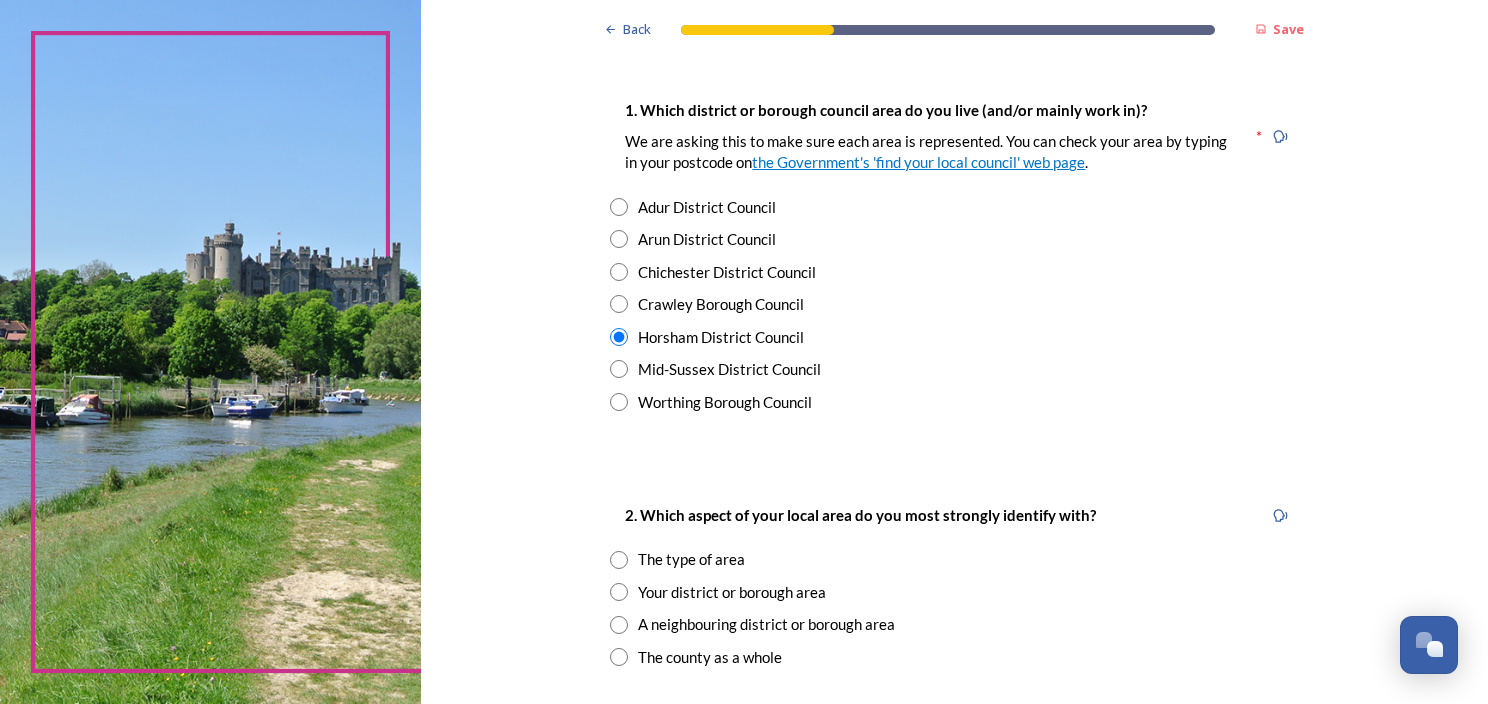 scroll, scrollTop: 600, scrollLeft: 0, axis: vertical 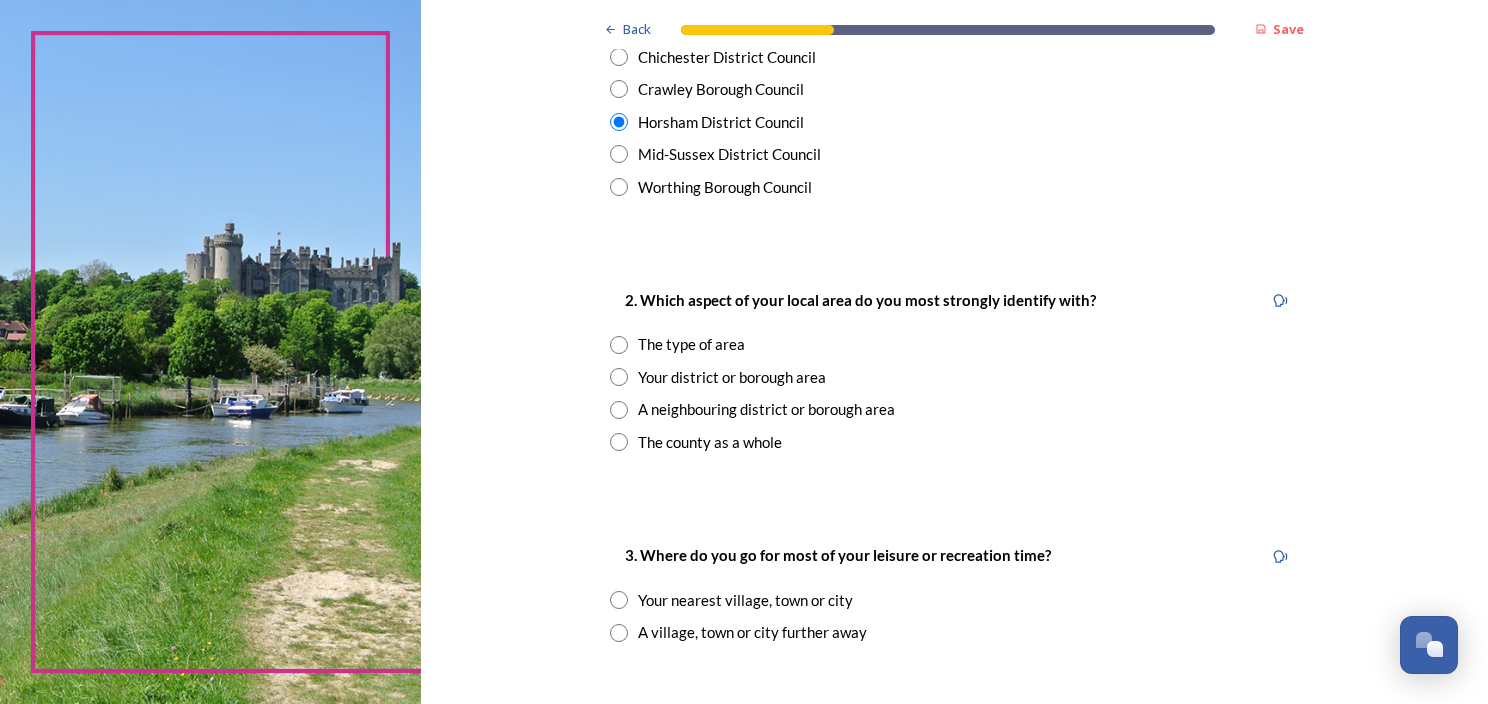 click at bounding box center (619, 442) 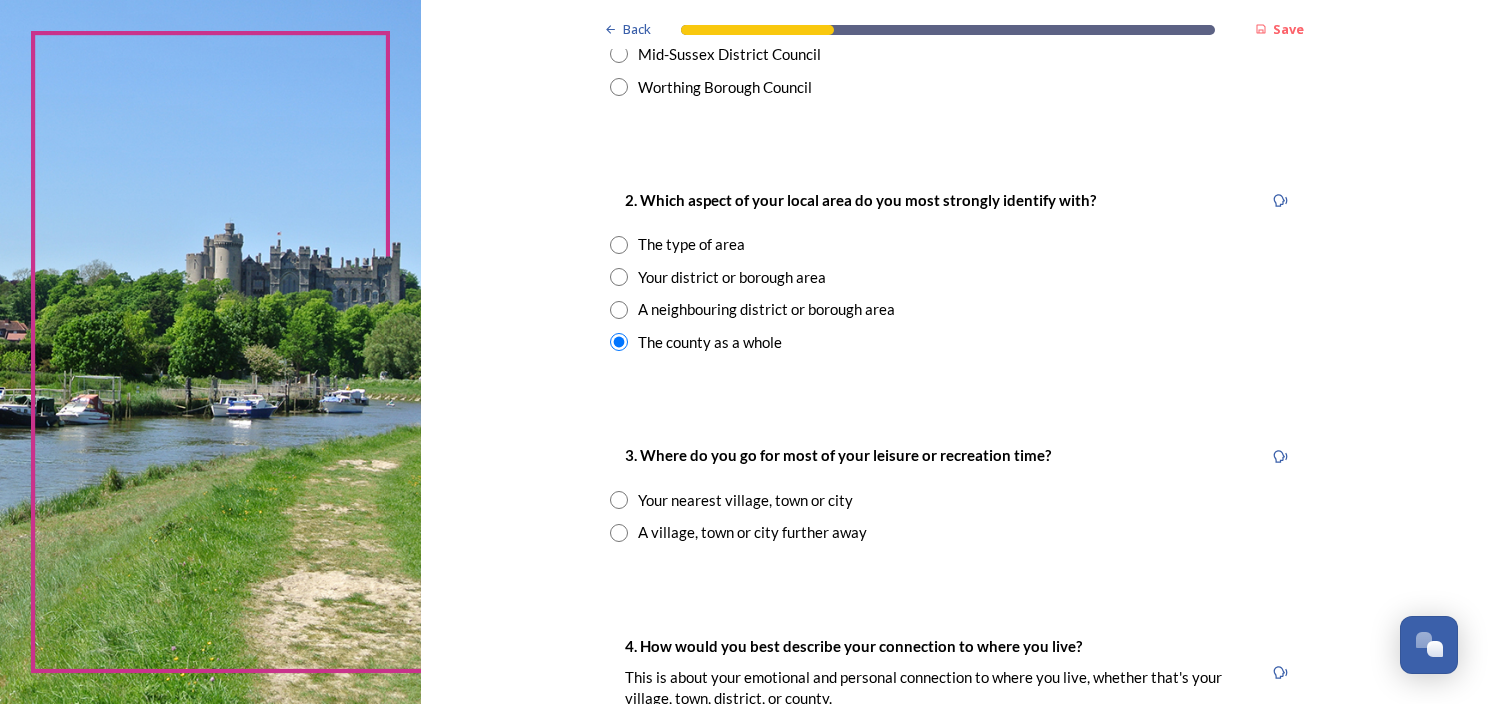 scroll, scrollTop: 800, scrollLeft: 0, axis: vertical 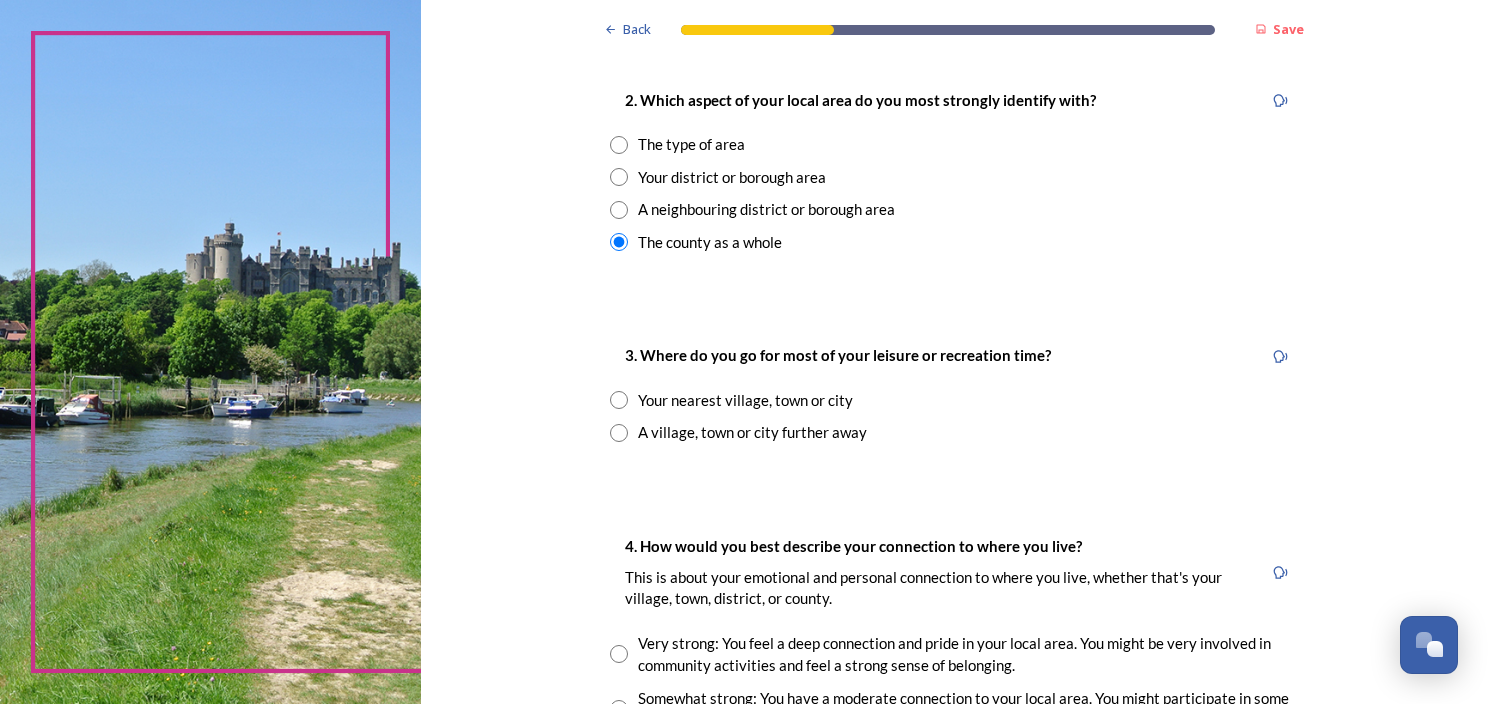 click at bounding box center [619, 400] 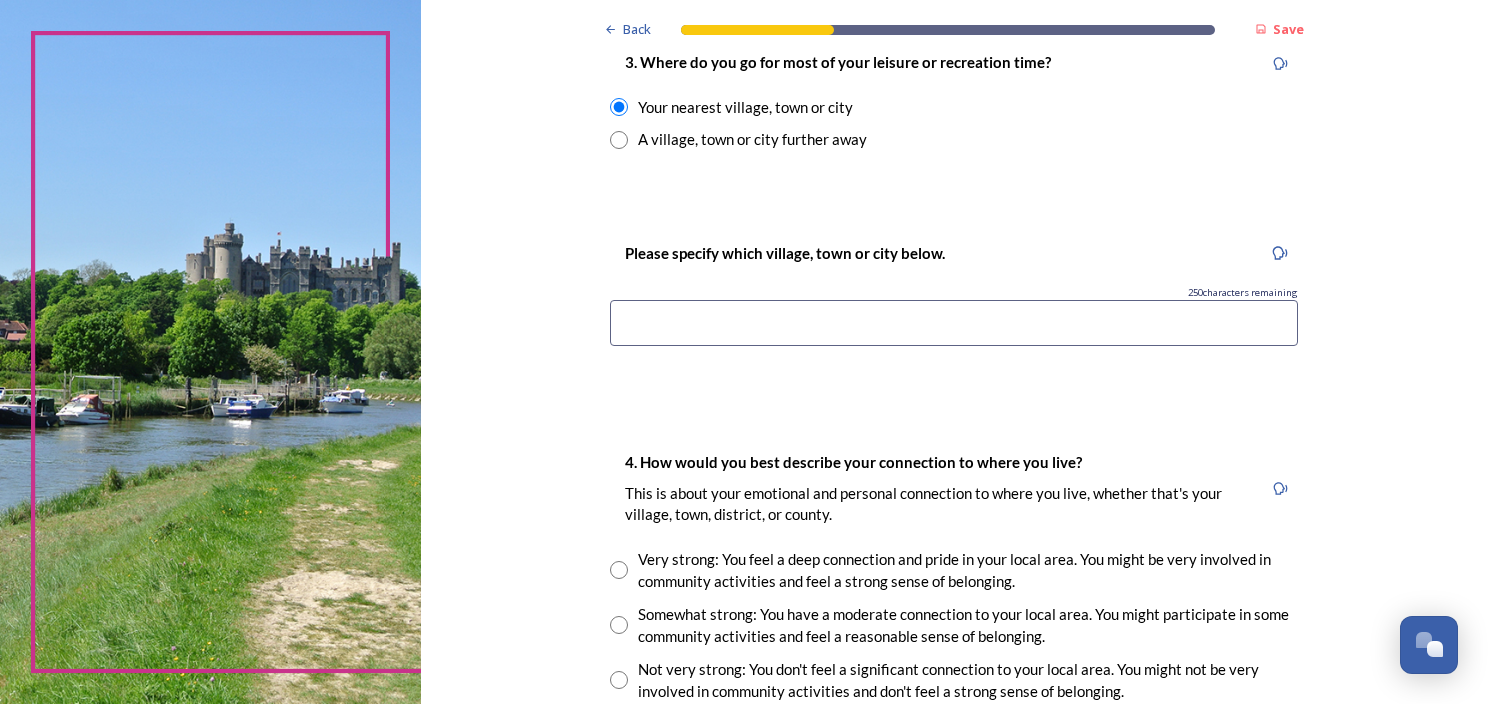 scroll, scrollTop: 1200, scrollLeft: 0, axis: vertical 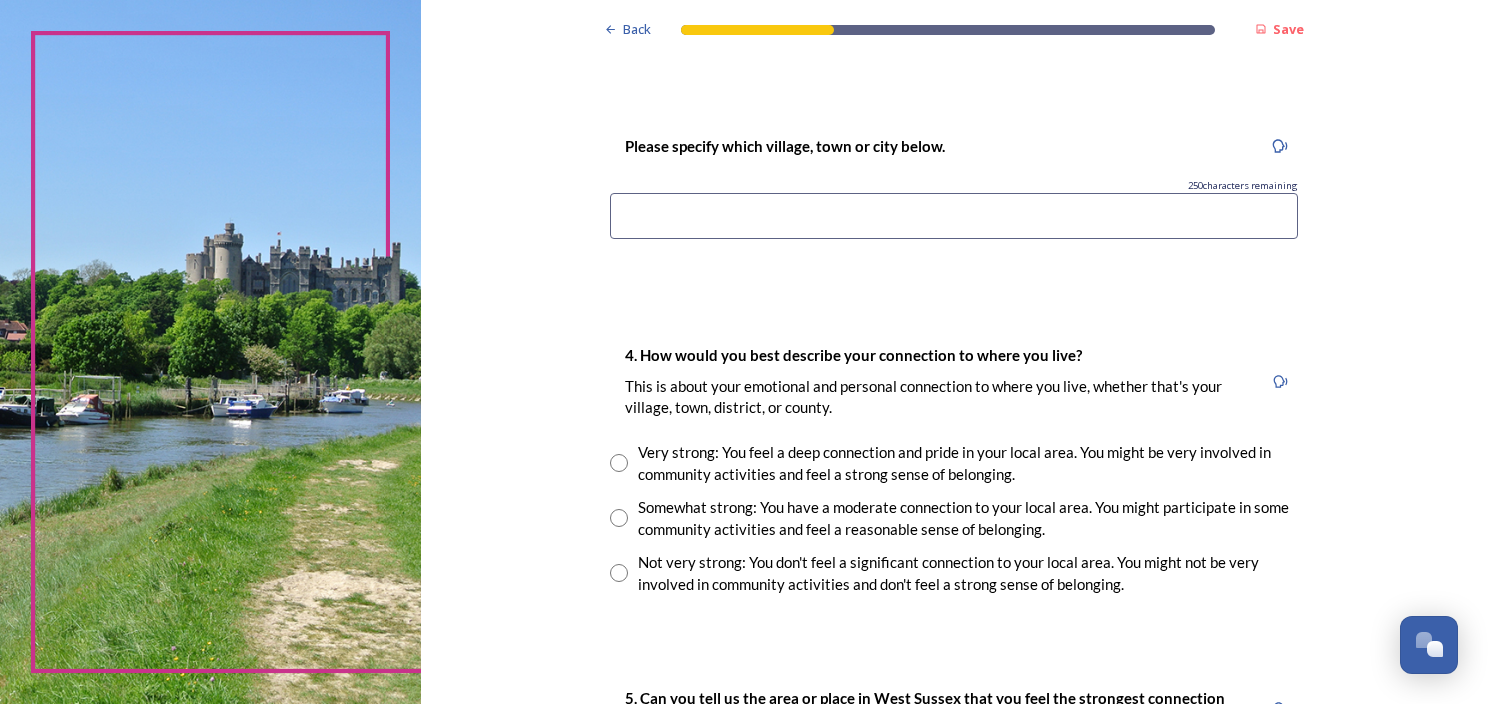 click at bounding box center (619, 463) 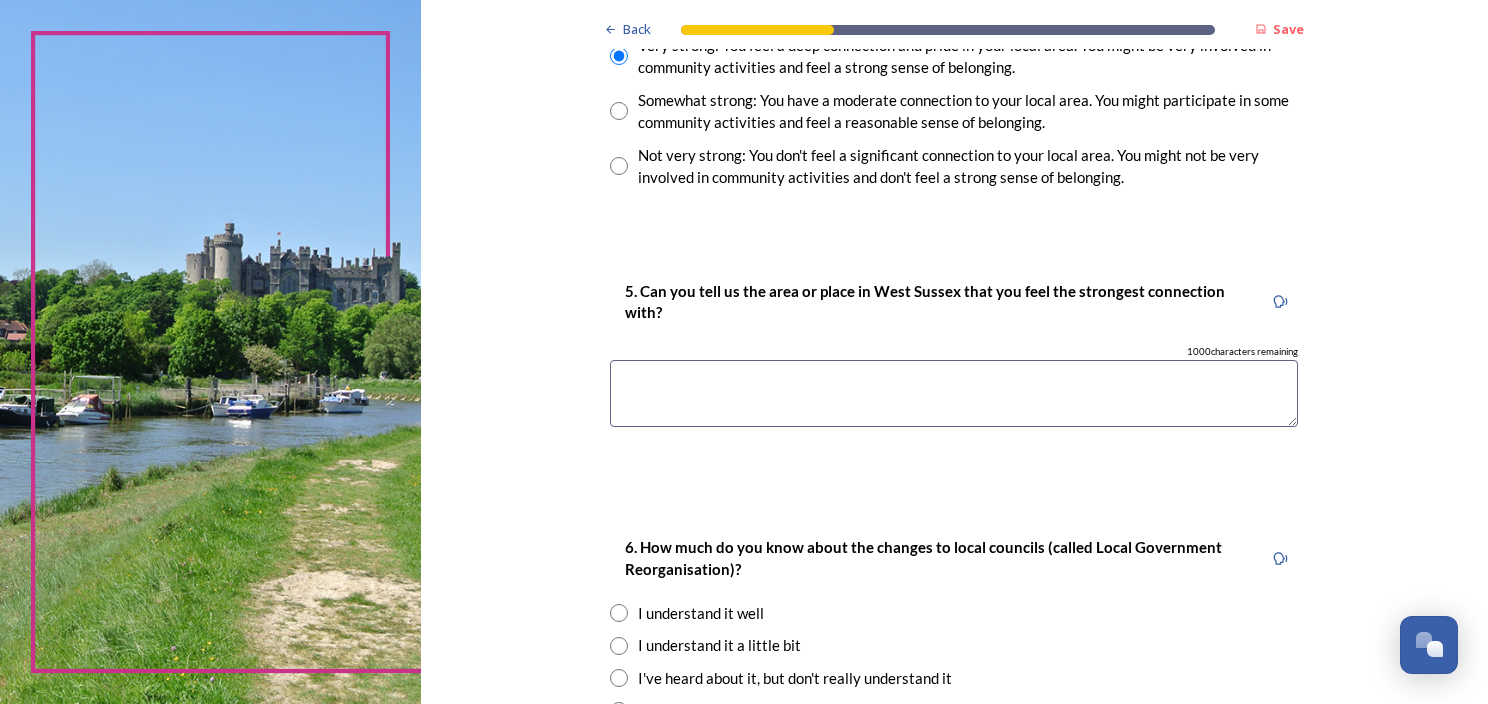 scroll, scrollTop: 1800, scrollLeft: 0, axis: vertical 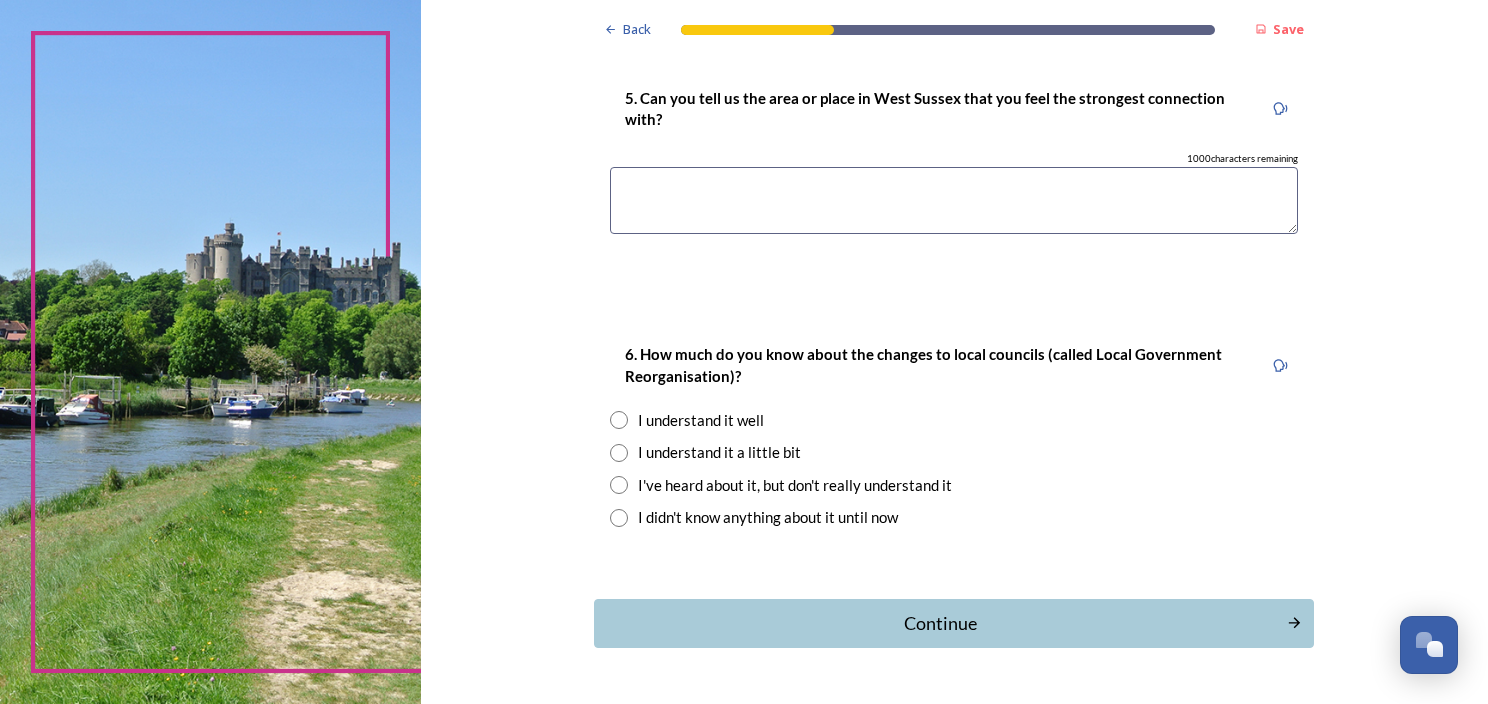 click at bounding box center [619, 453] 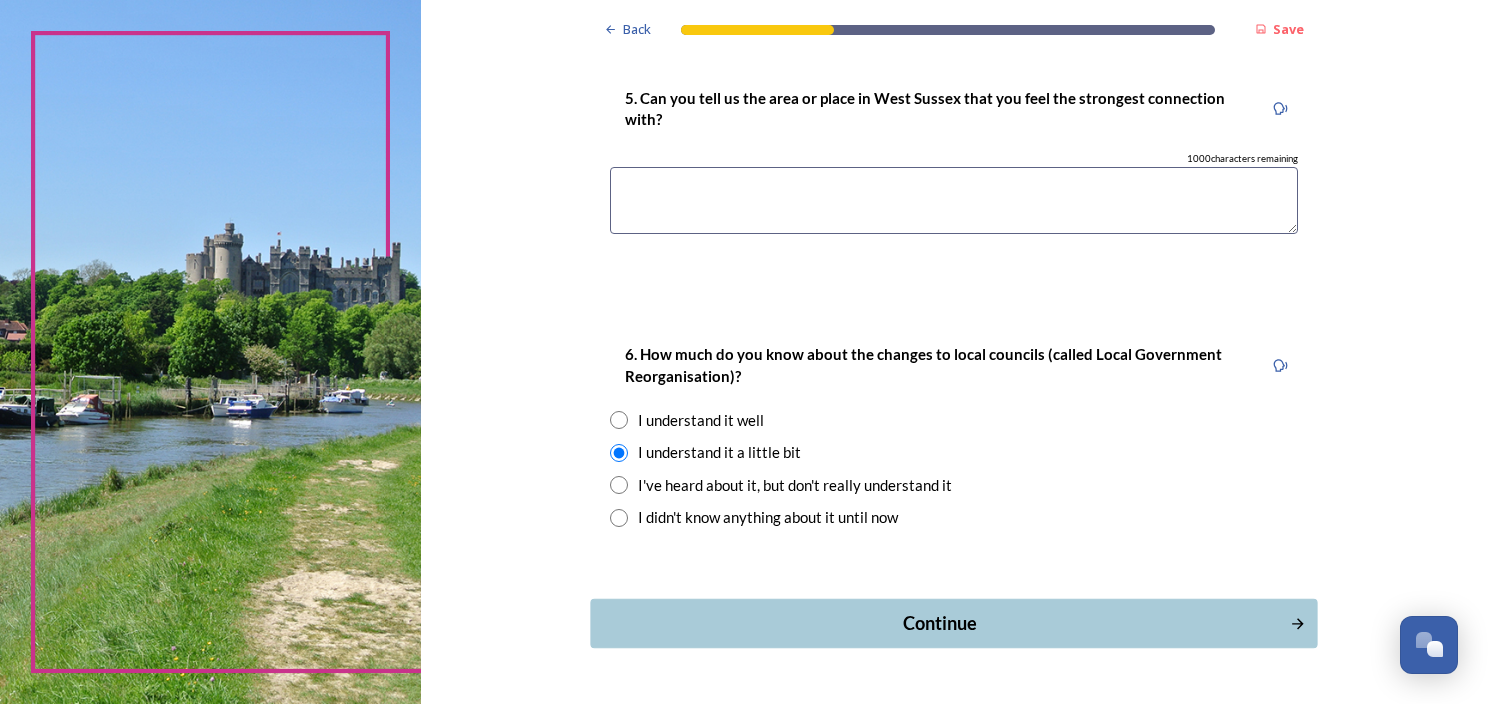 click on "Continue" at bounding box center [940, 623] 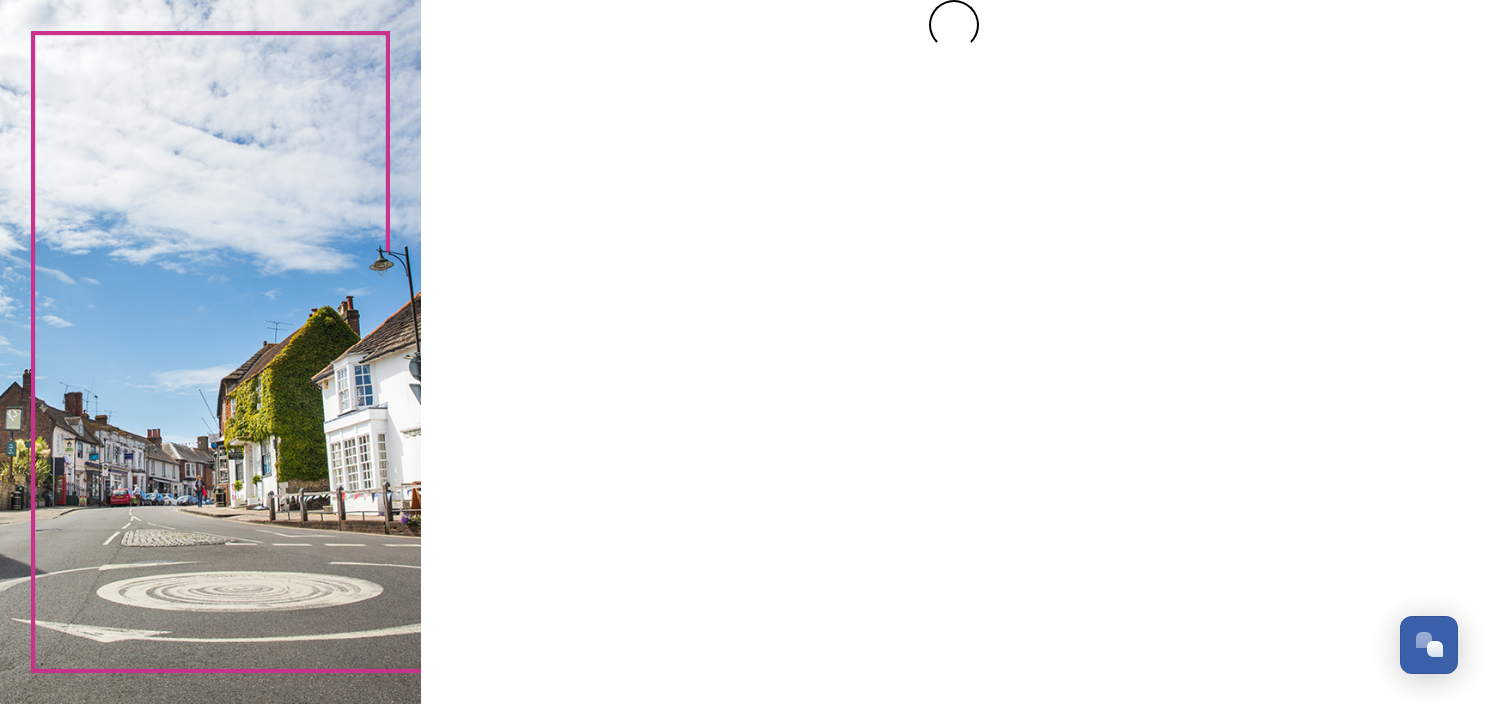 scroll, scrollTop: 0, scrollLeft: 0, axis: both 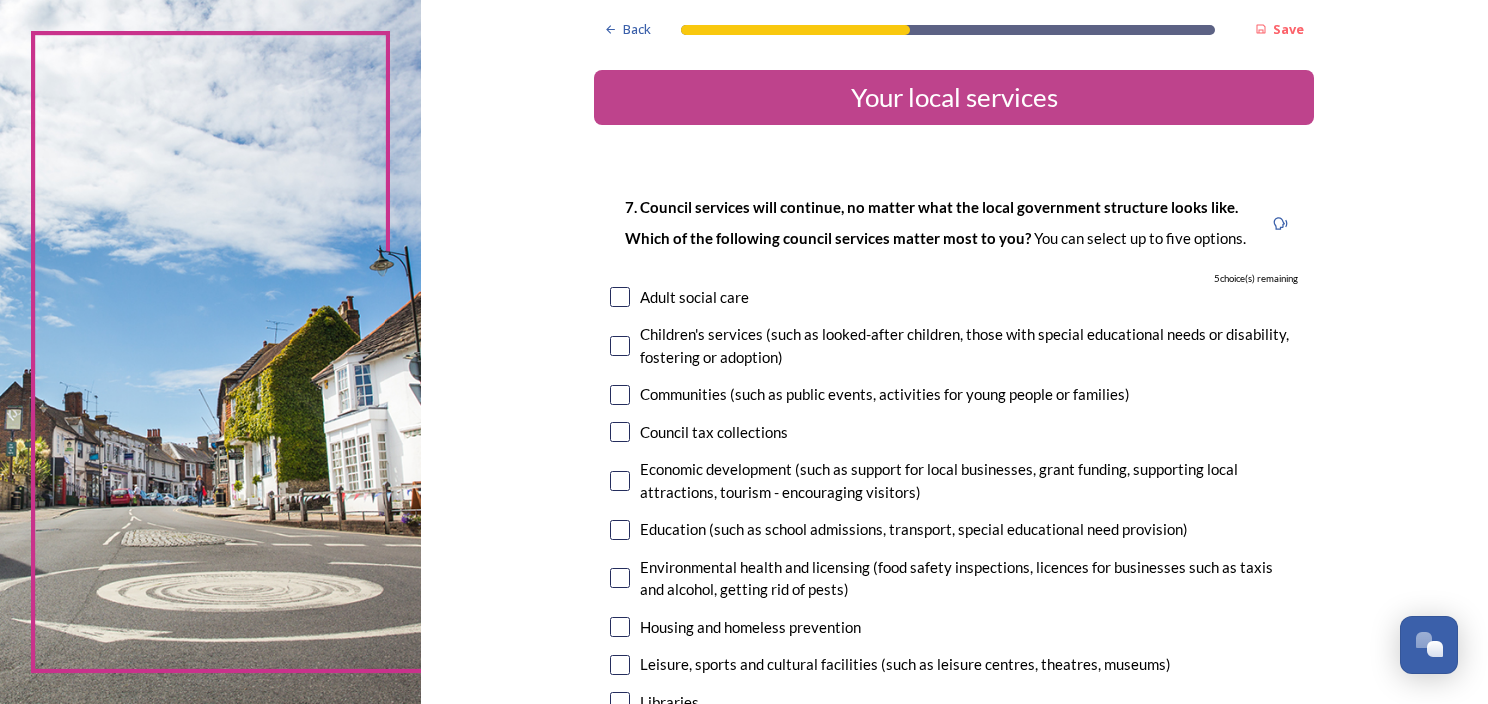 click at bounding box center [620, 432] 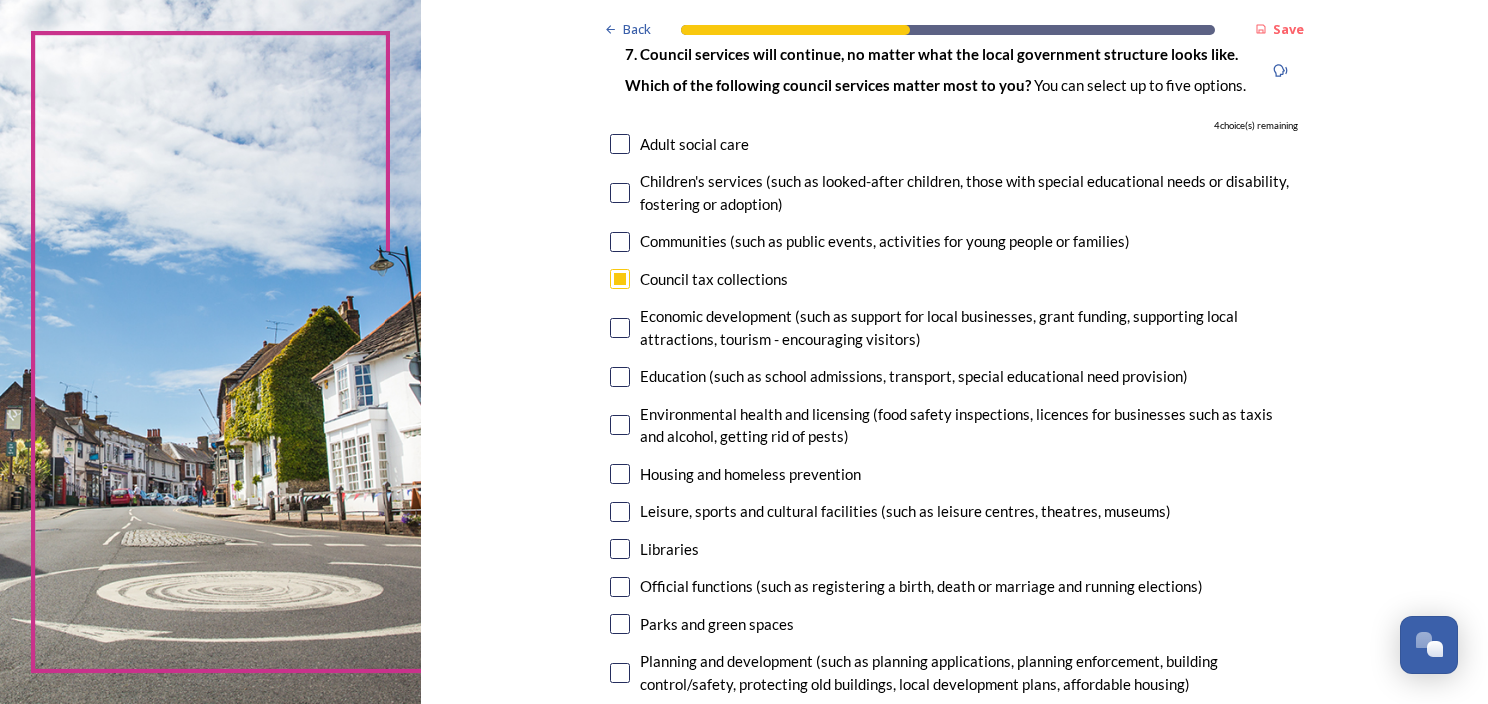 scroll, scrollTop: 200, scrollLeft: 0, axis: vertical 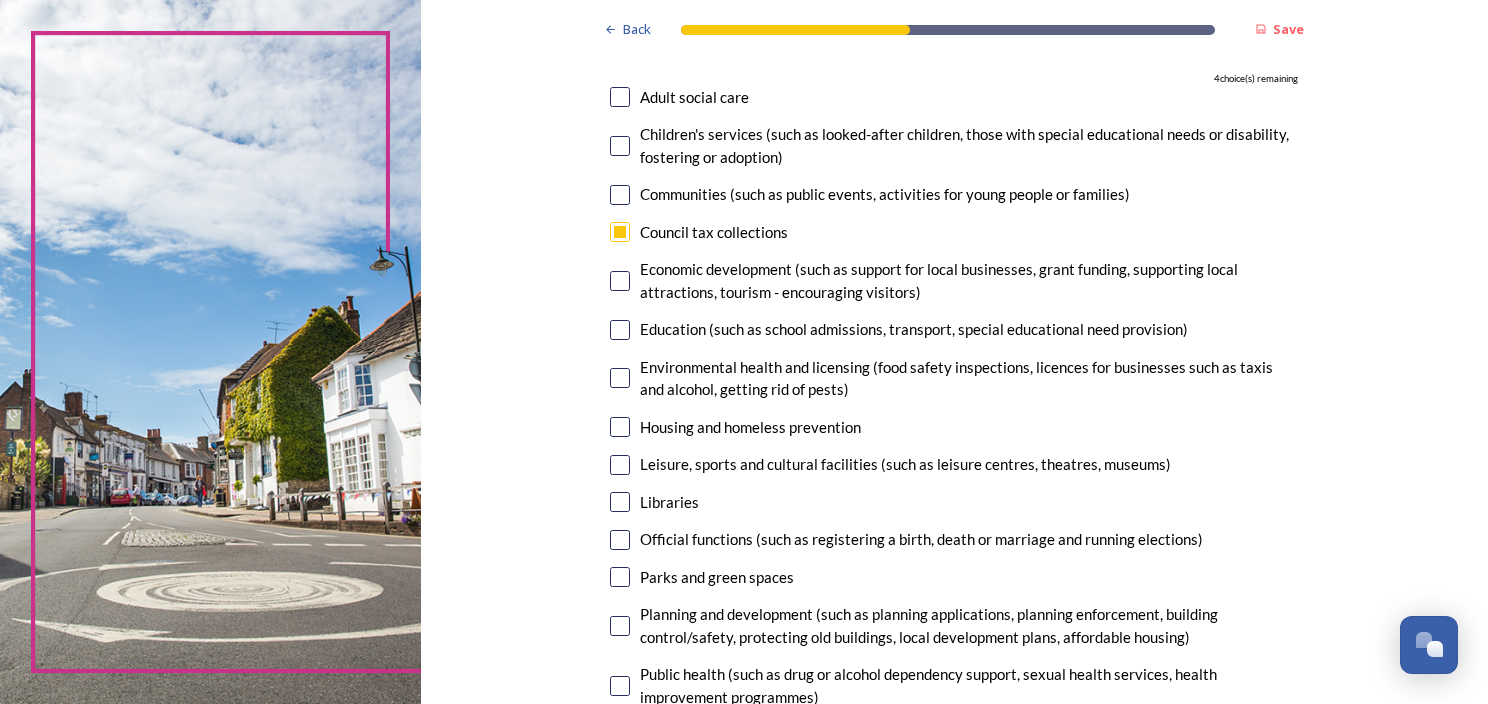 click at bounding box center [620, 378] 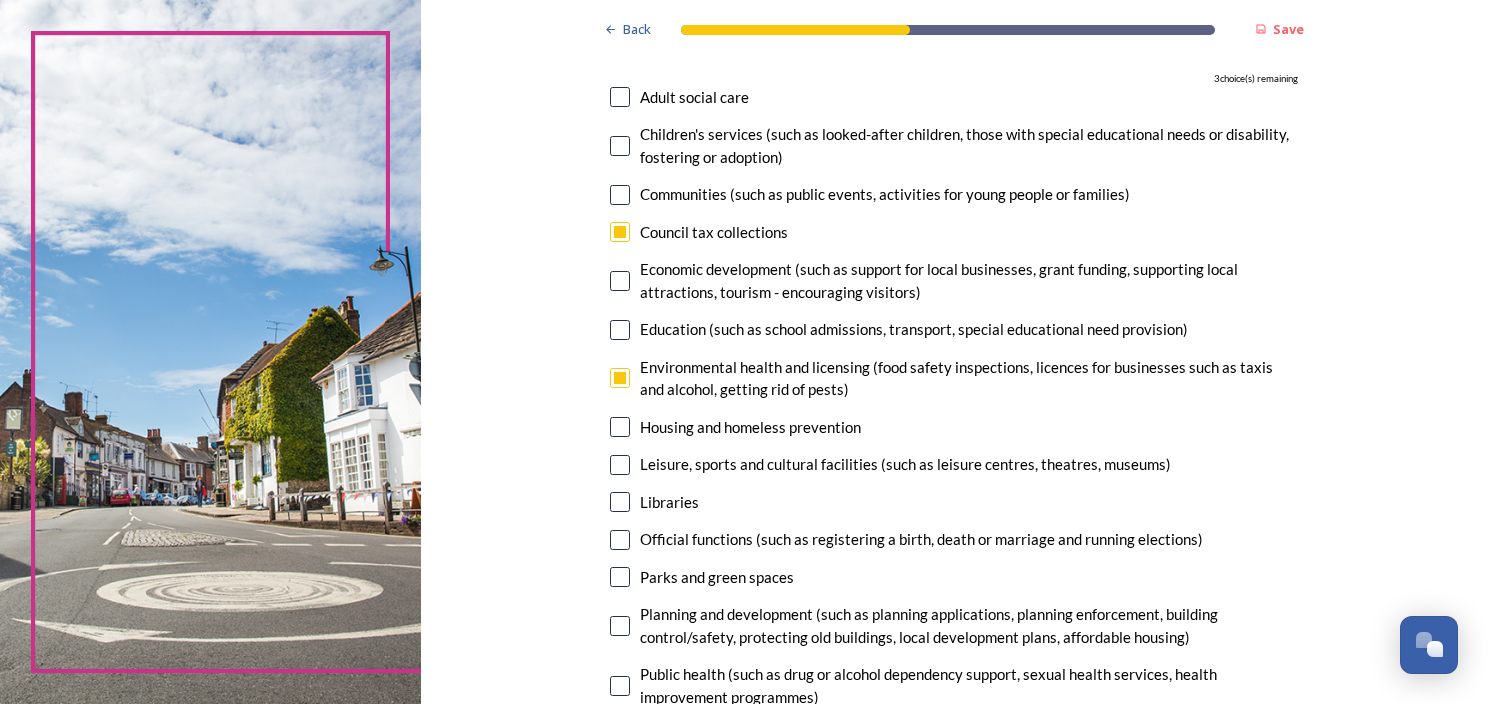 click at bounding box center [620, 427] 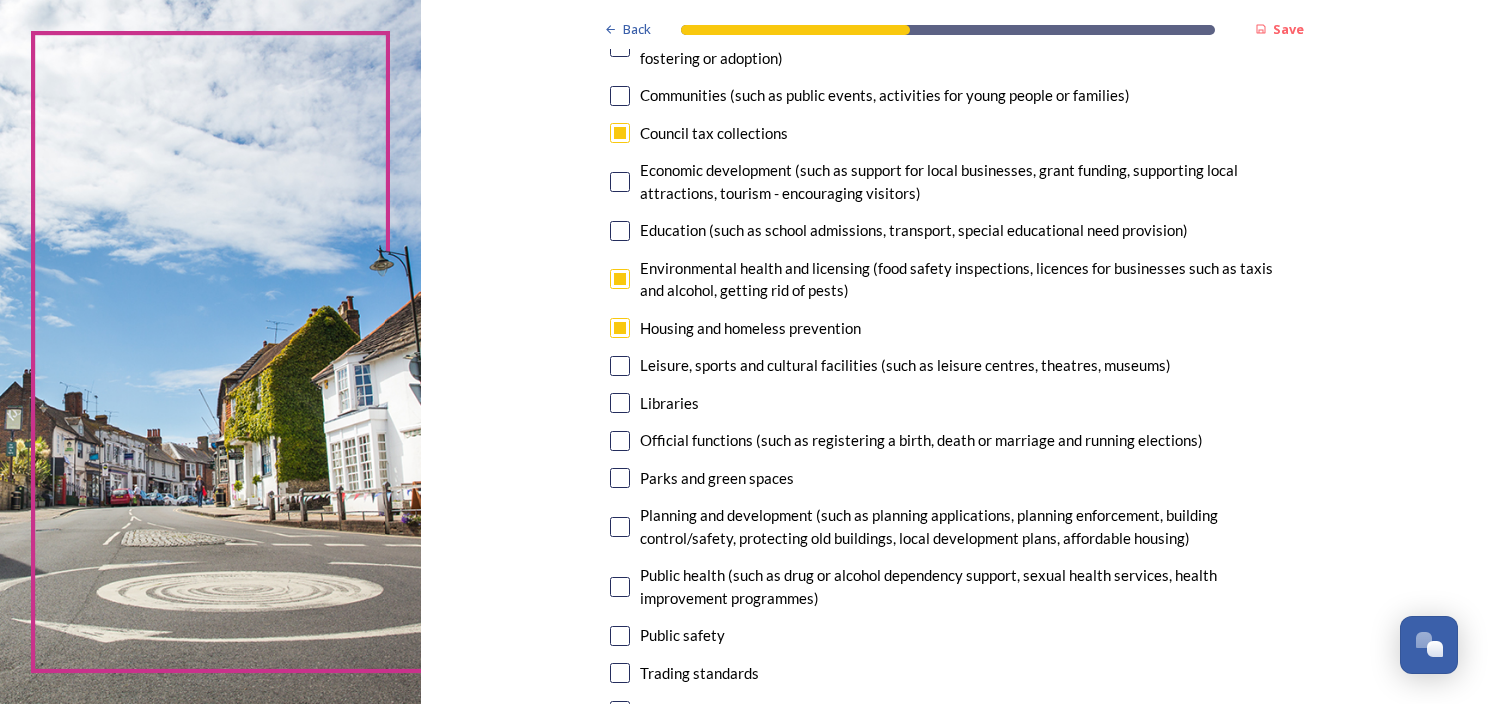scroll, scrollTop: 300, scrollLeft: 0, axis: vertical 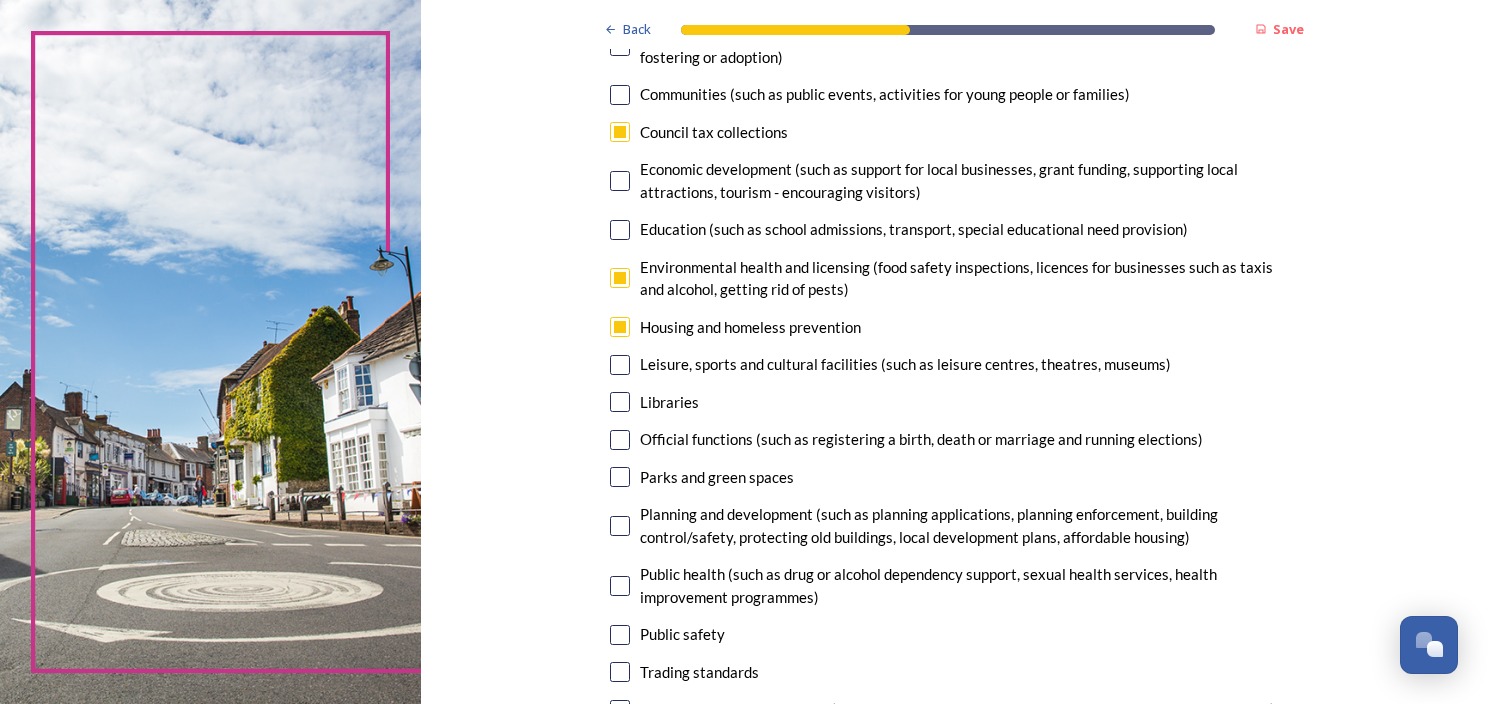 click at bounding box center [620, 365] 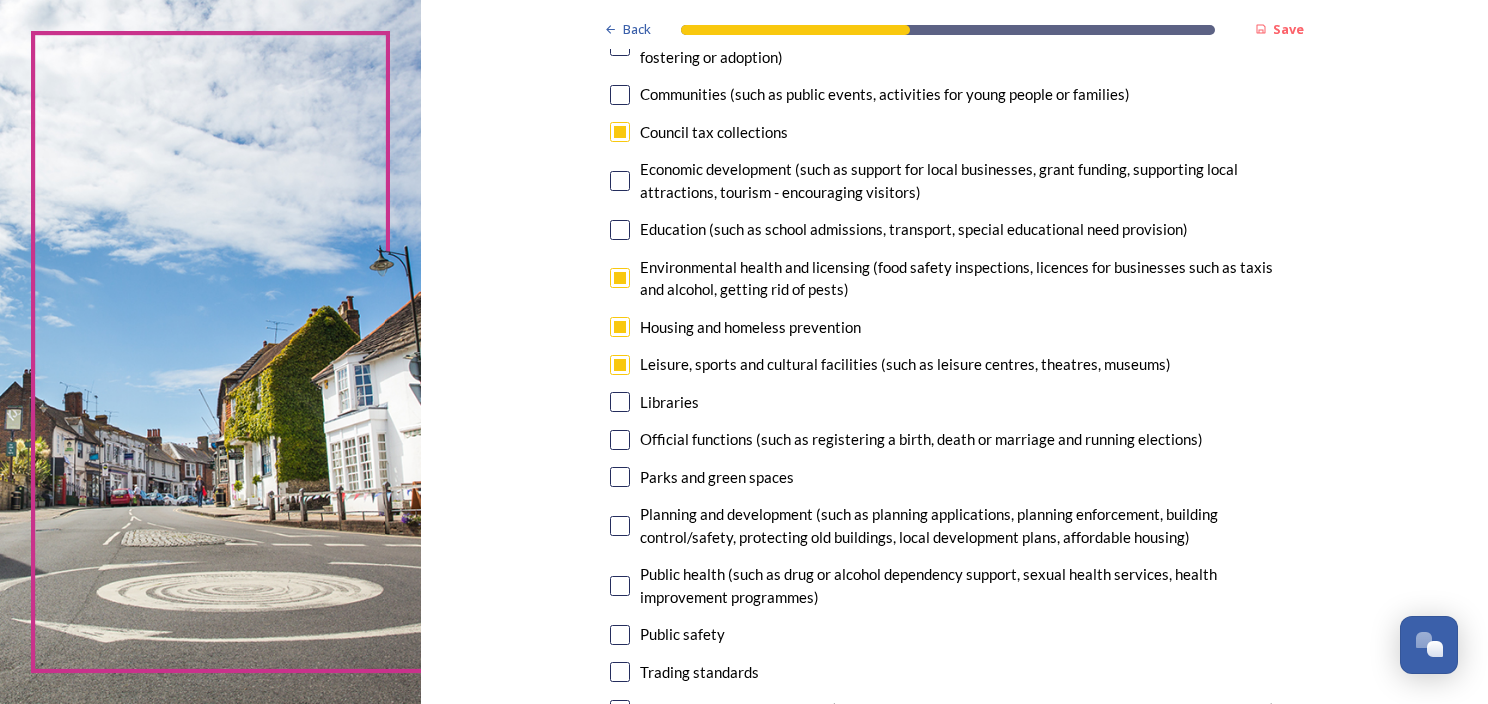 click at bounding box center (620, 402) 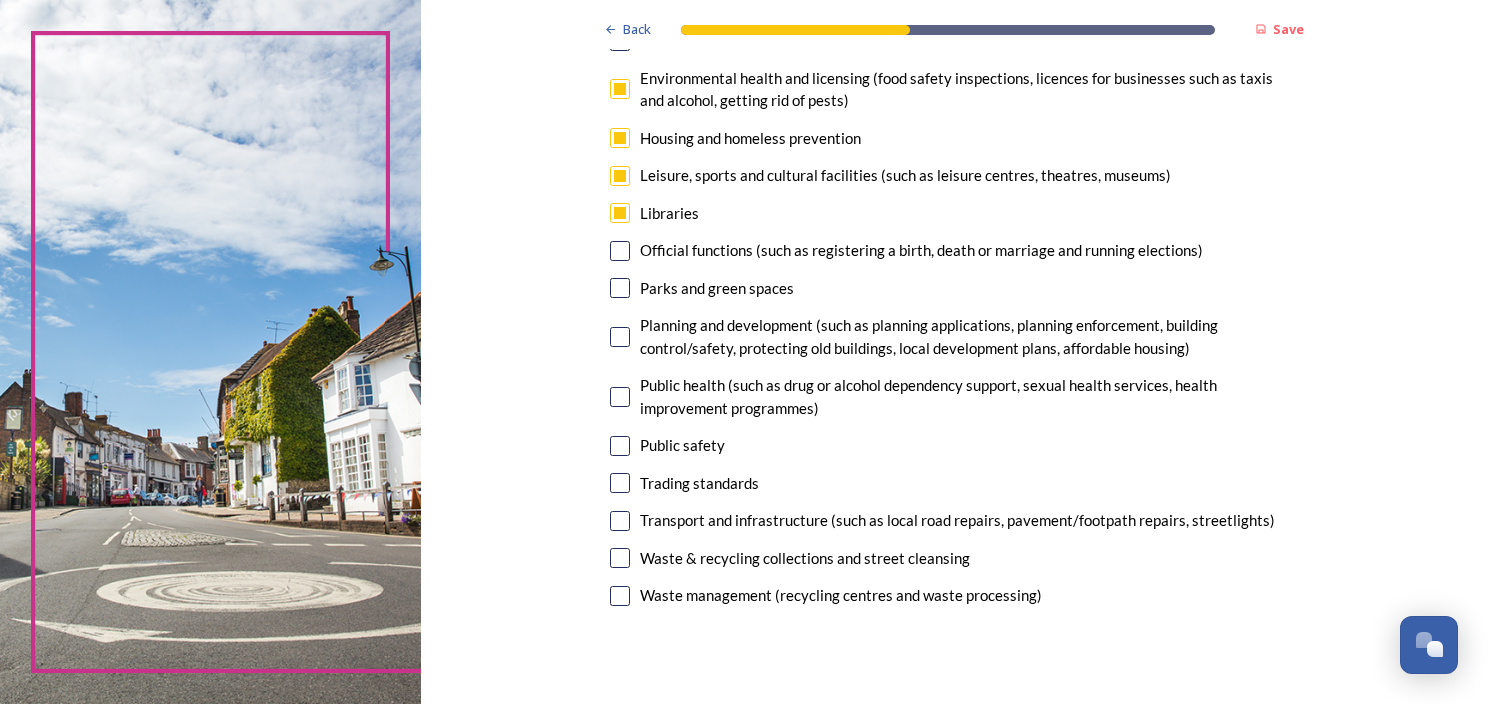 scroll, scrollTop: 500, scrollLeft: 0, axis: vertical 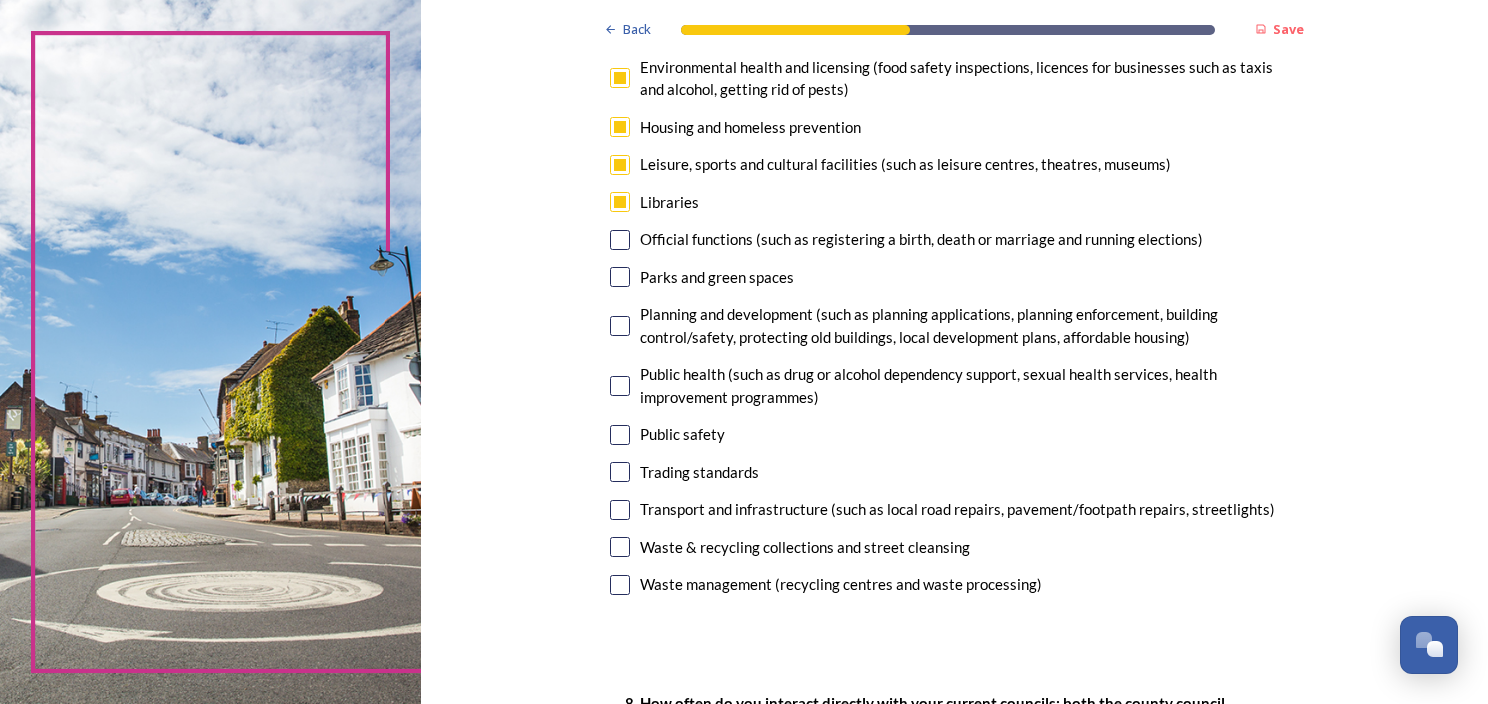 click at bounding box center [620, 277] 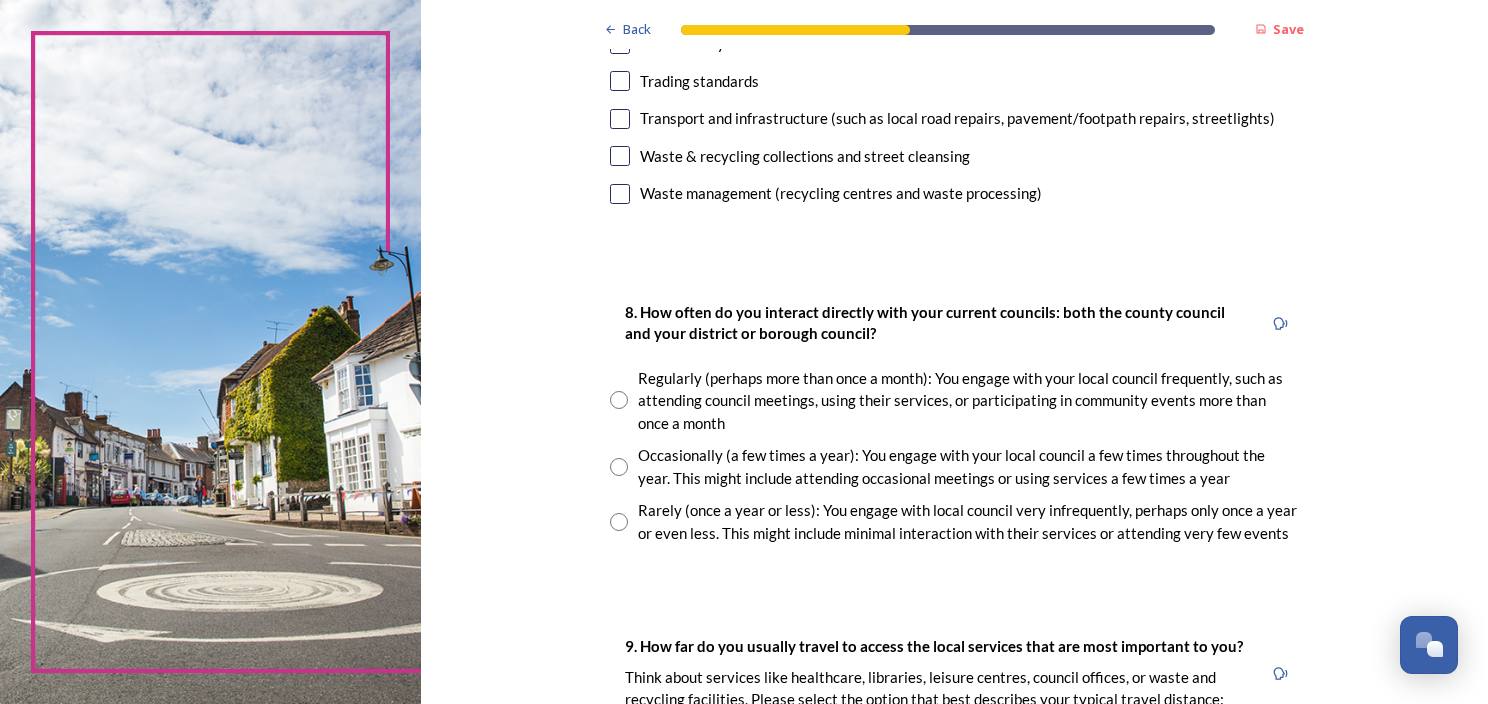scroll, scrollTop: 900, scrollLeft: 0, axis: vertical 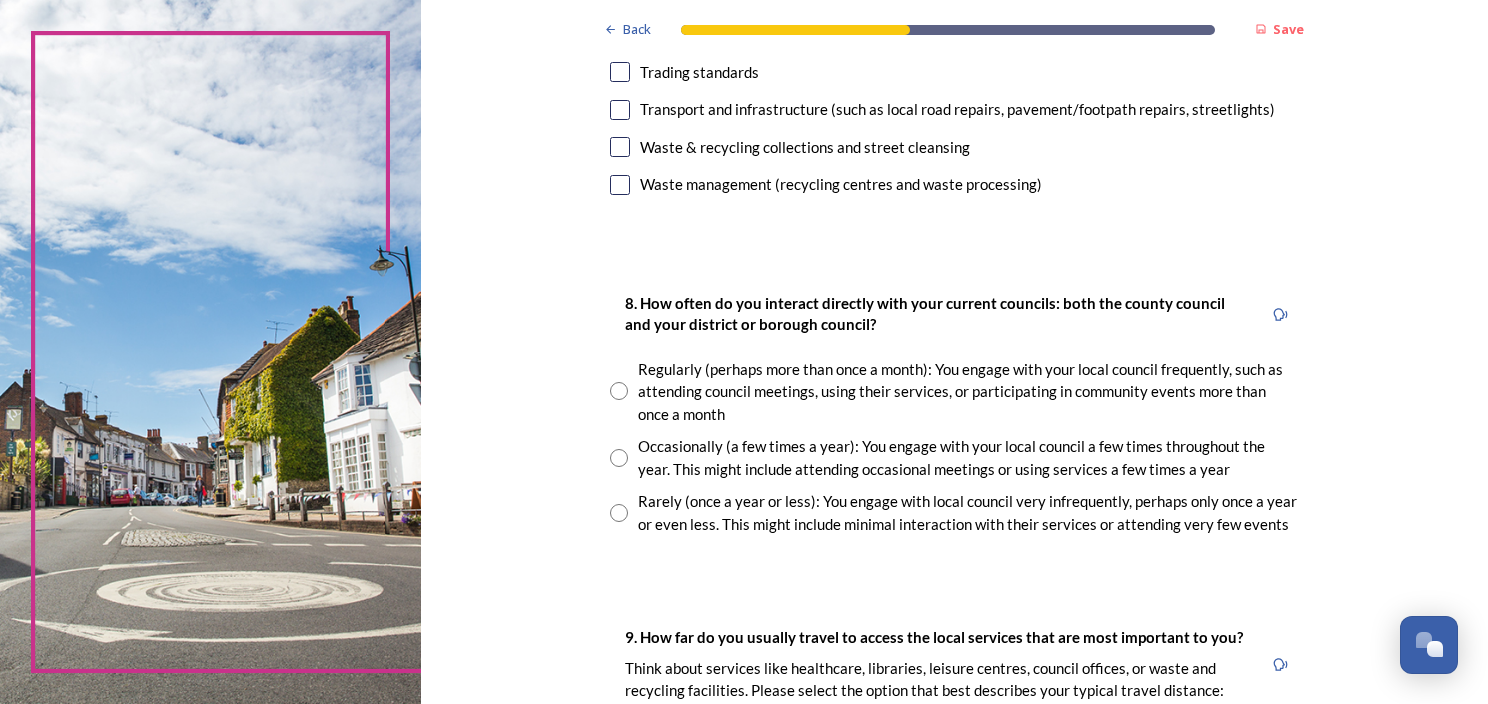 click at bounding box center [620, 185] 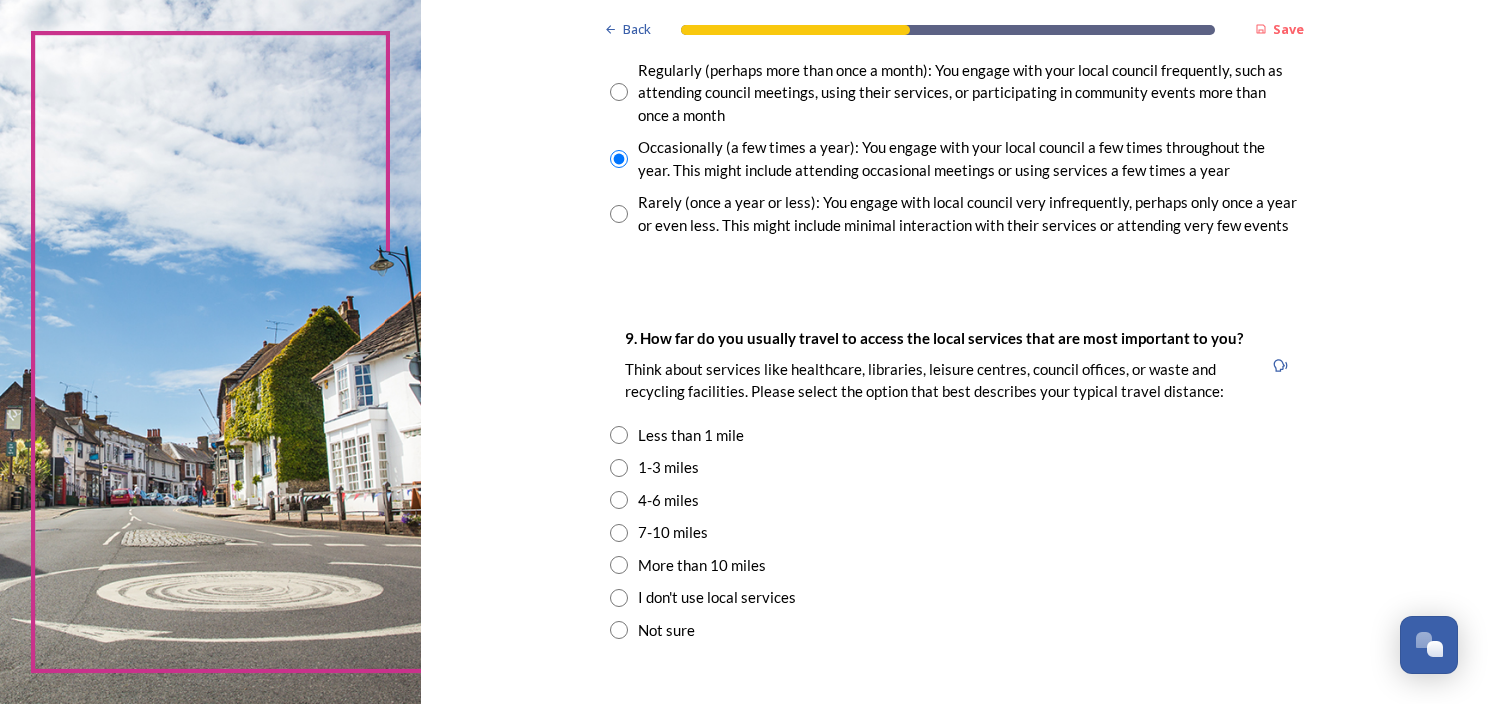 scroll, scrollTop: 1200, scrollLeft: 0, axis: vertical 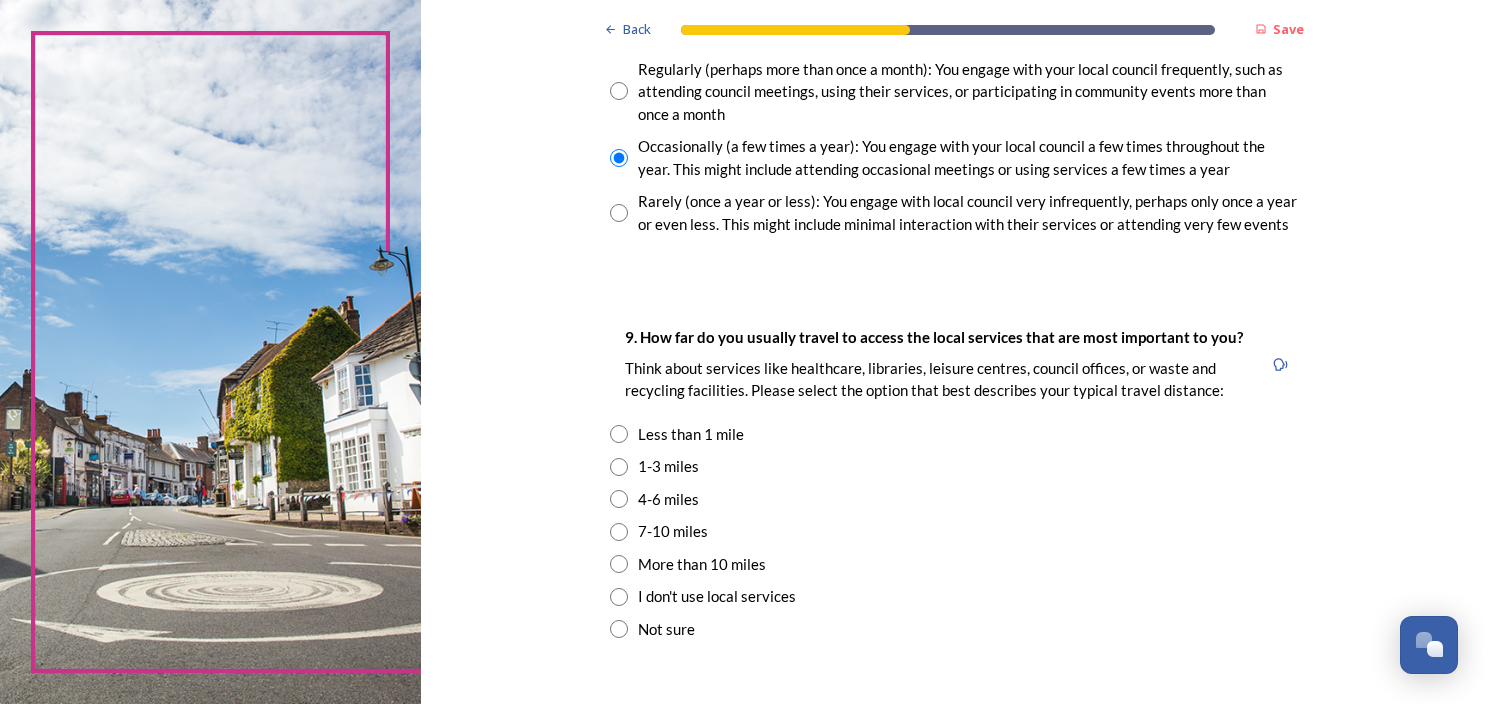 click at bounding box center [619, 213] 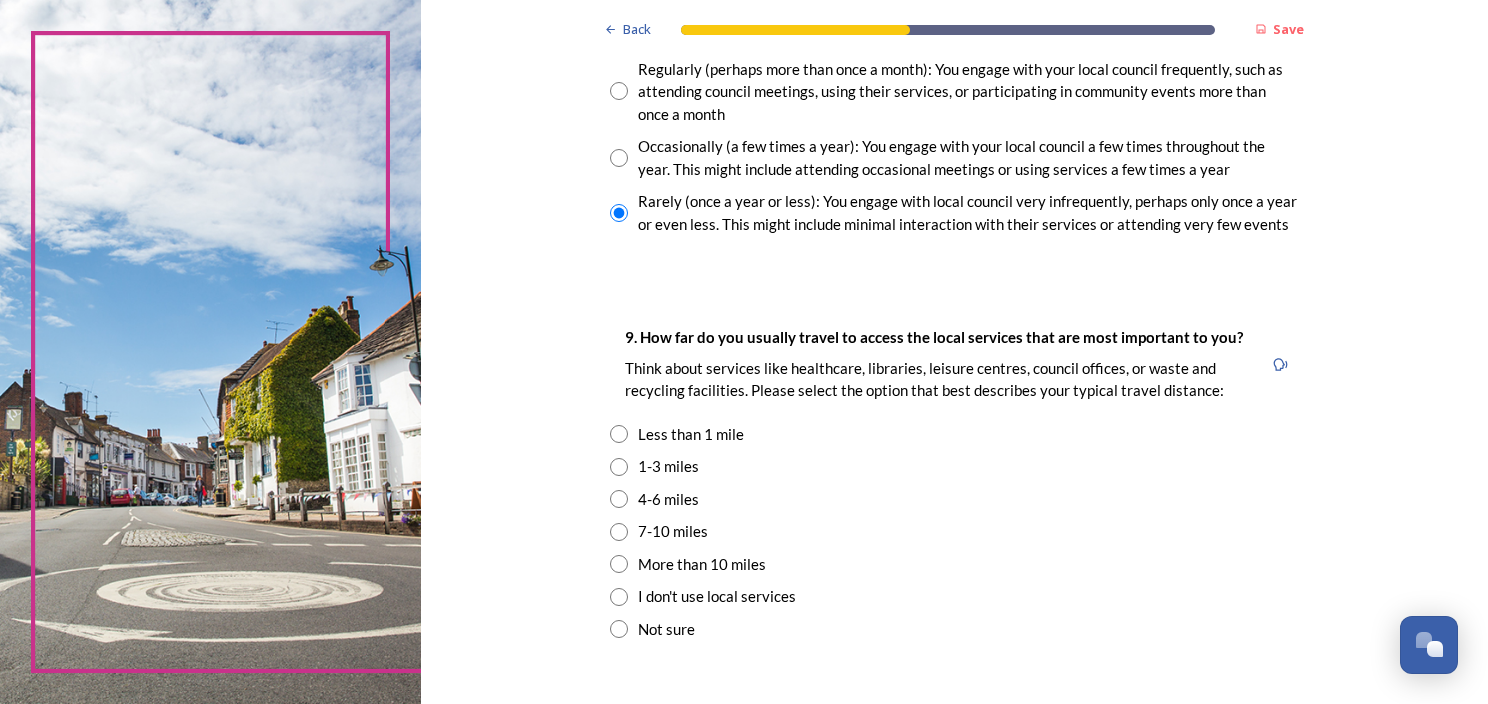 click at bounding box center [619, 467] 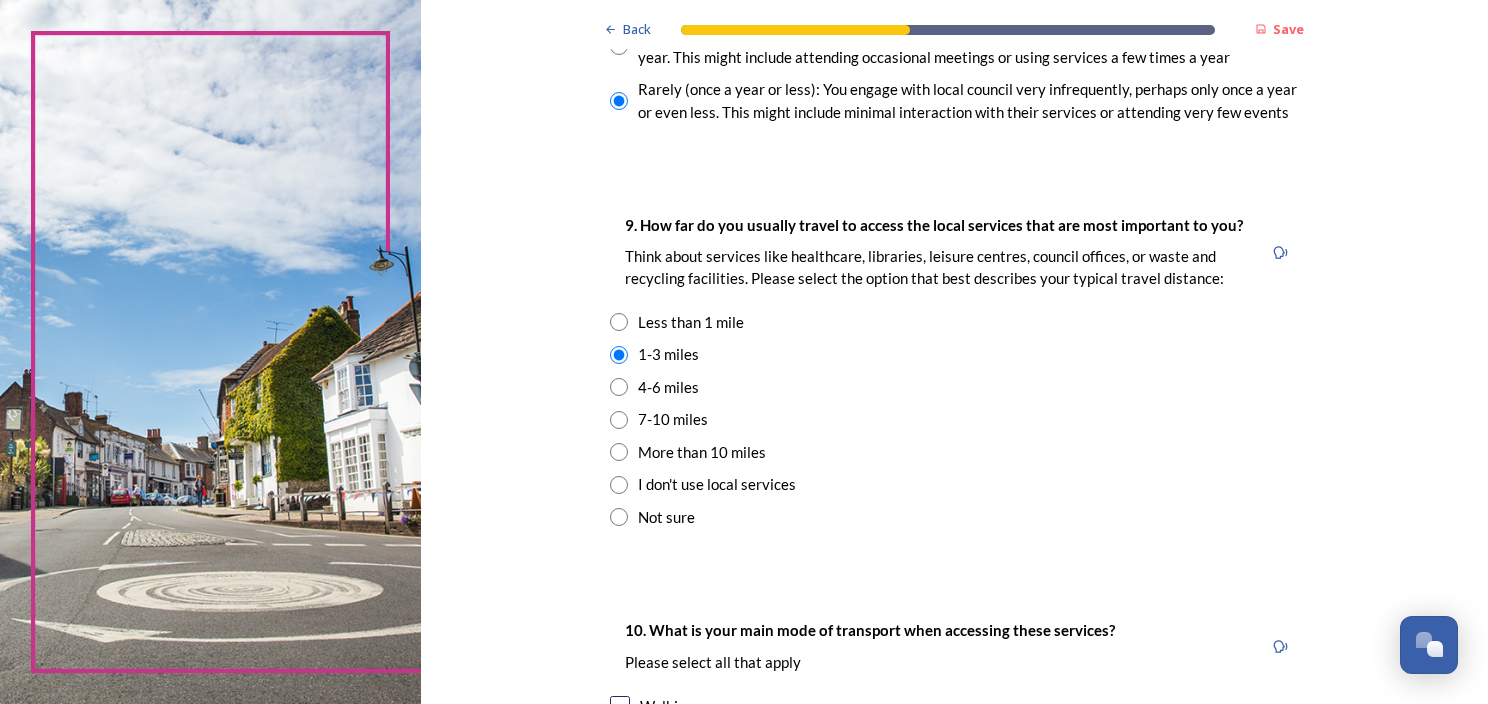 scroll, scrollTop: 1600, scrollLeft: 0, axis: vertical 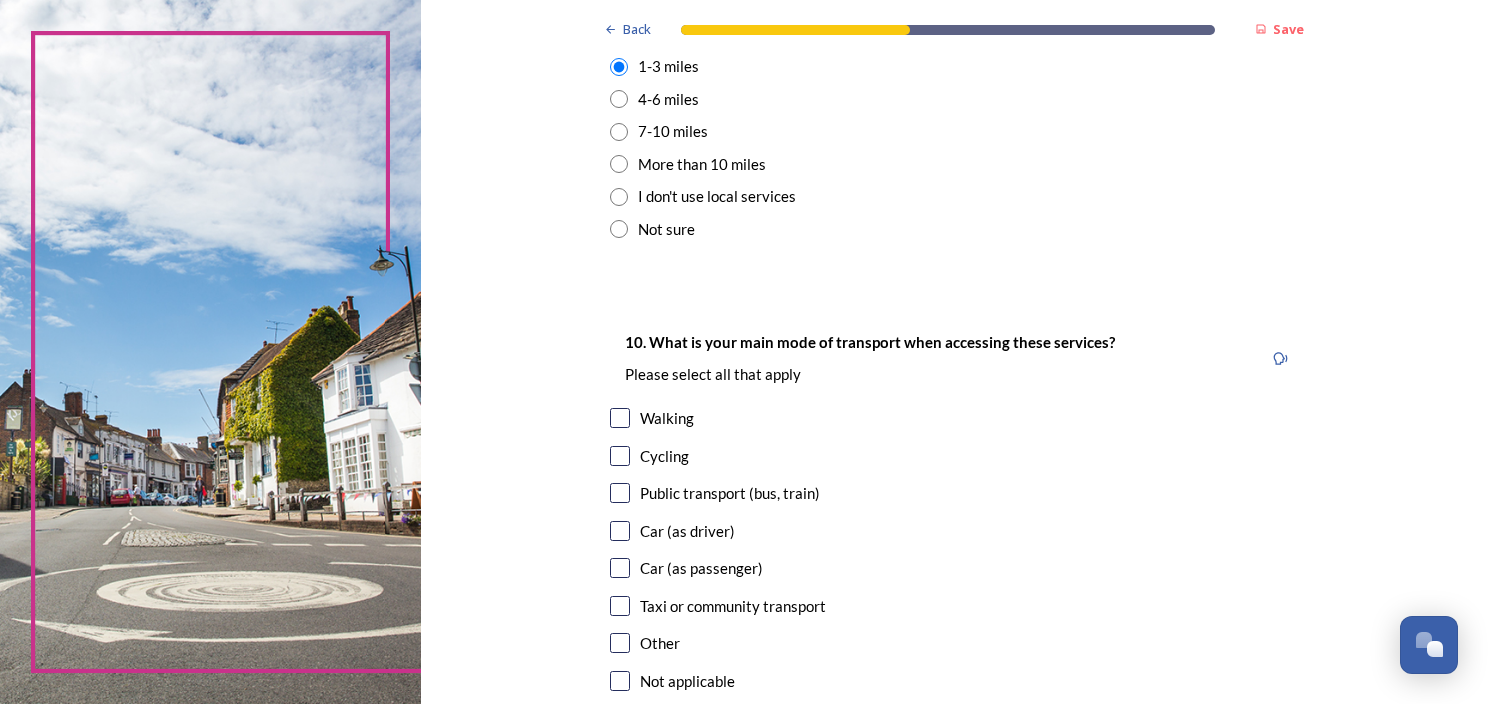 click at bounding box center (620, 531) 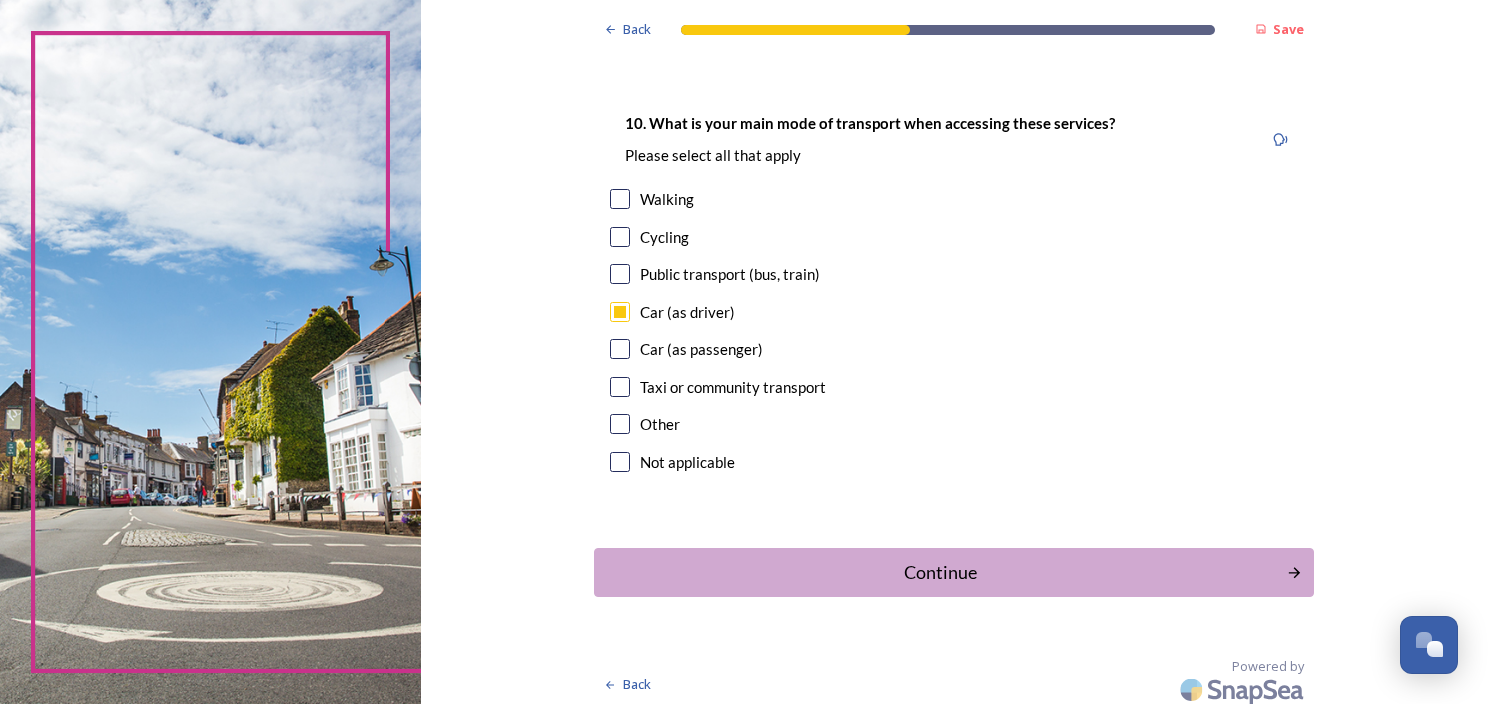 scroll, scrollTop: 1828, scrollLeft: 0, axis: vertical 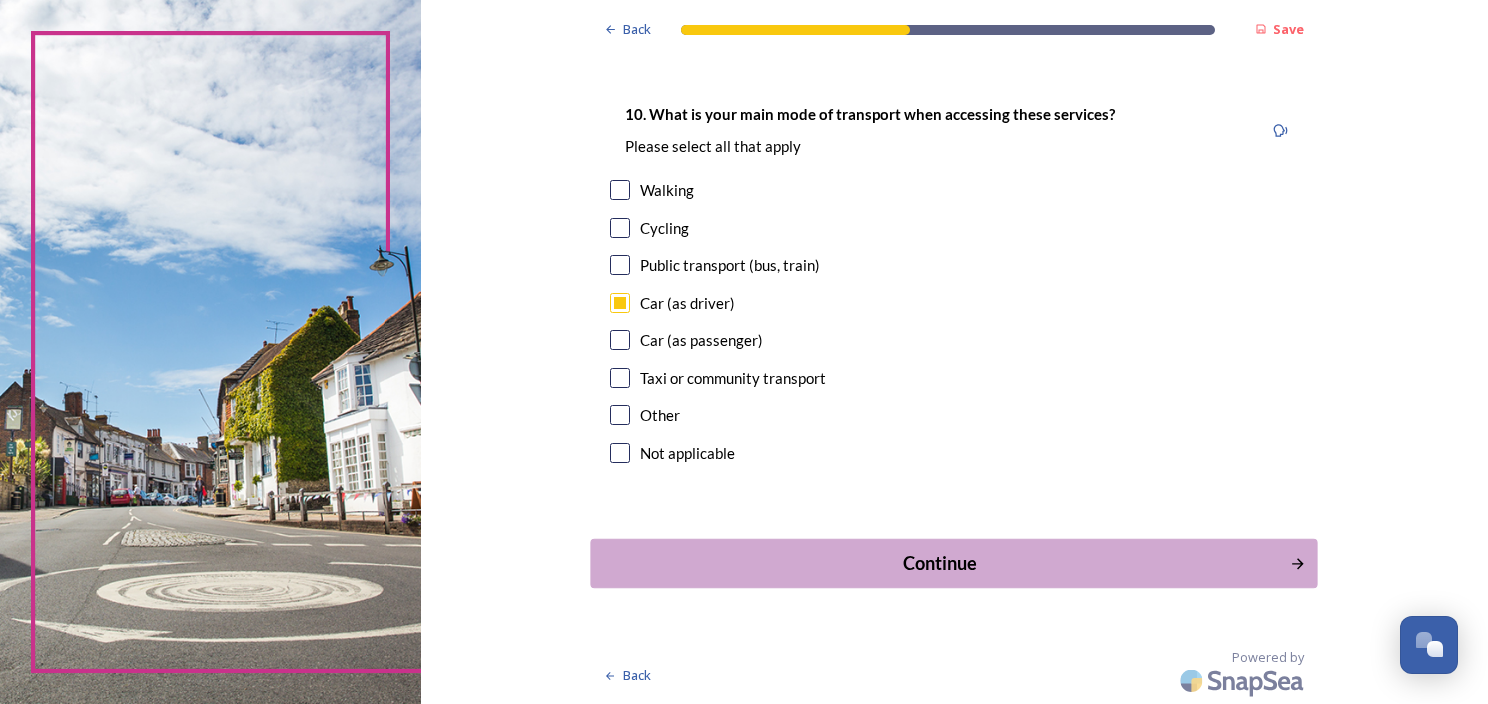 click on "Continue" at bounding box center [940, 563] 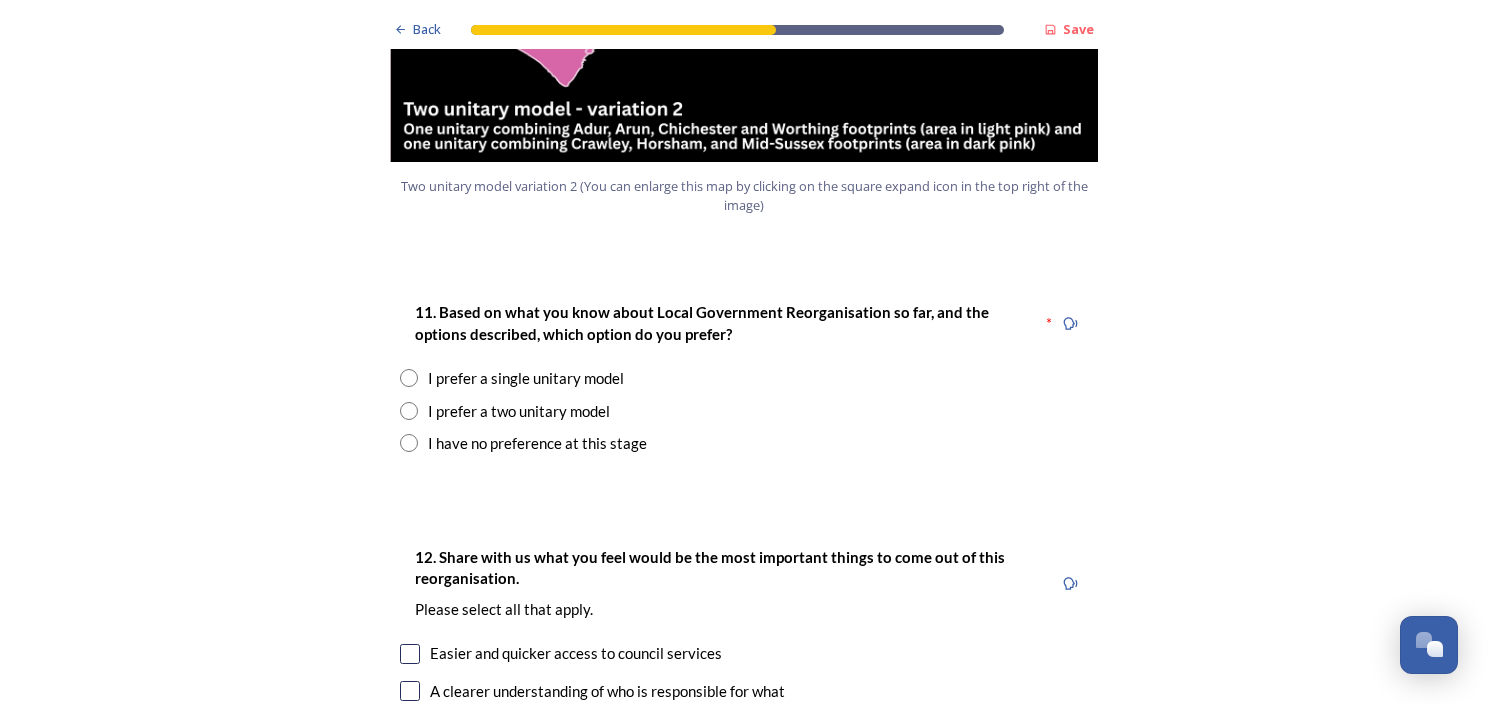 scroll, scrollTop: 2500, scrollLeft: 0, axis: vertical 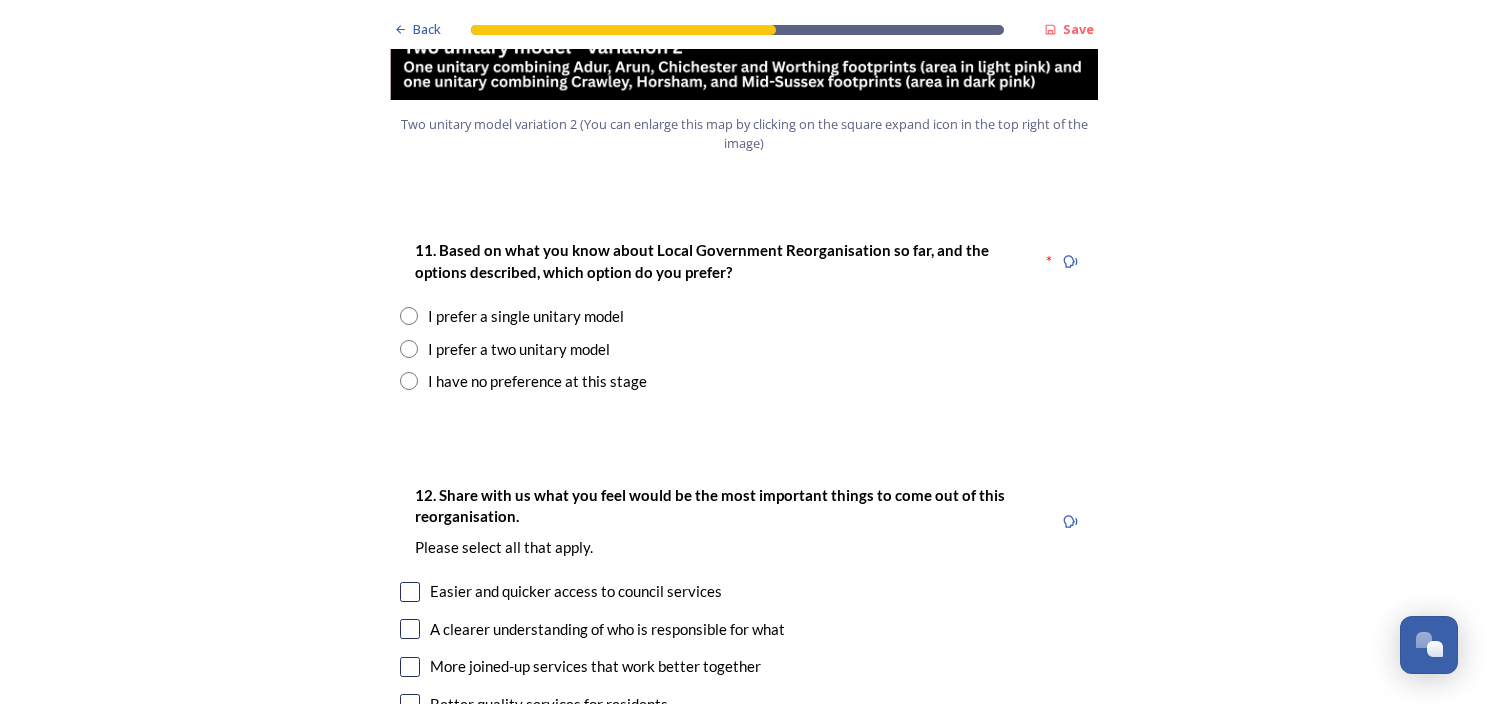 click at bounding box center (409, 381) 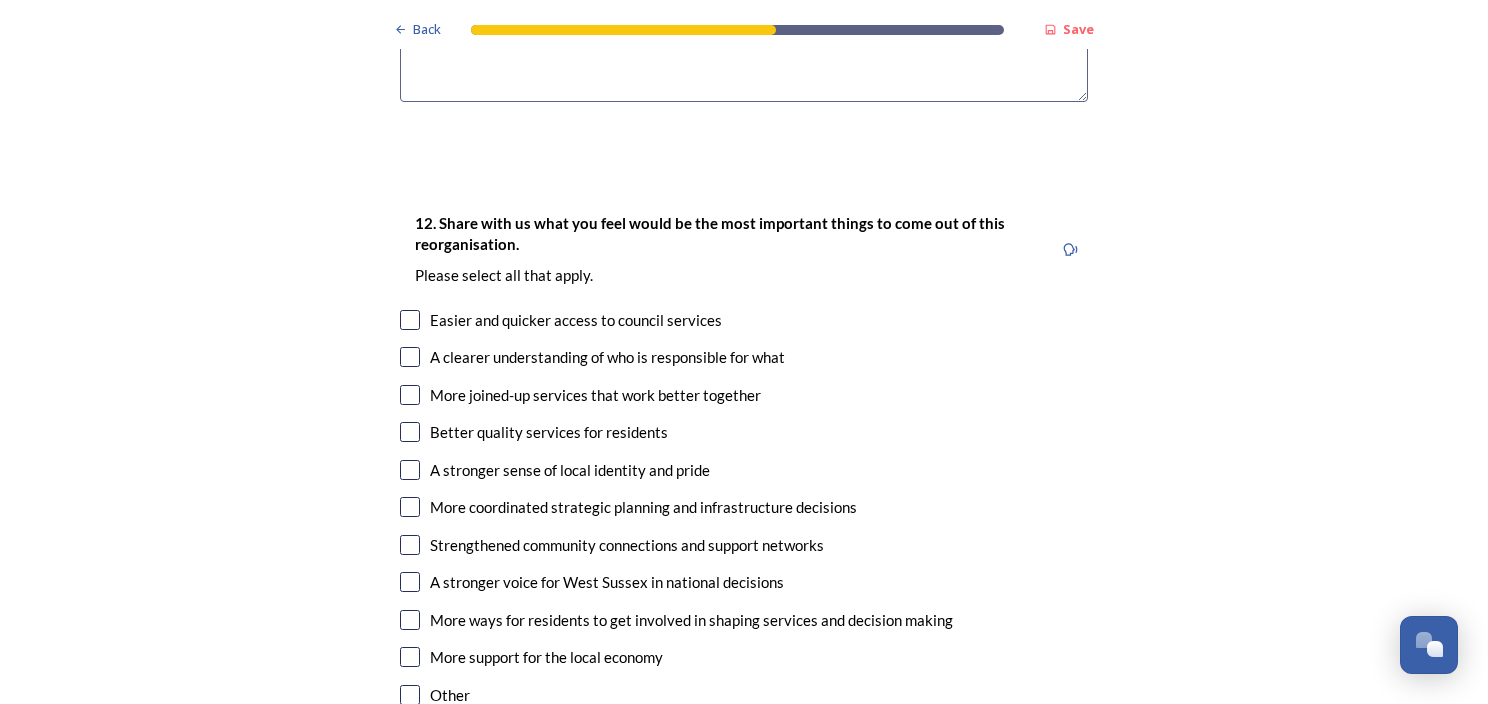 scroll, scrollTop: 3200, scrollLeft: 0, axis: vertical 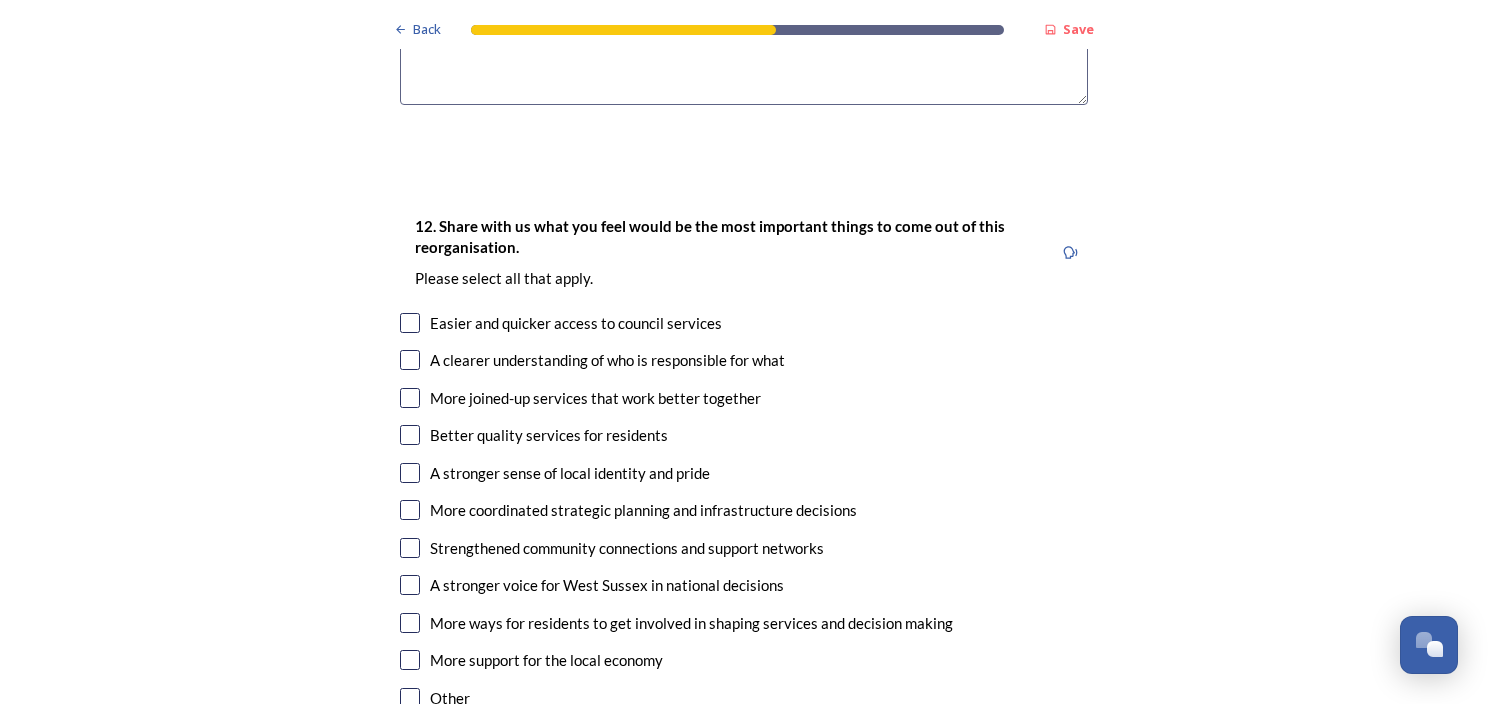 click at bounding box center [410, 323] 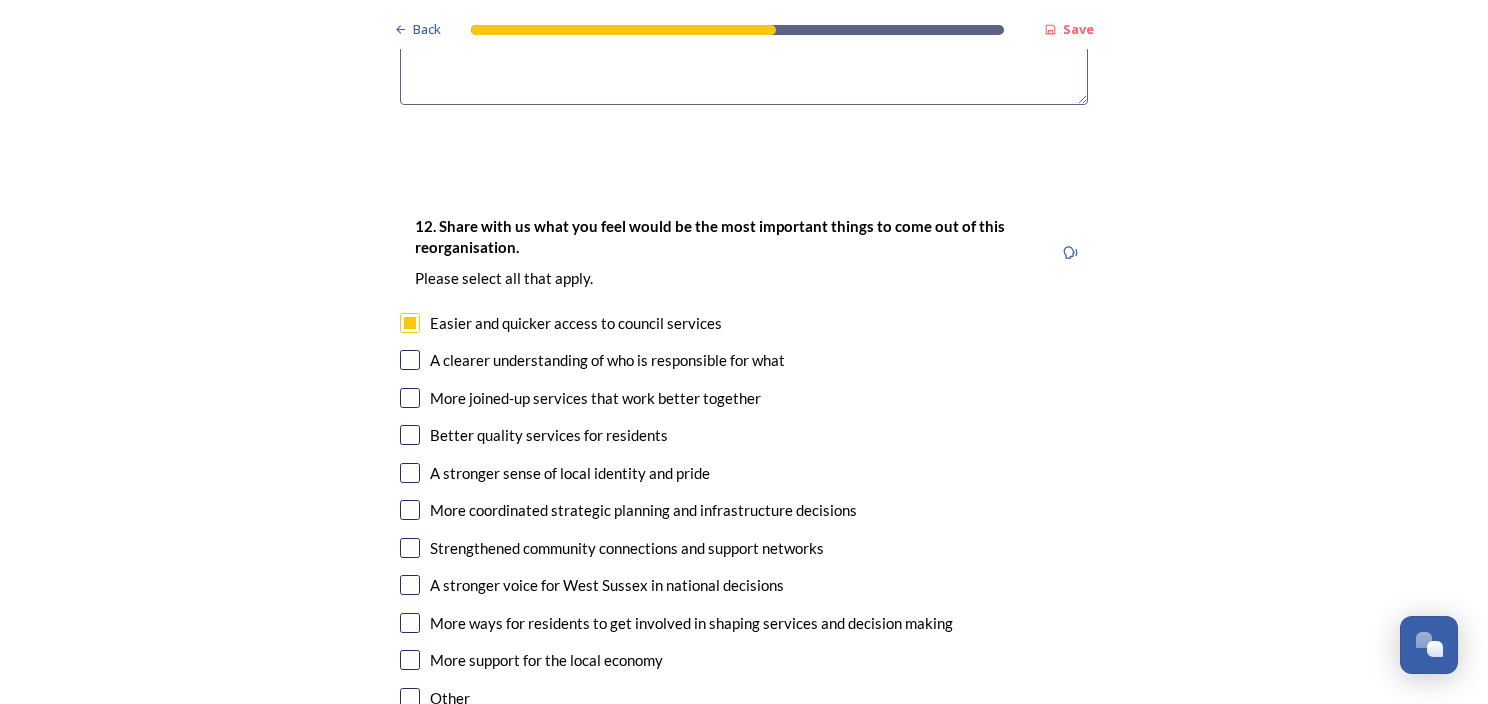 click at bounding box center (410, 360) 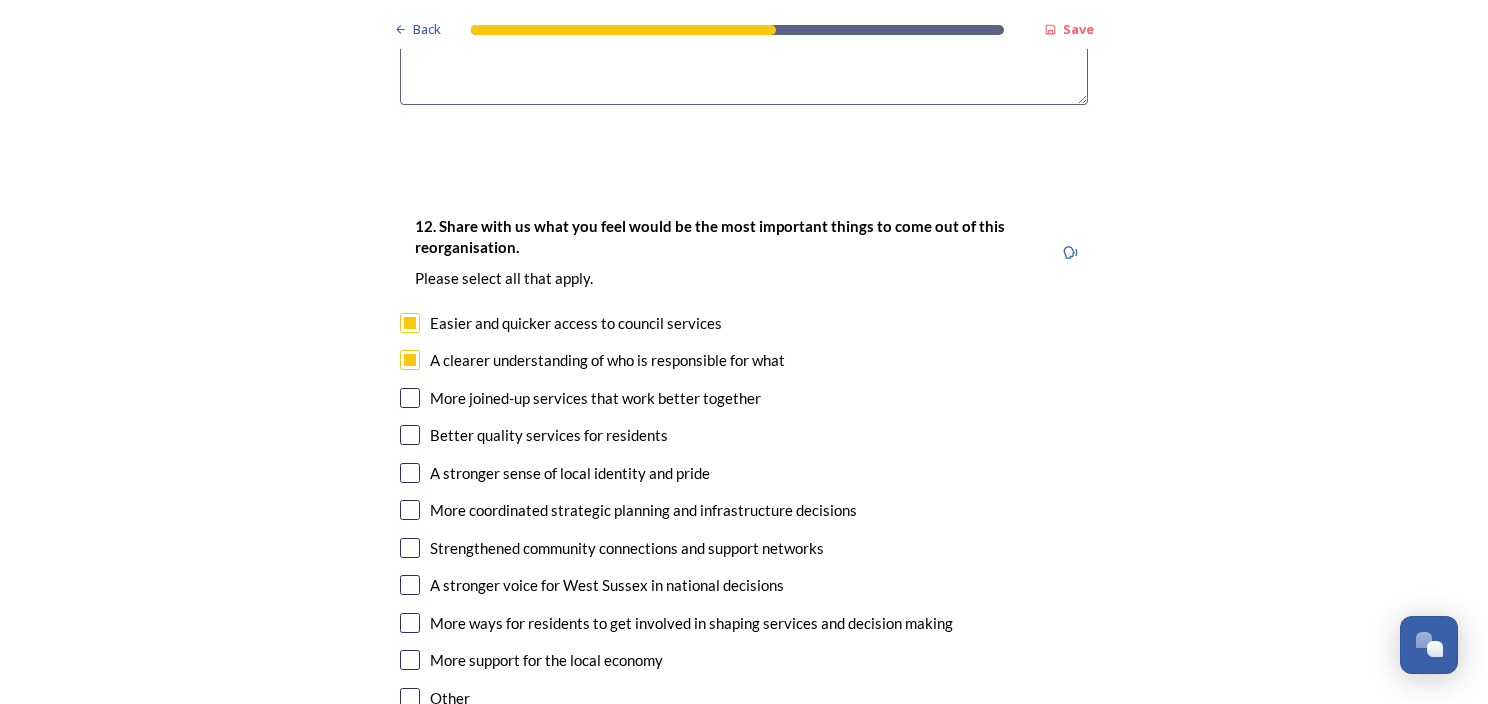 click on "More joined-up services that work better together" at bounding box center (744, 398) 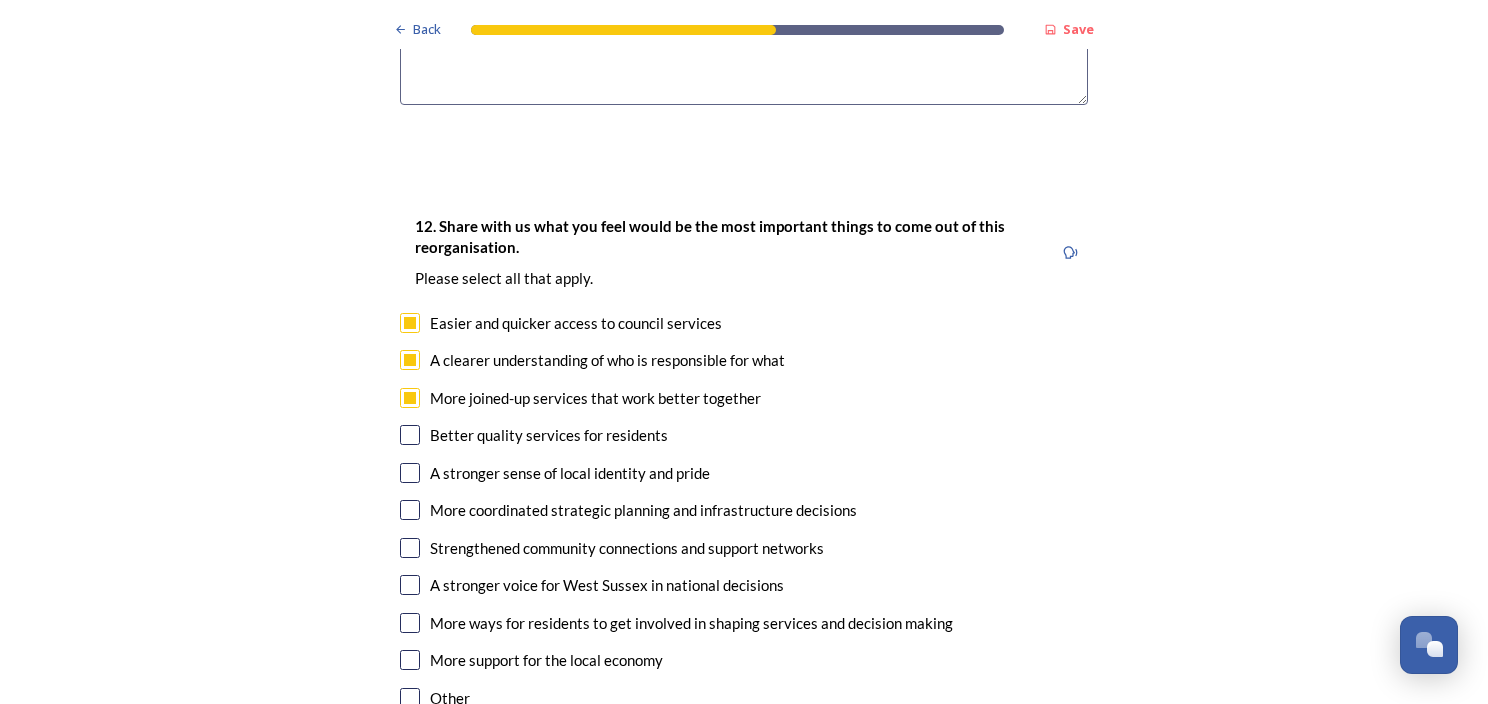 checkbox on "true" 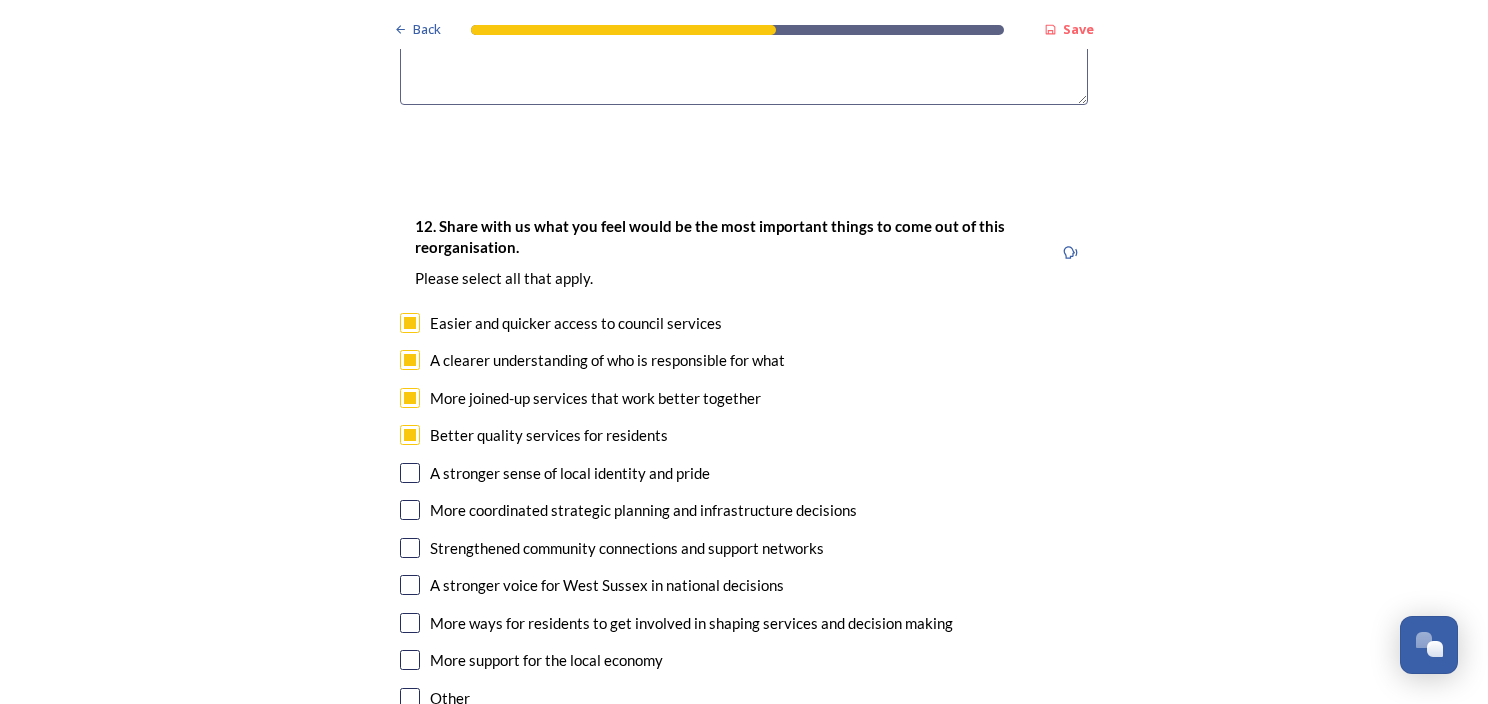 scroll, scrollTop: 3300, scrollLeft: 0, axis: vertical 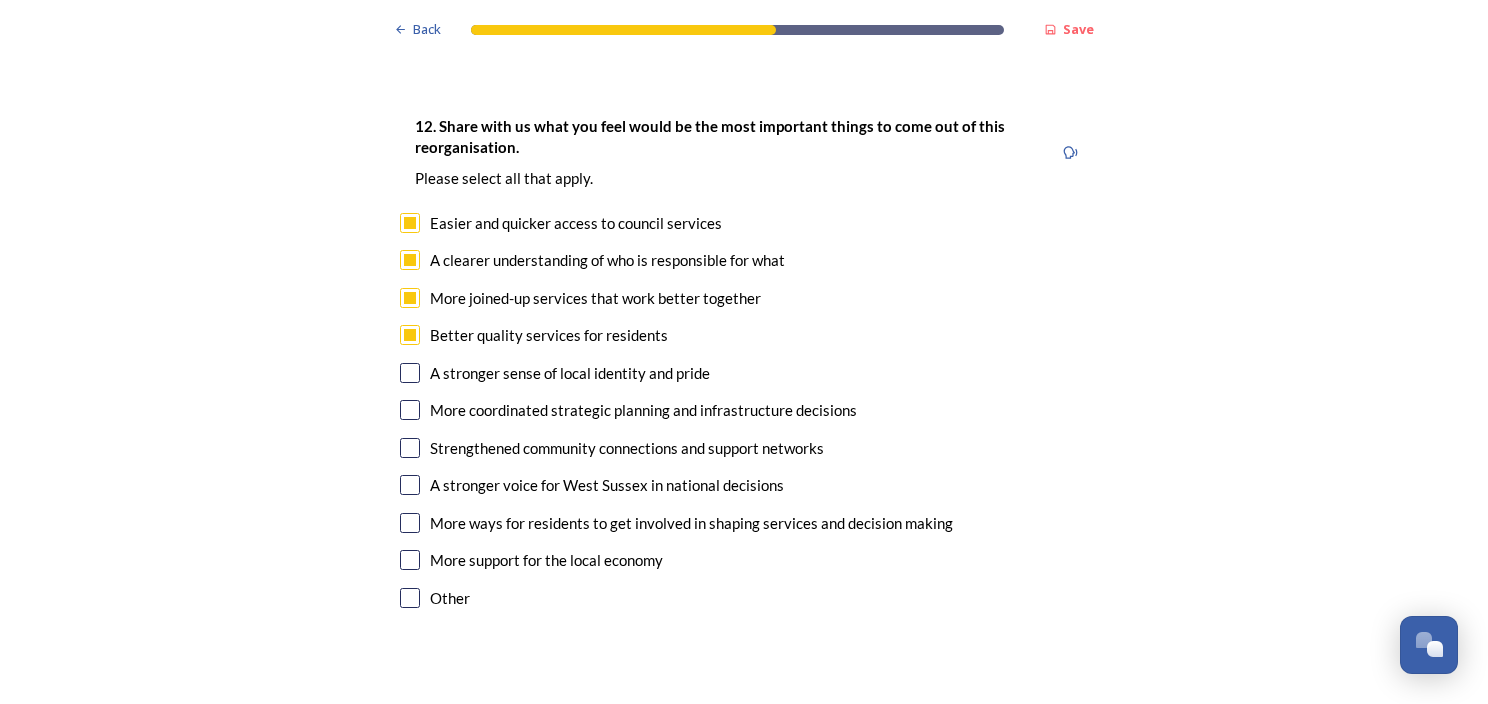 click at bounding box center (410, 373) 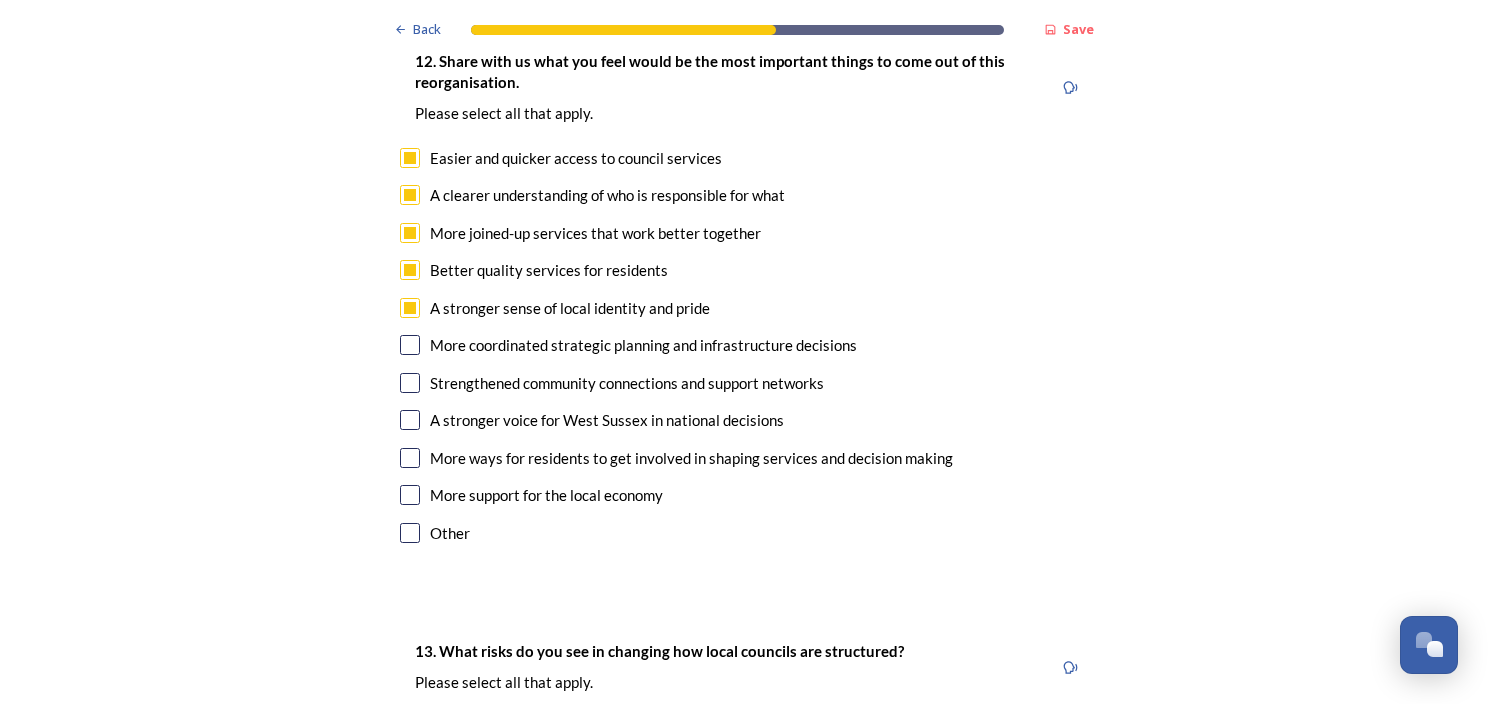 scroll, scrollTop: 3400, scrollLeft: 0, axis: vertical 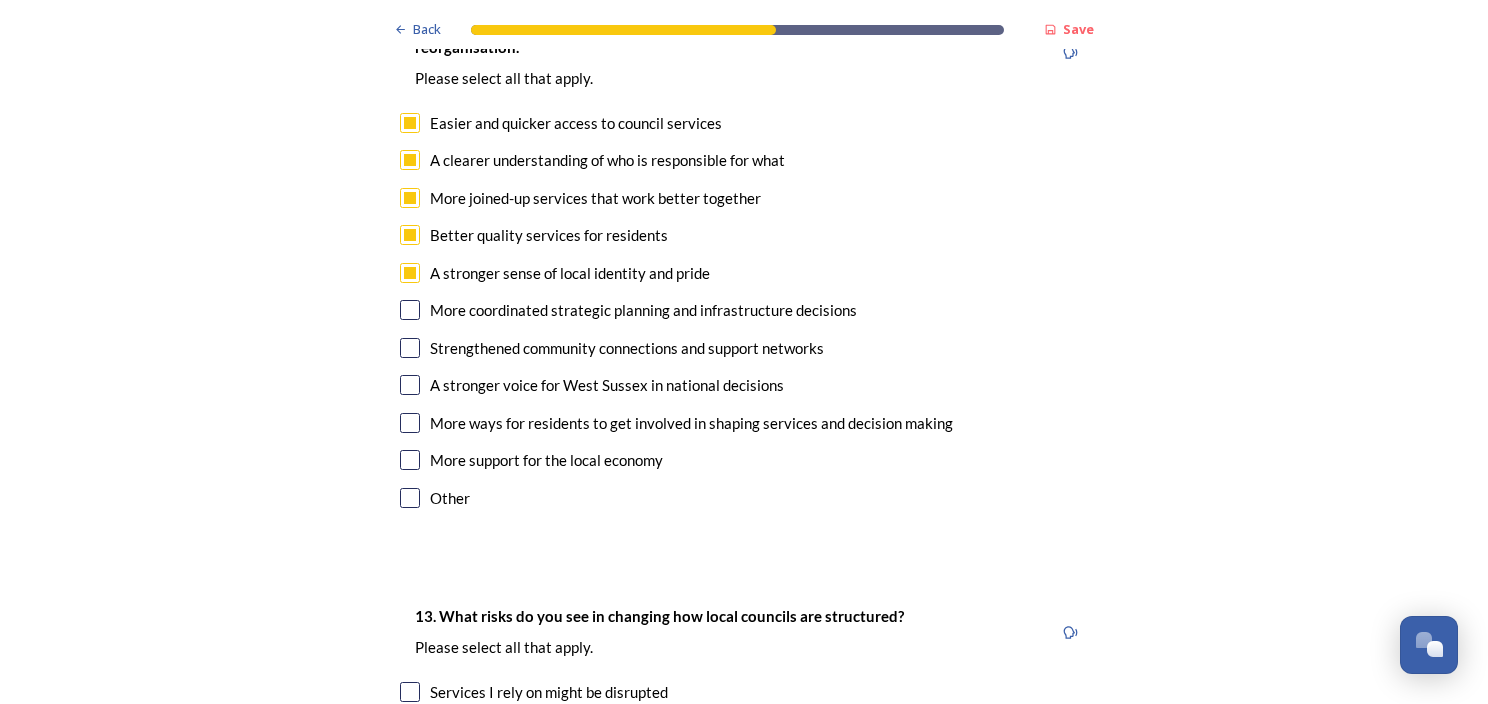 click at bounding box center (410, 385) 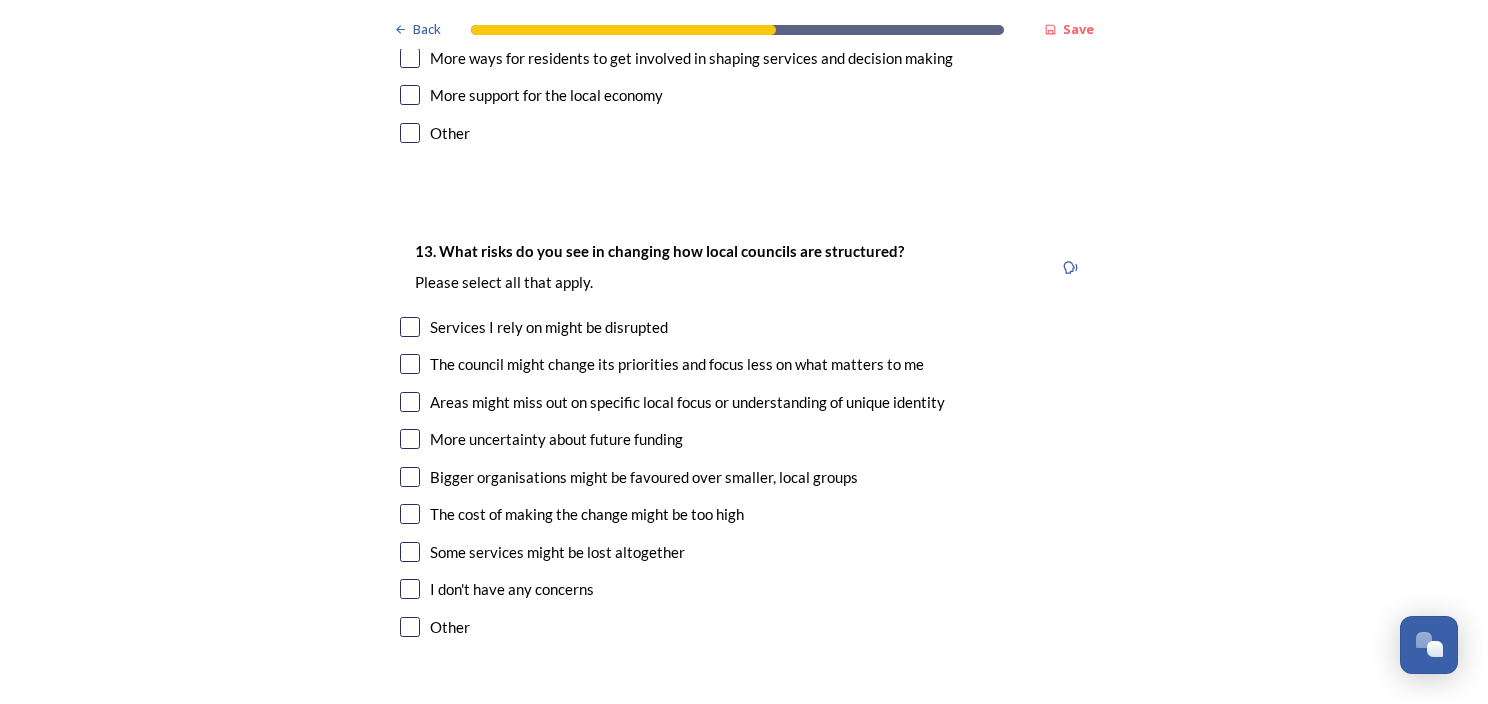 scroll, scrollTop: 3800, scrollLeft: 0, axis: vertical 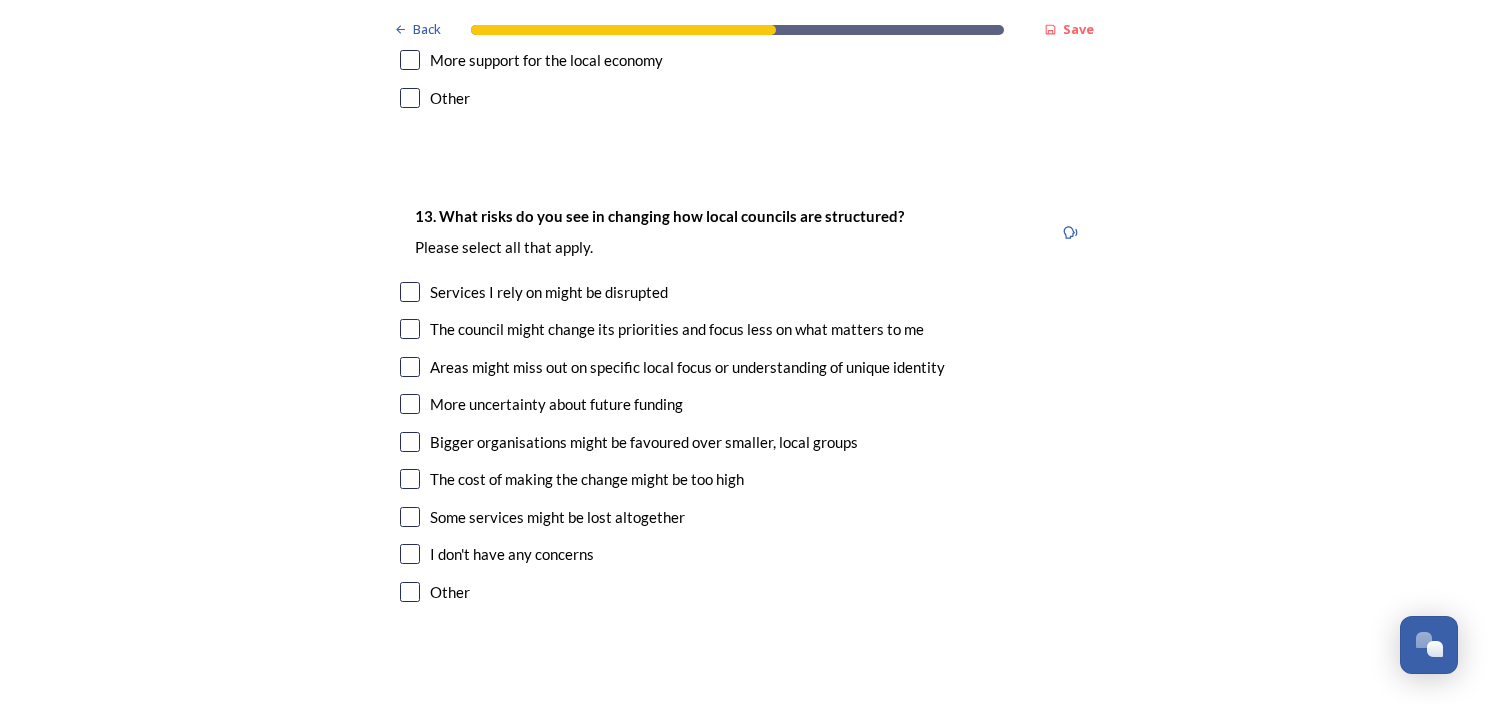 click on "13. What risks do you see in changing how local councils are structured? ﻿Please select all that apply. Services I rely on might be disrupted The council might change its priorities and focus less on what matters to me Areas might miss out on specific local focus or understanding of unique identity More uncertainty about future funding Bigger organisations might be favoured over smaller, local groups The cost of making the change might be too high Some services might be lost altogether I don't have any concerns Other" at bounding box center (744, 406) 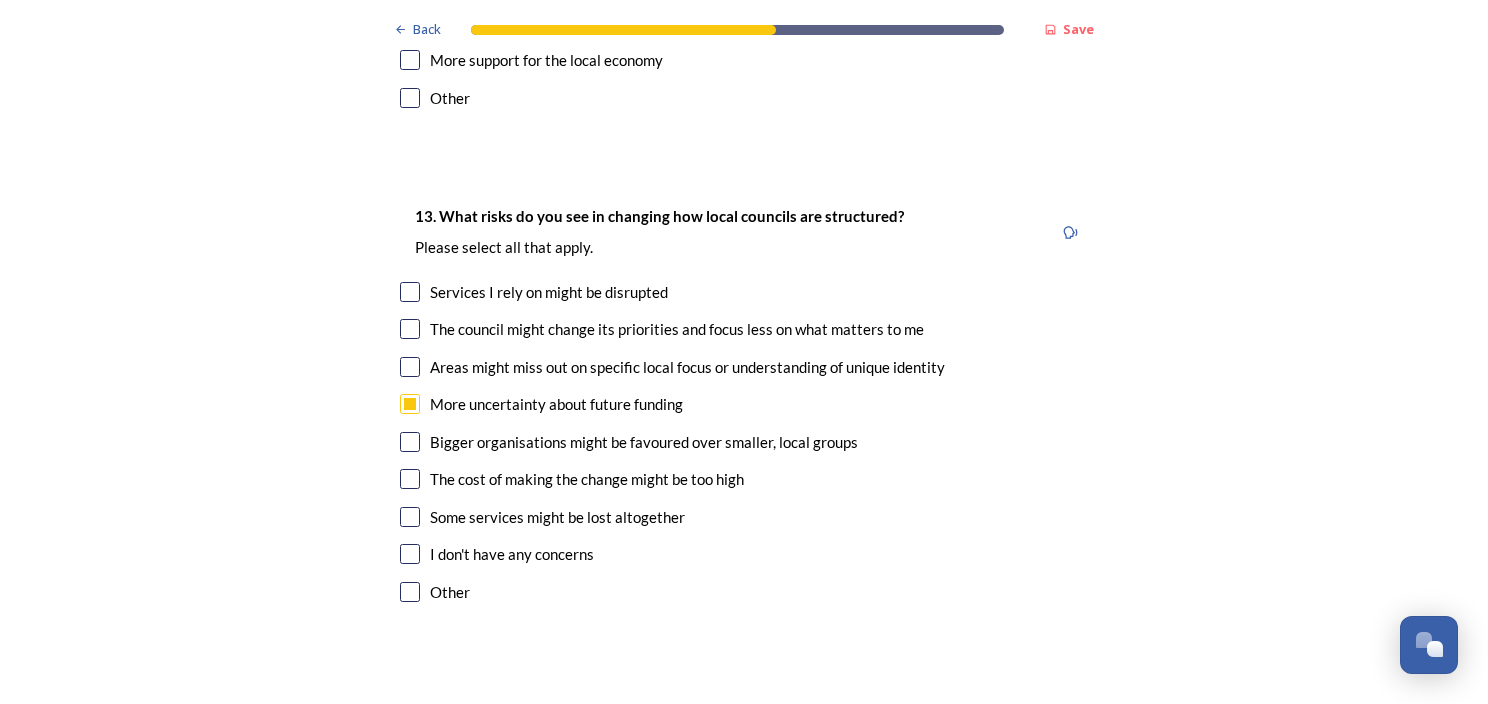 click at bounding box center (410, 479) 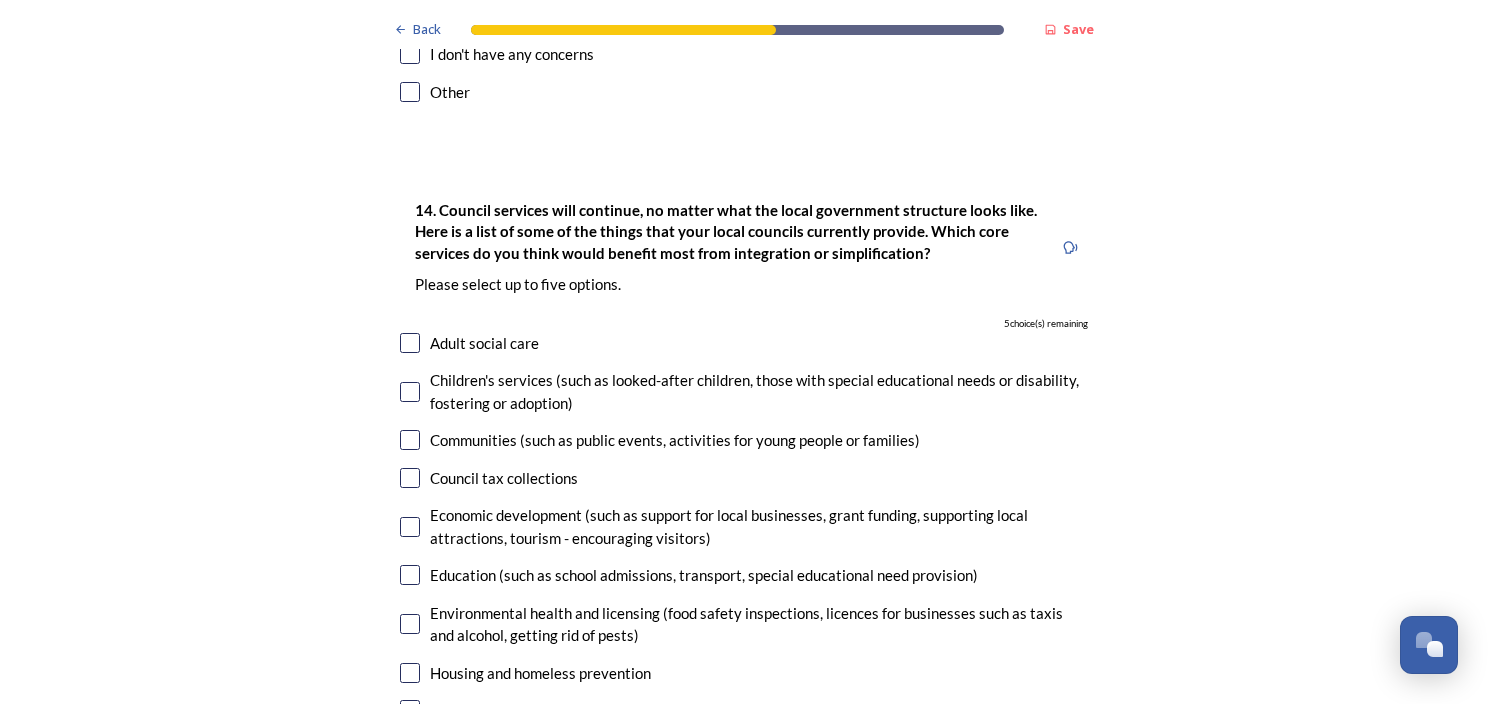 scroll, scrollTop: 4500, scrollLeft: 0, axis: vertical 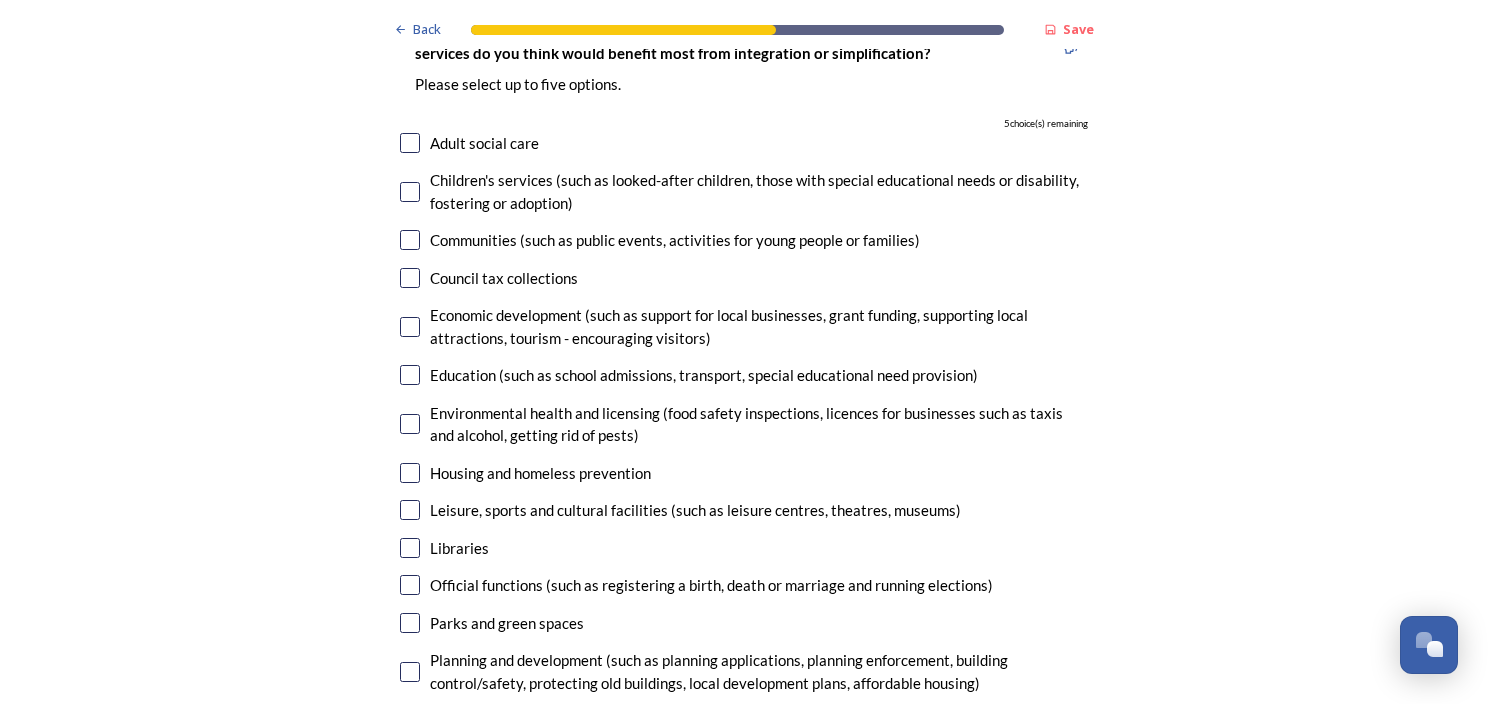 click at bounding box center (410, 240) 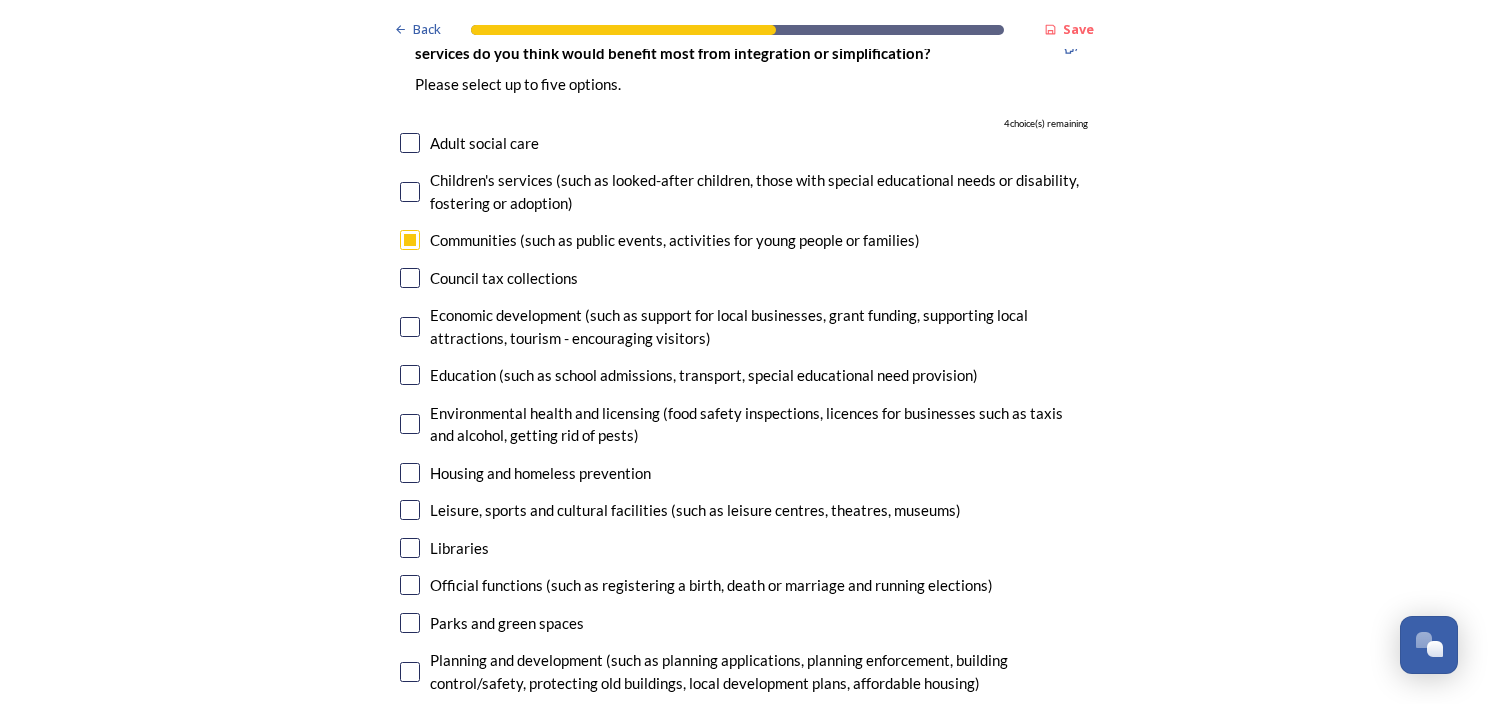 click at bounding box center [410, 473] 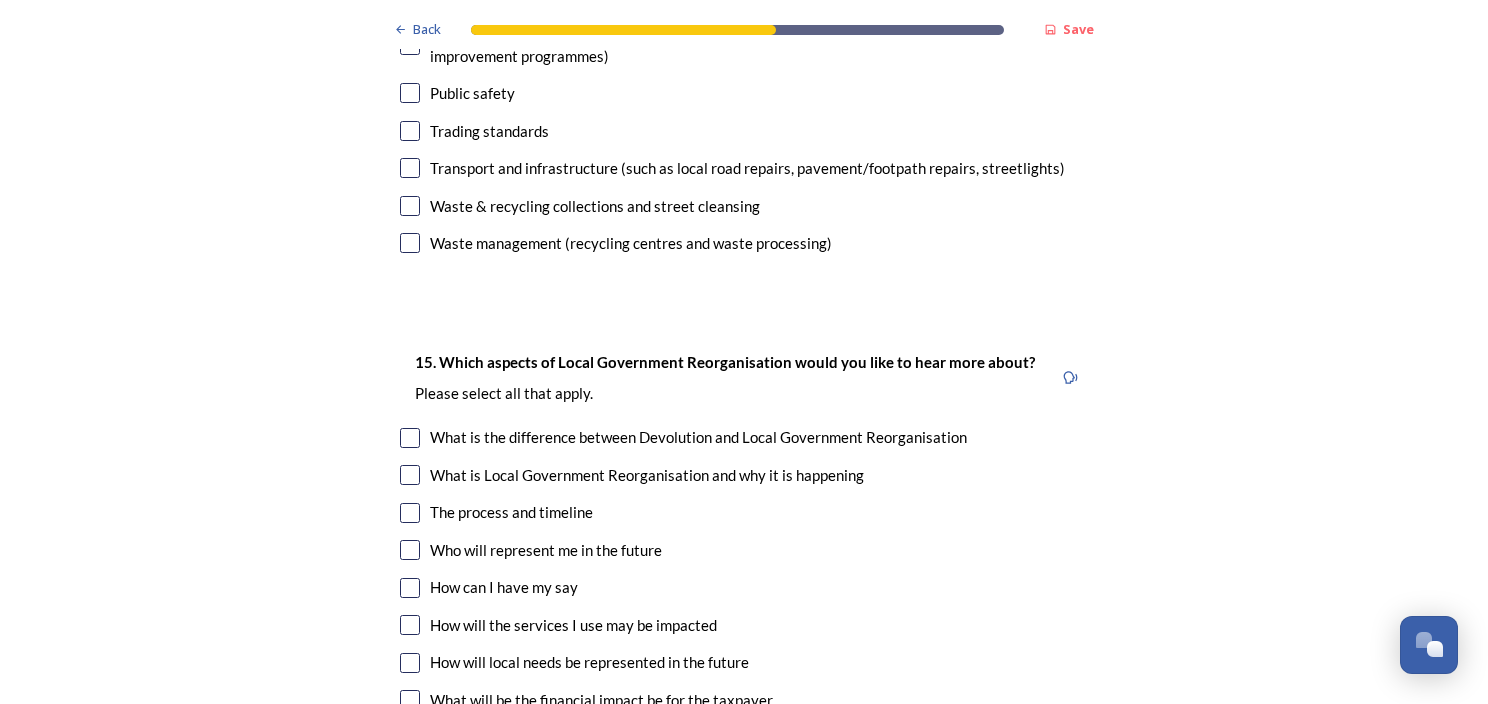 scroll, scrollTop: 5300, scrollLeft: 0, axis: vertical 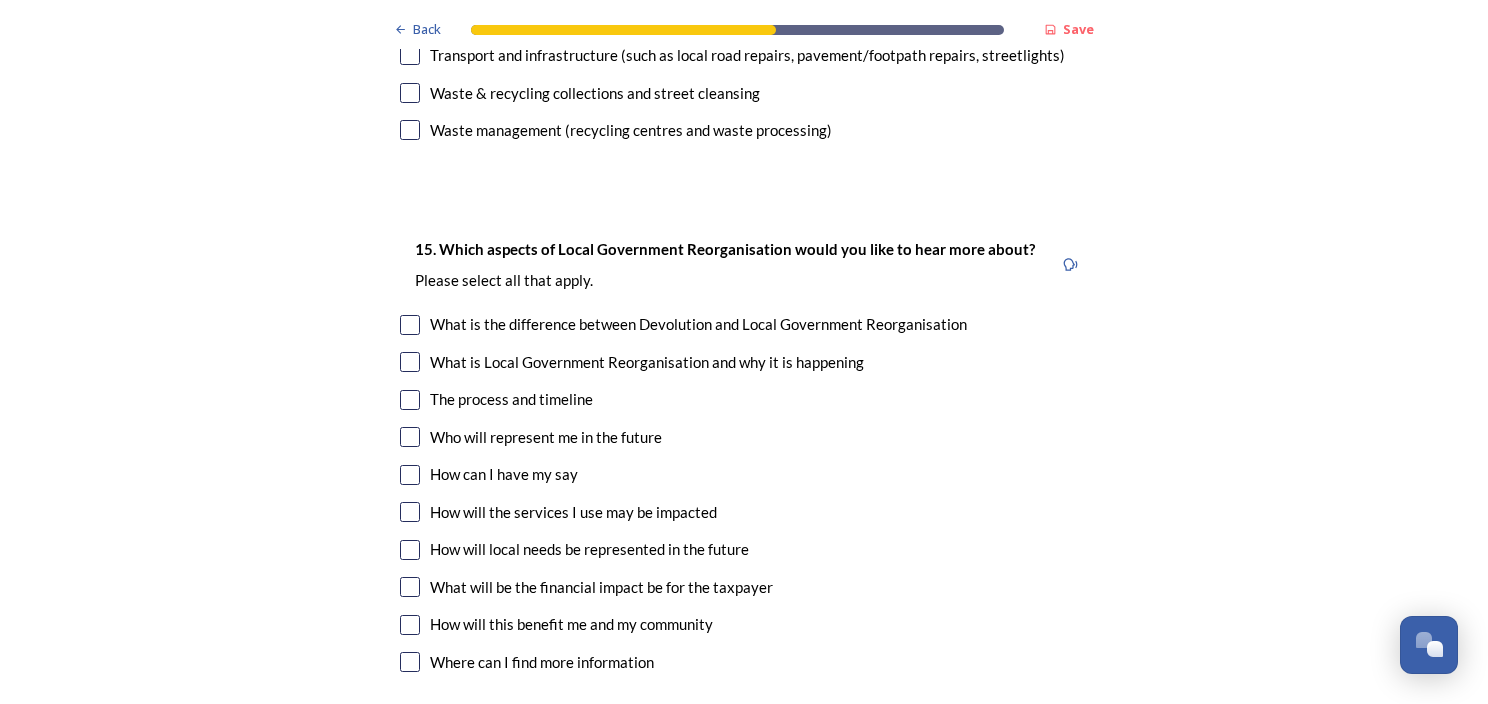 click at bounding box center [410, 325] 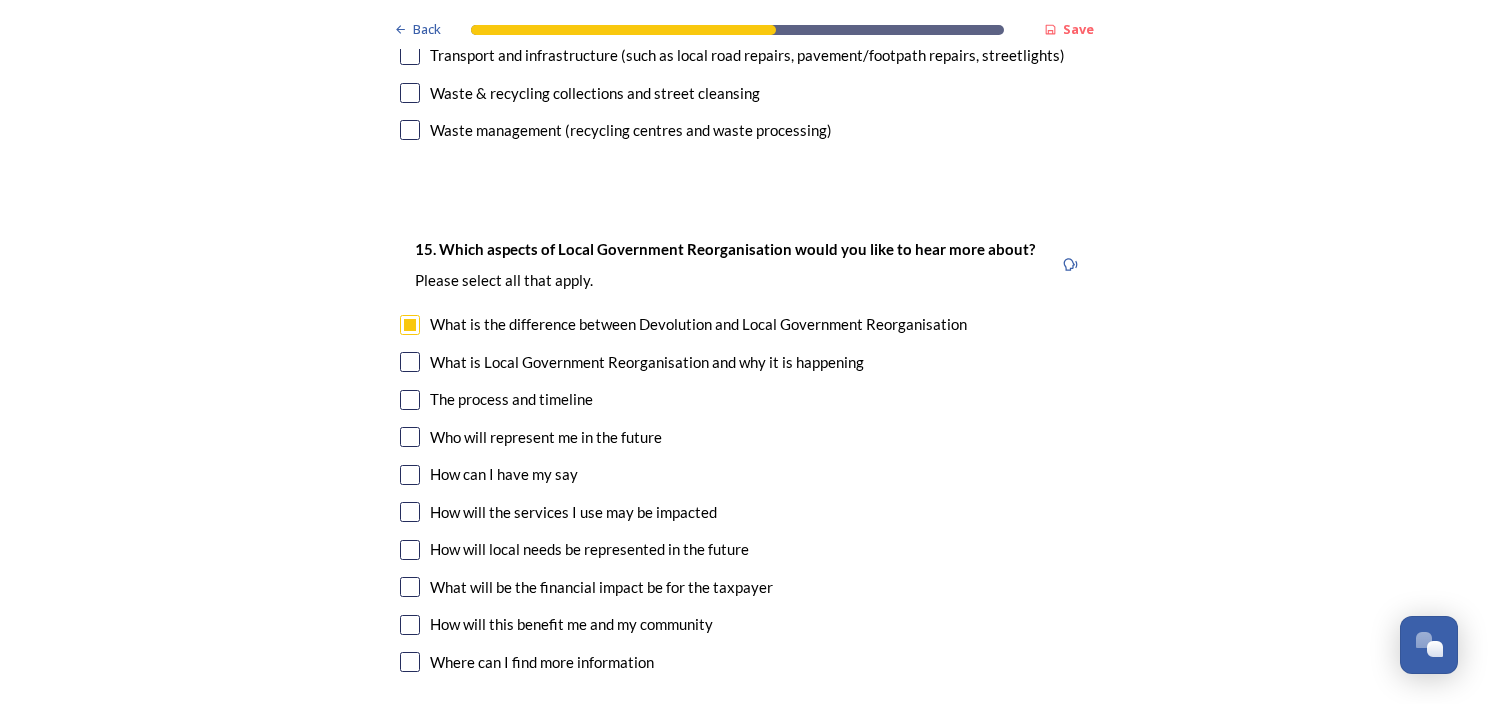 scroll, scrollTop: 5400, scrollLeft: 0, axis: vertical 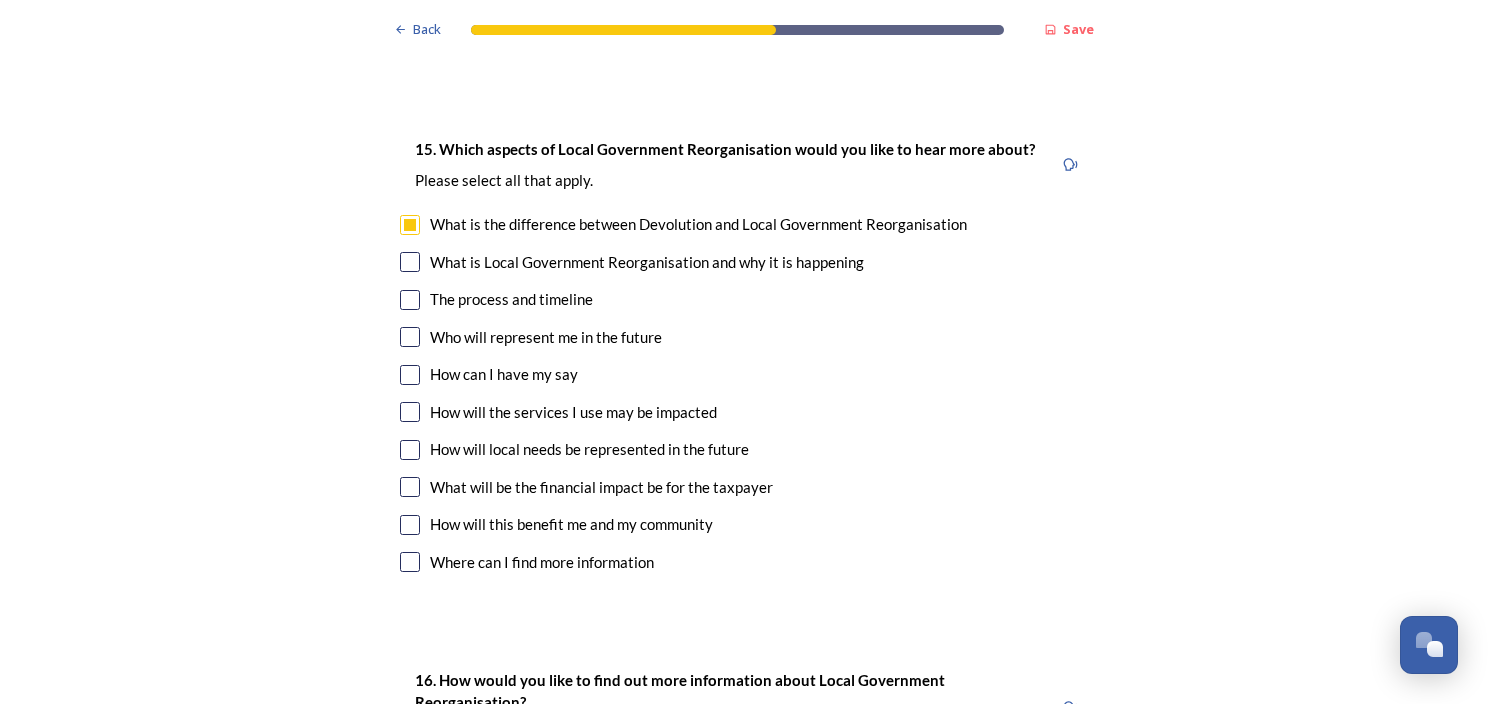 click at bounding box center [410, 337] 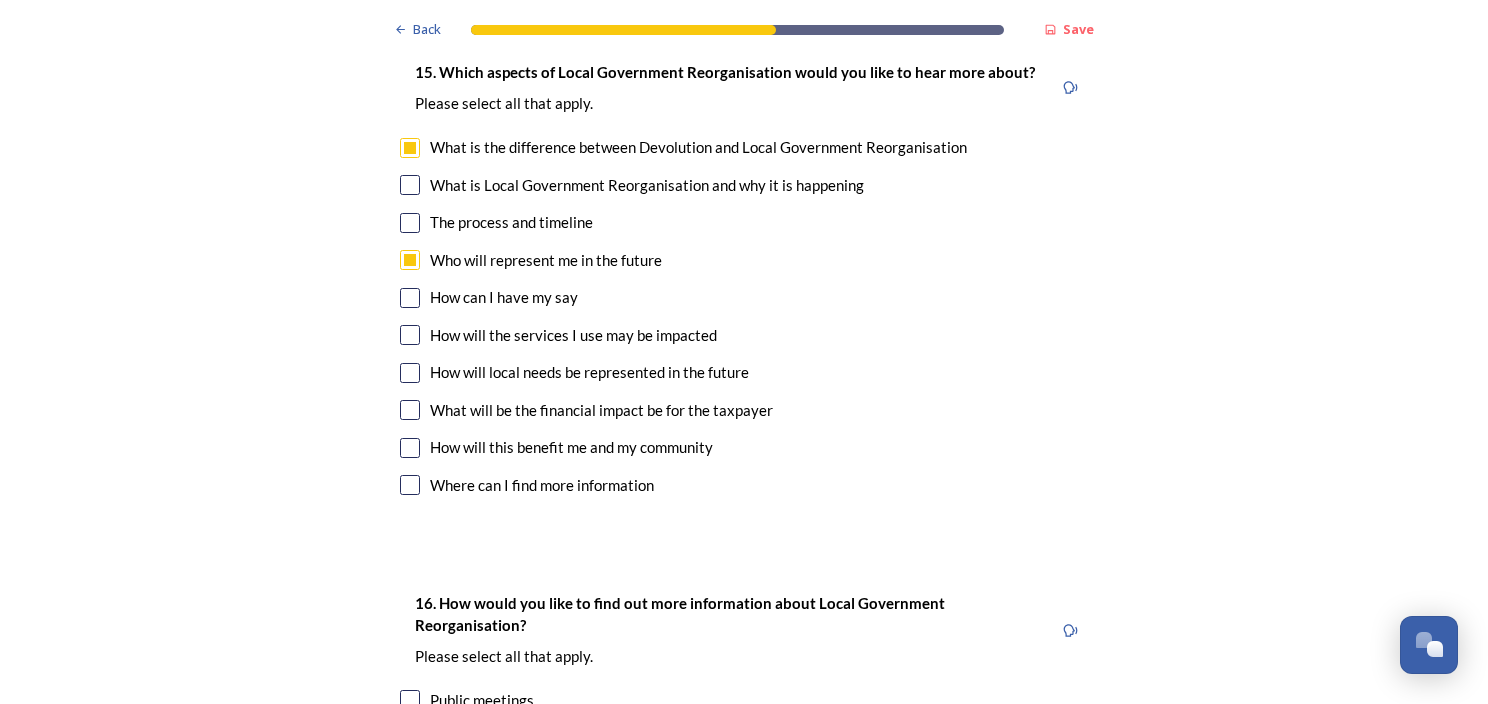 scroll, scrollTop: 5600, scrollLeft: 0, axis: vertical 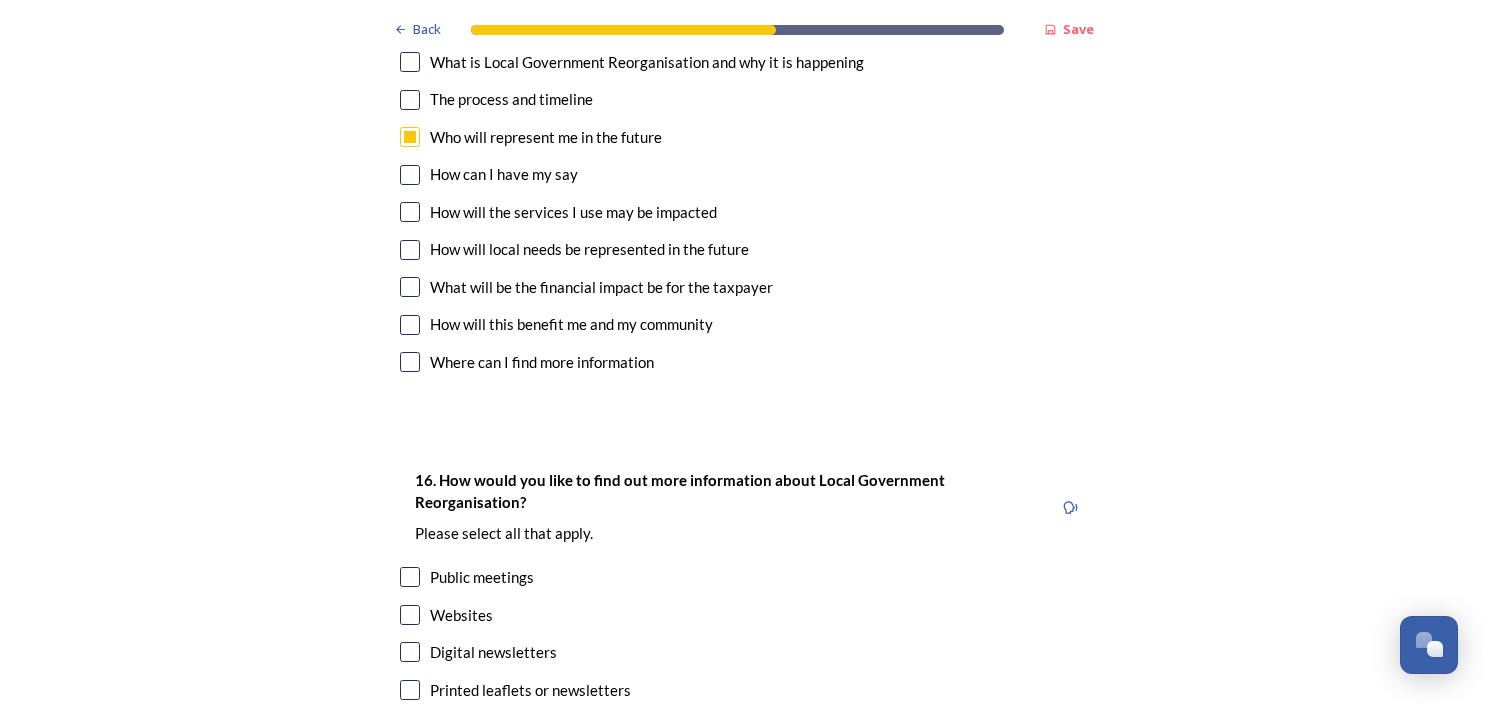 click at bounding box center [410, 175] 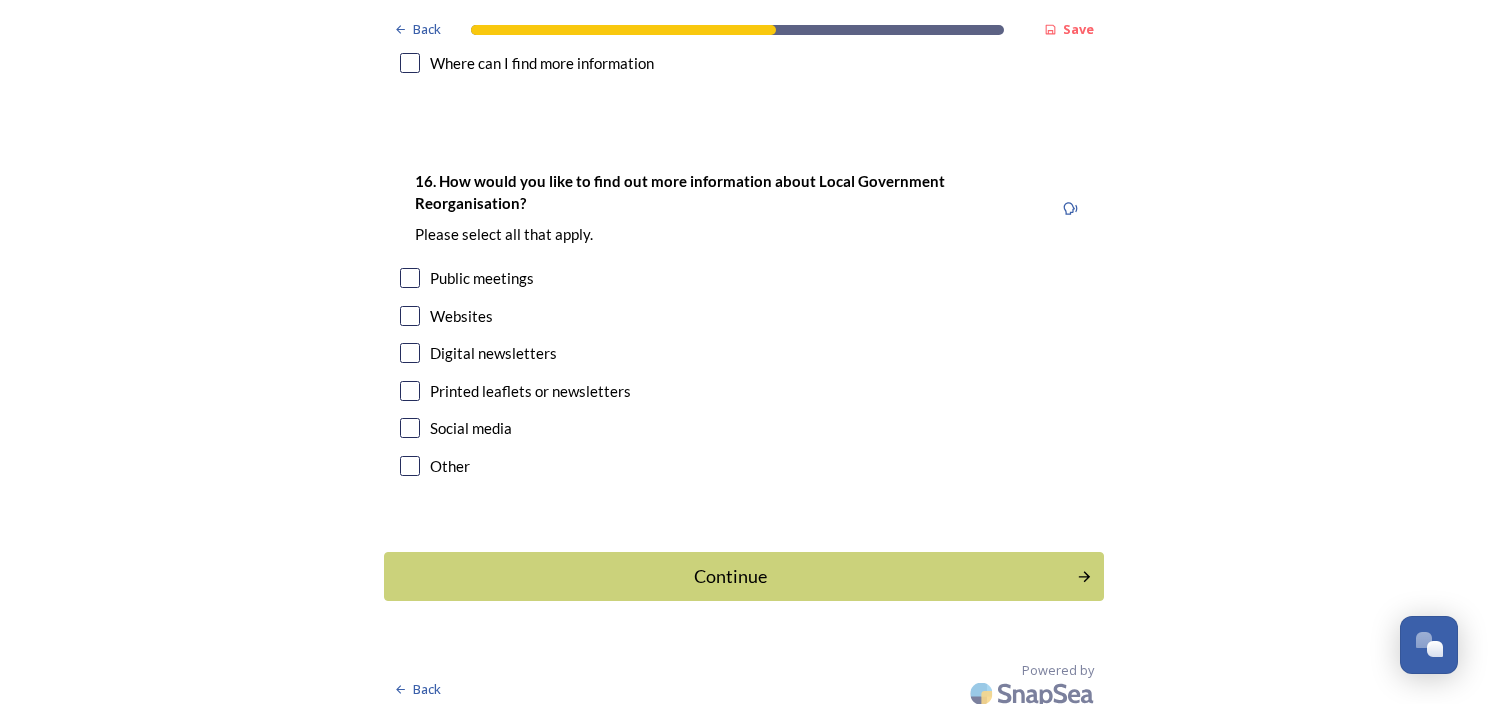 scroll, scrollTop: 5900, scrollLeft: 0, axis: vertical 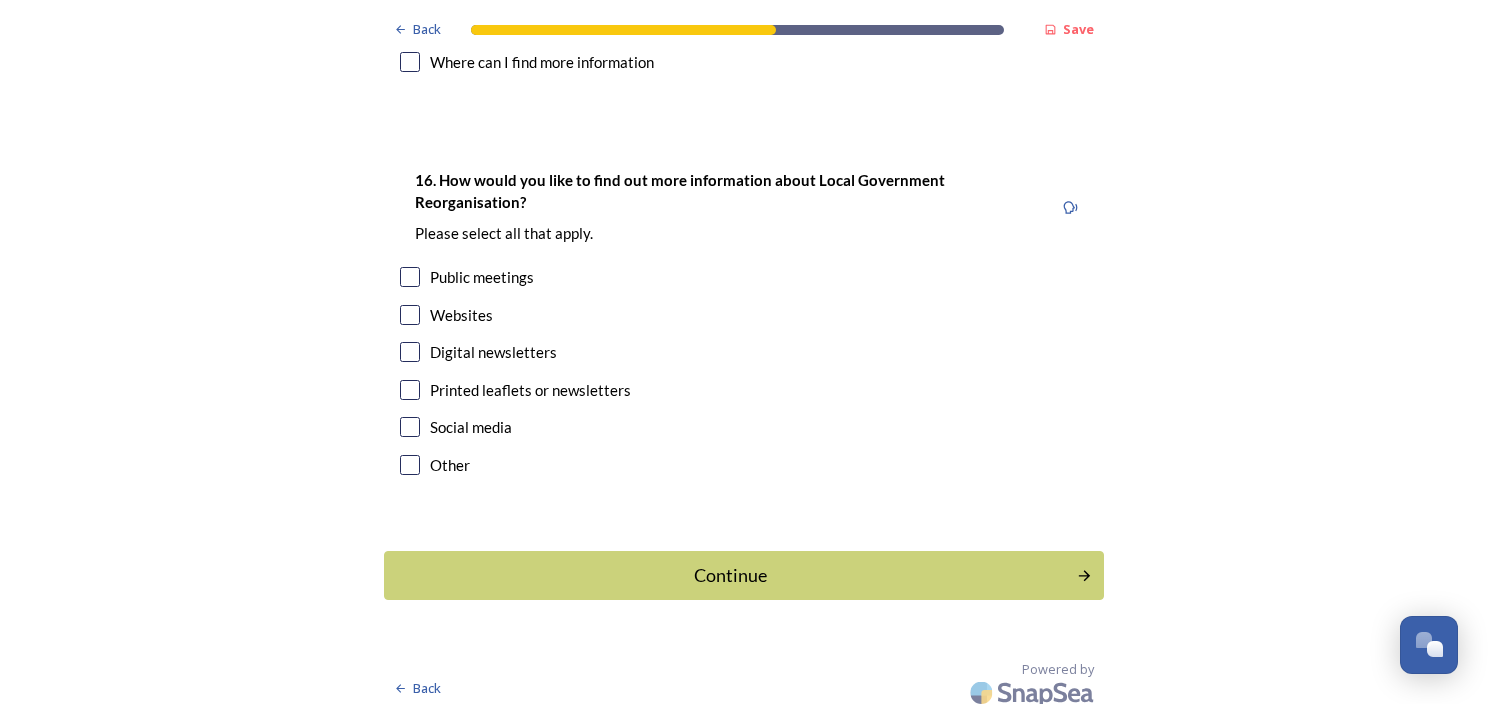 click at bounding box center (410, 277) 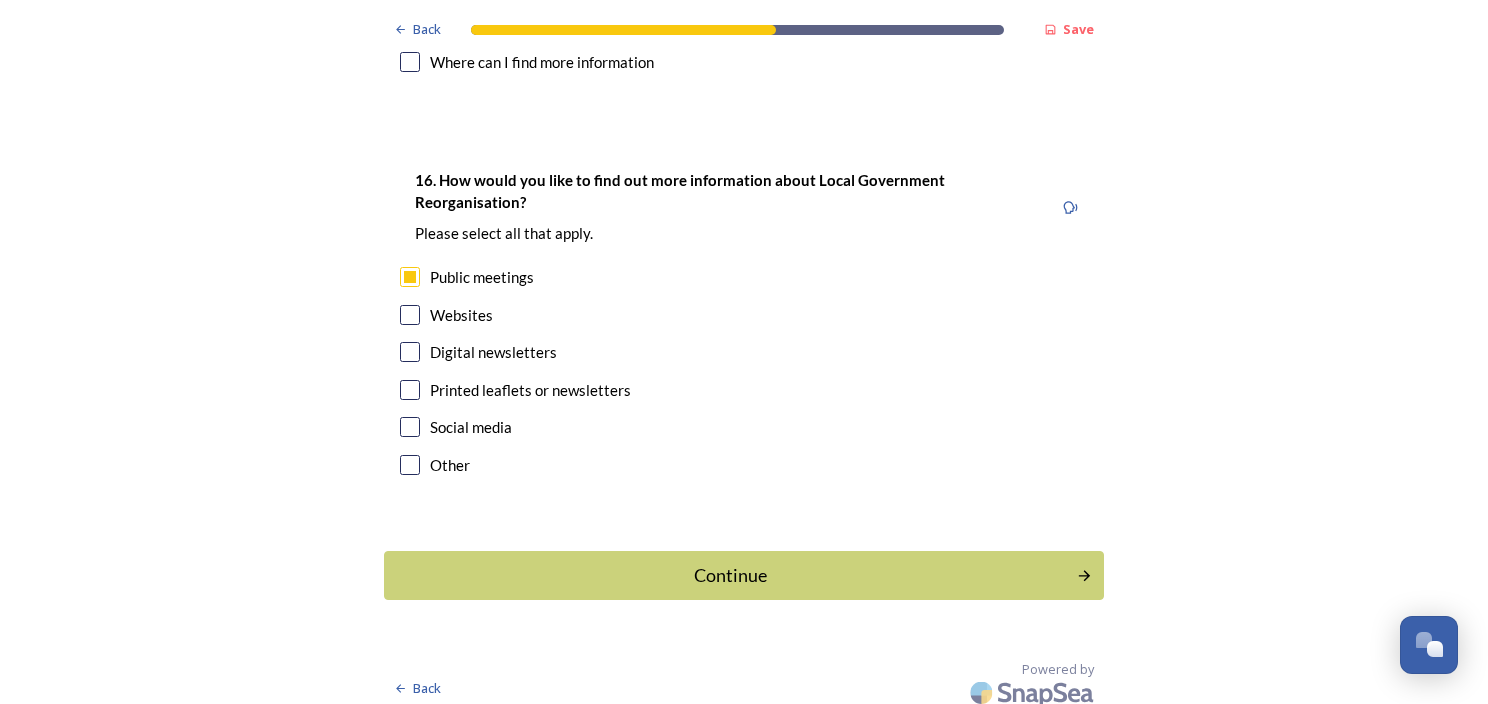 click at bounding box center (410, 277) 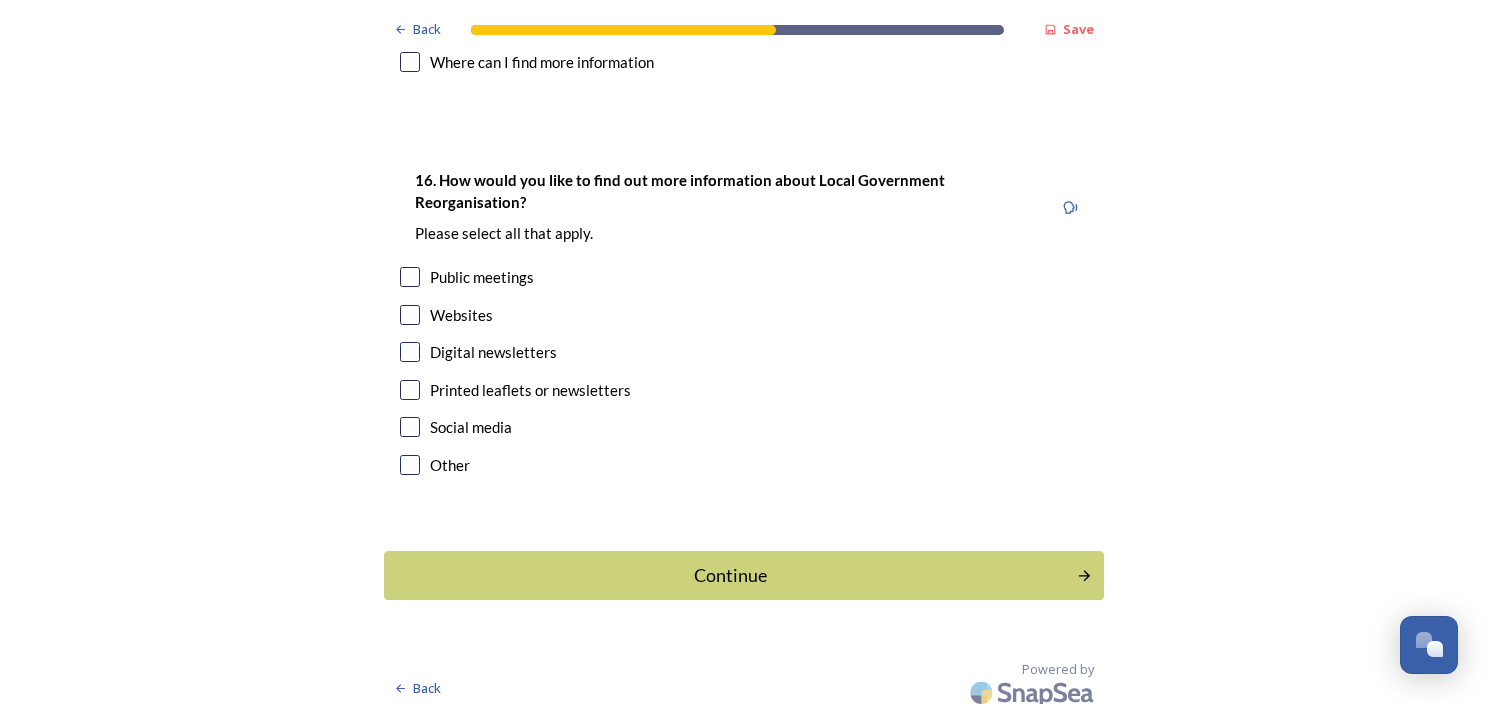 click at bounding box center [410, 315] 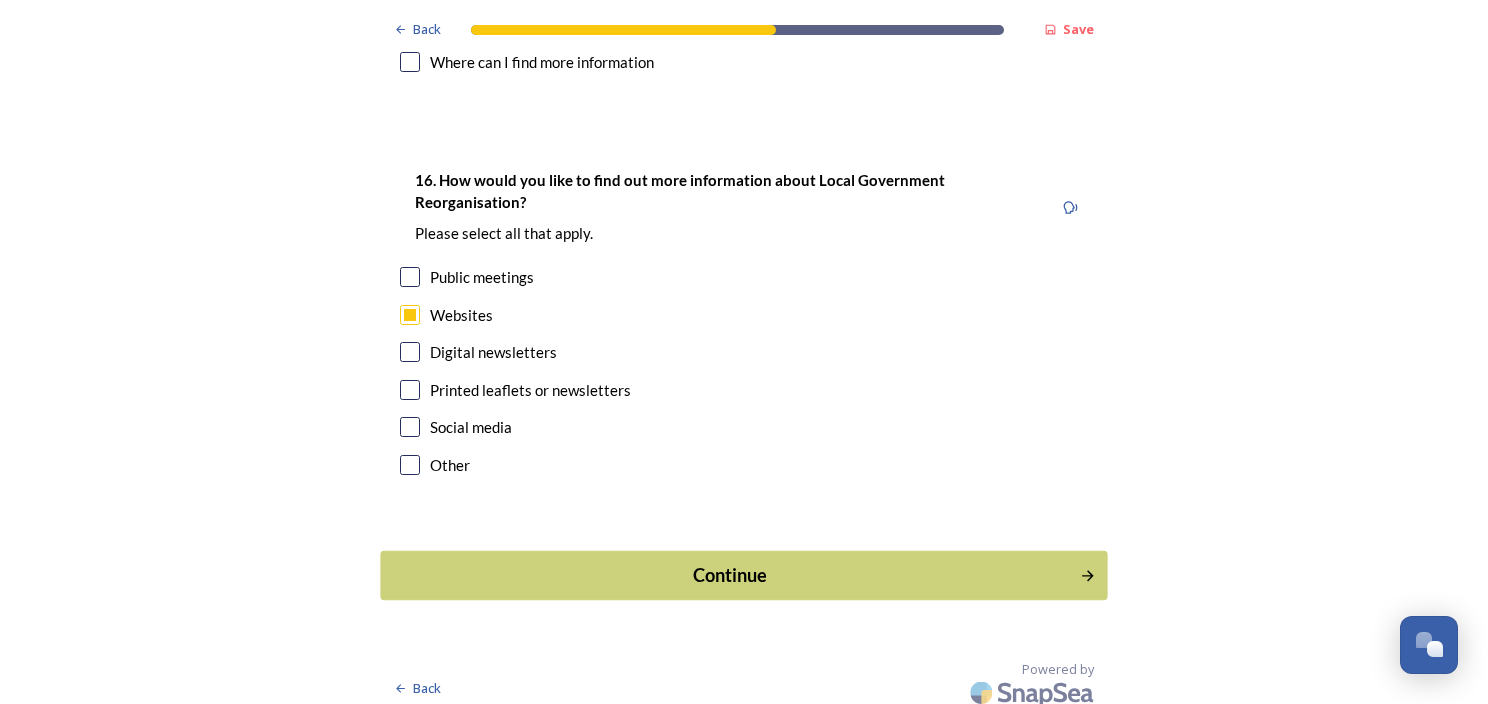 click on "Continue" at bounding box center [730, 575] 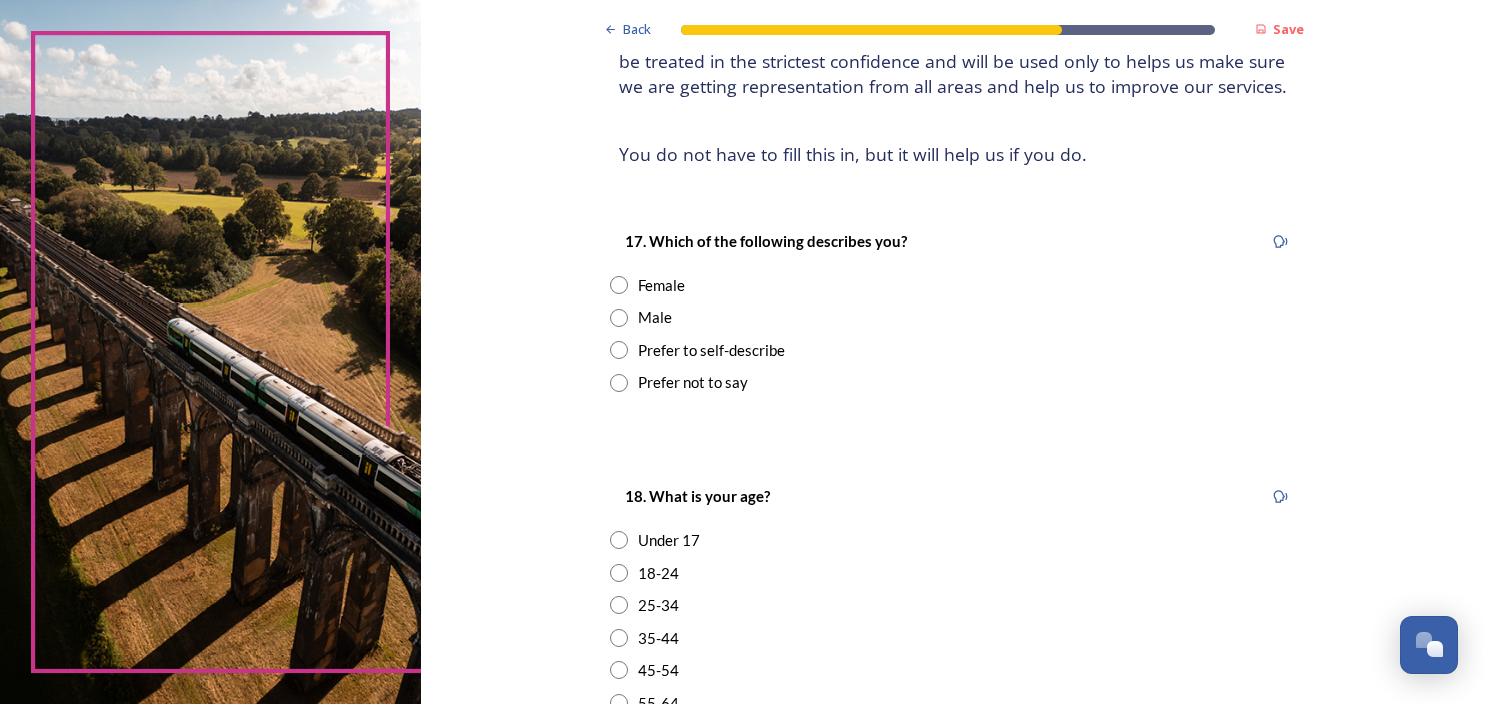 scroll, scrollTop: 200, scrollLeft: 0, axis: vertical 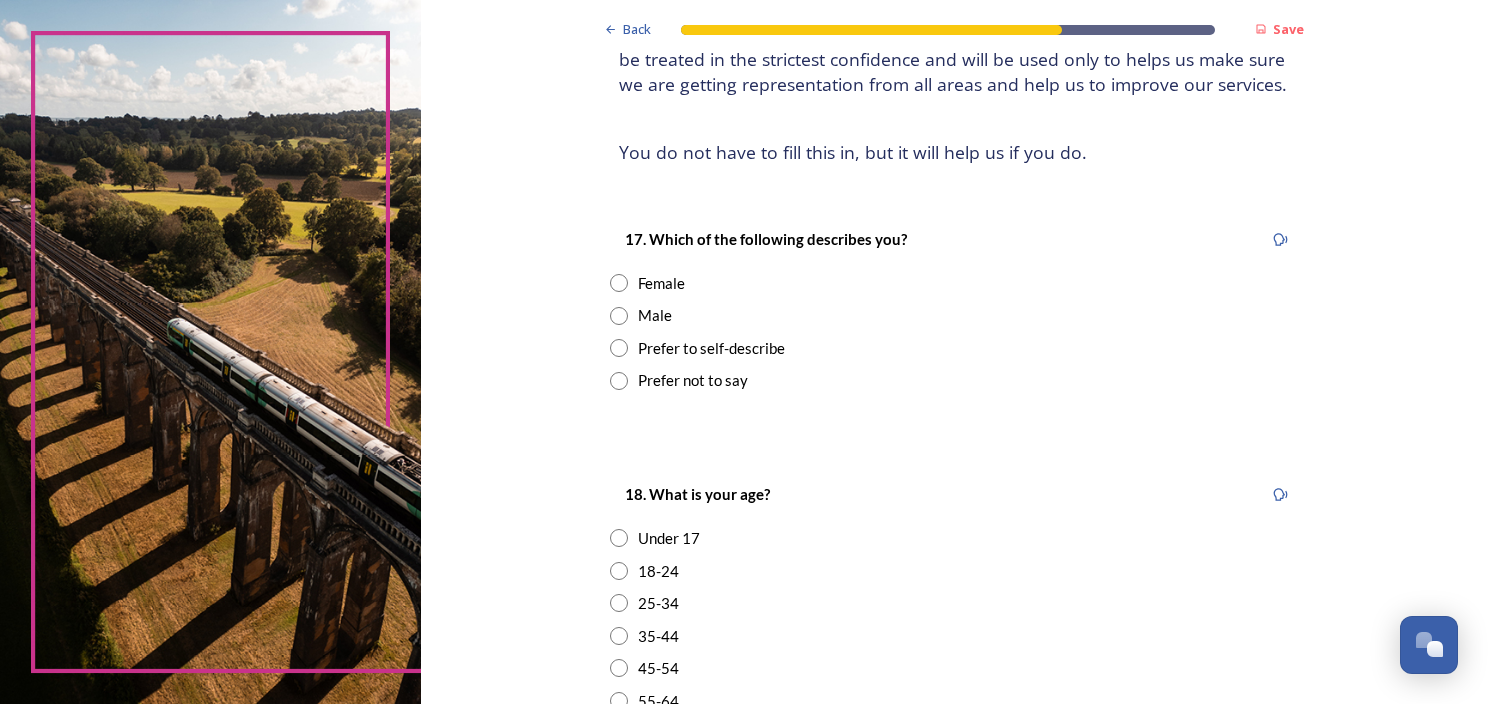 click on "Male" at bounding box center (655, 315) 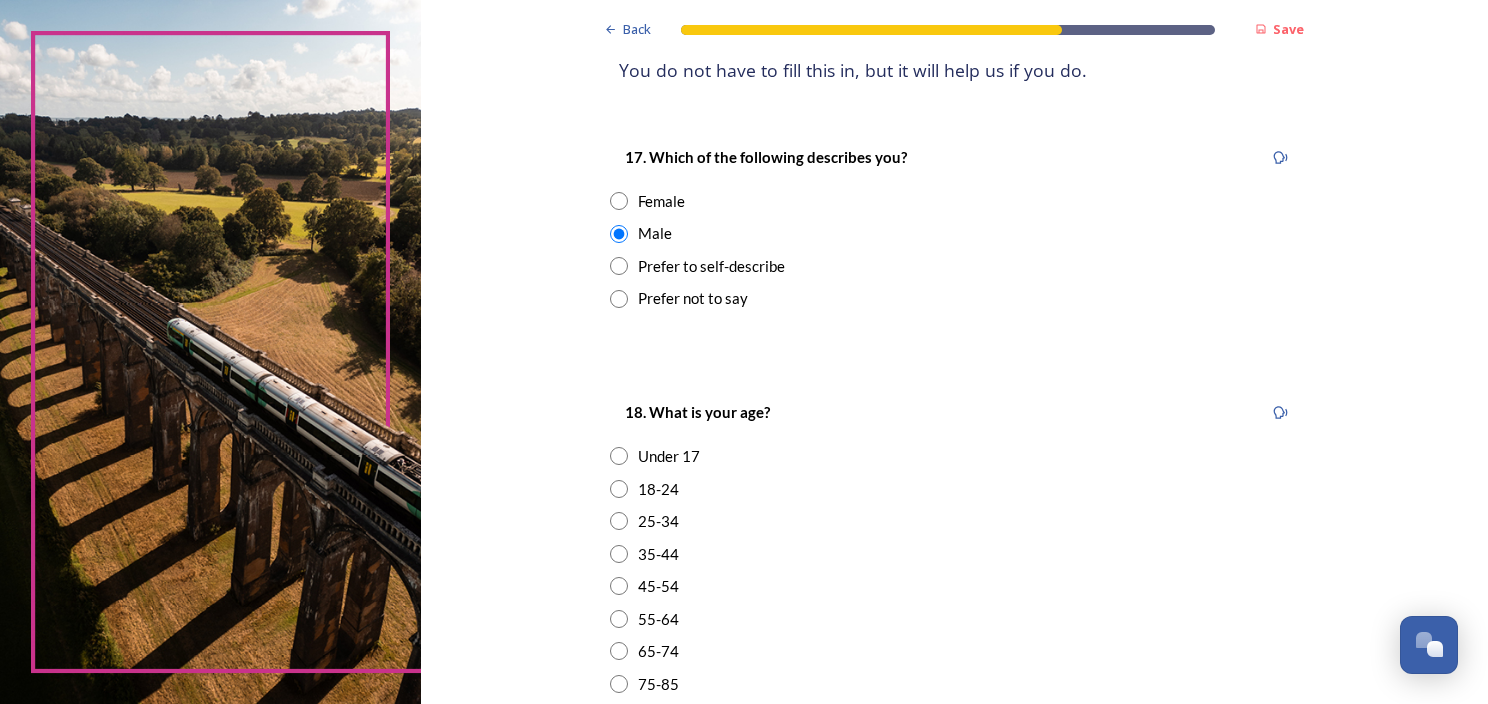 scroll, scrollTop: 400, scrollLeft: 0, axis: vertical 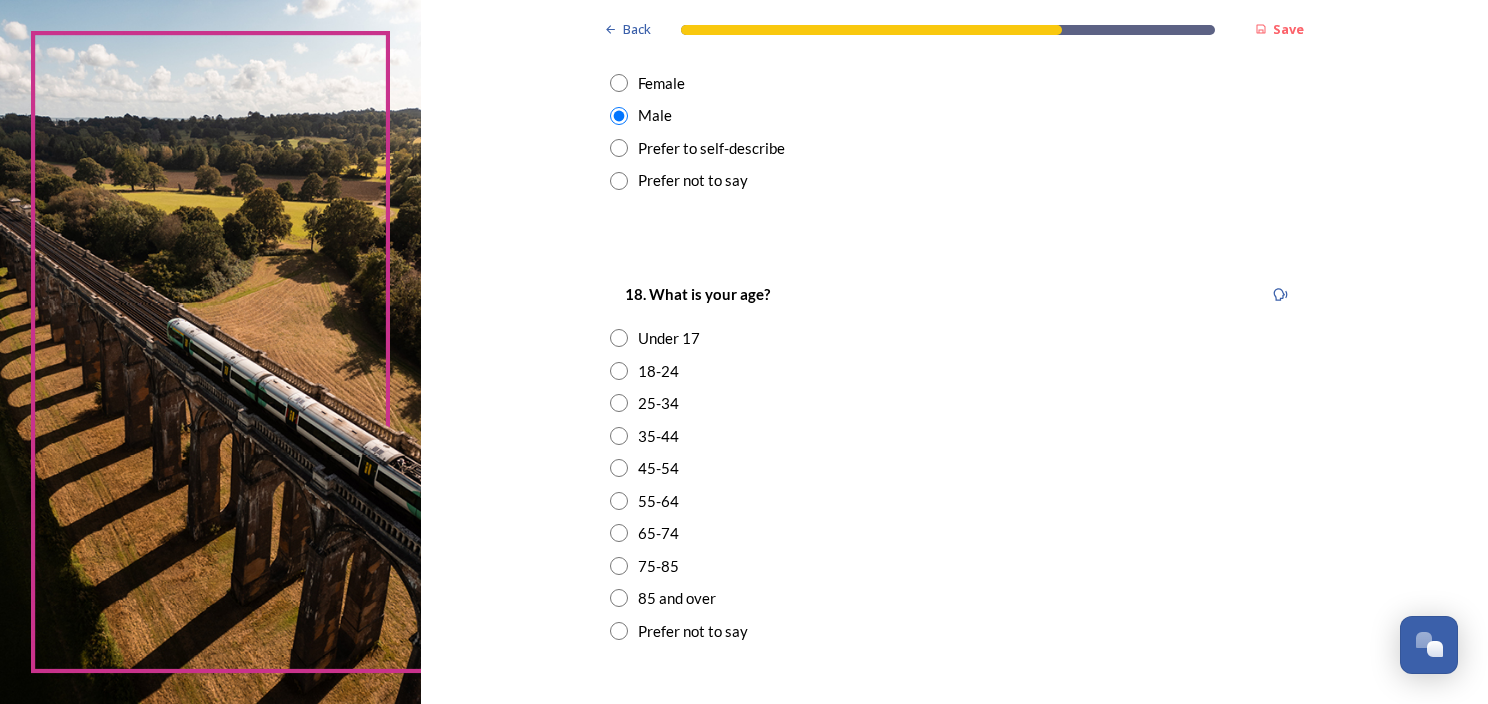 click on "55-64" at bounding box center [658, 501] 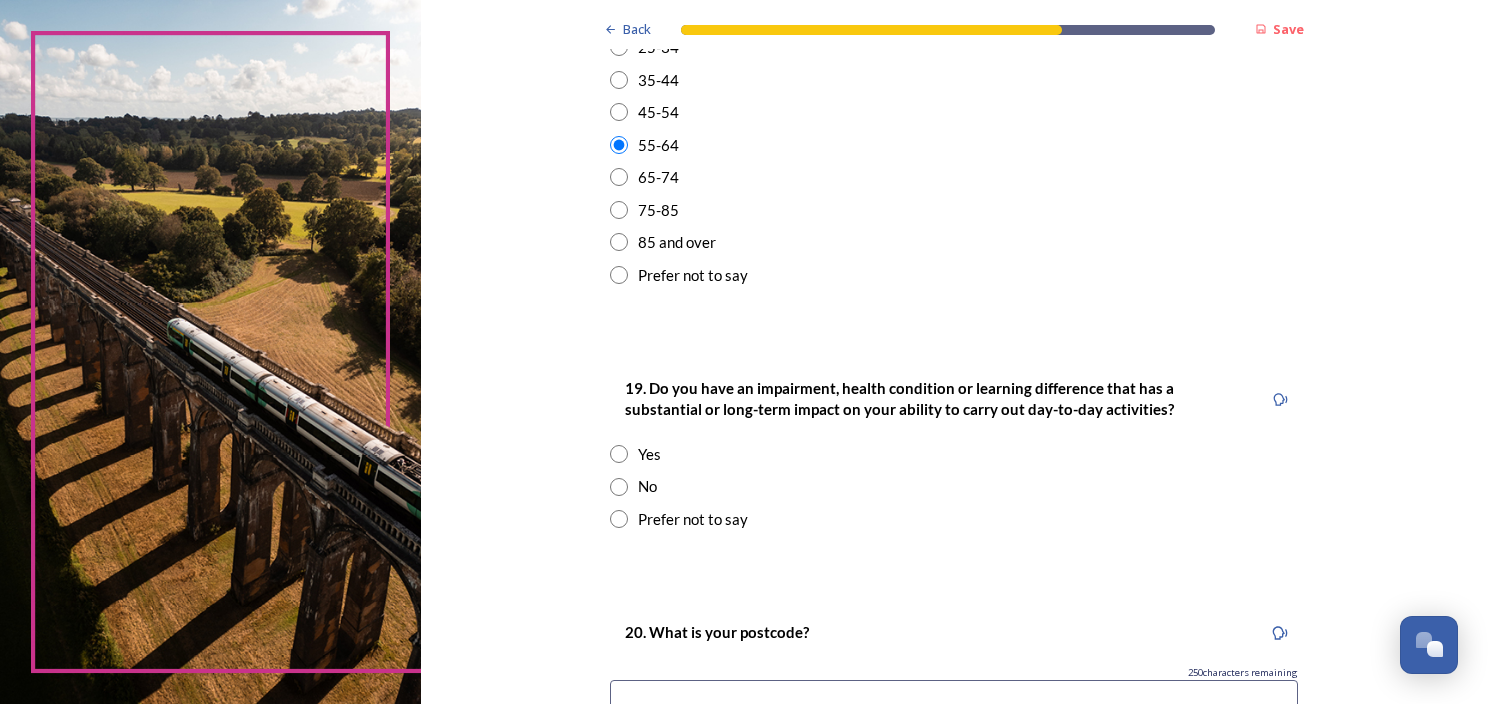 scroll, scrollTop: 800, scrollLeft: 0, axis: vertical 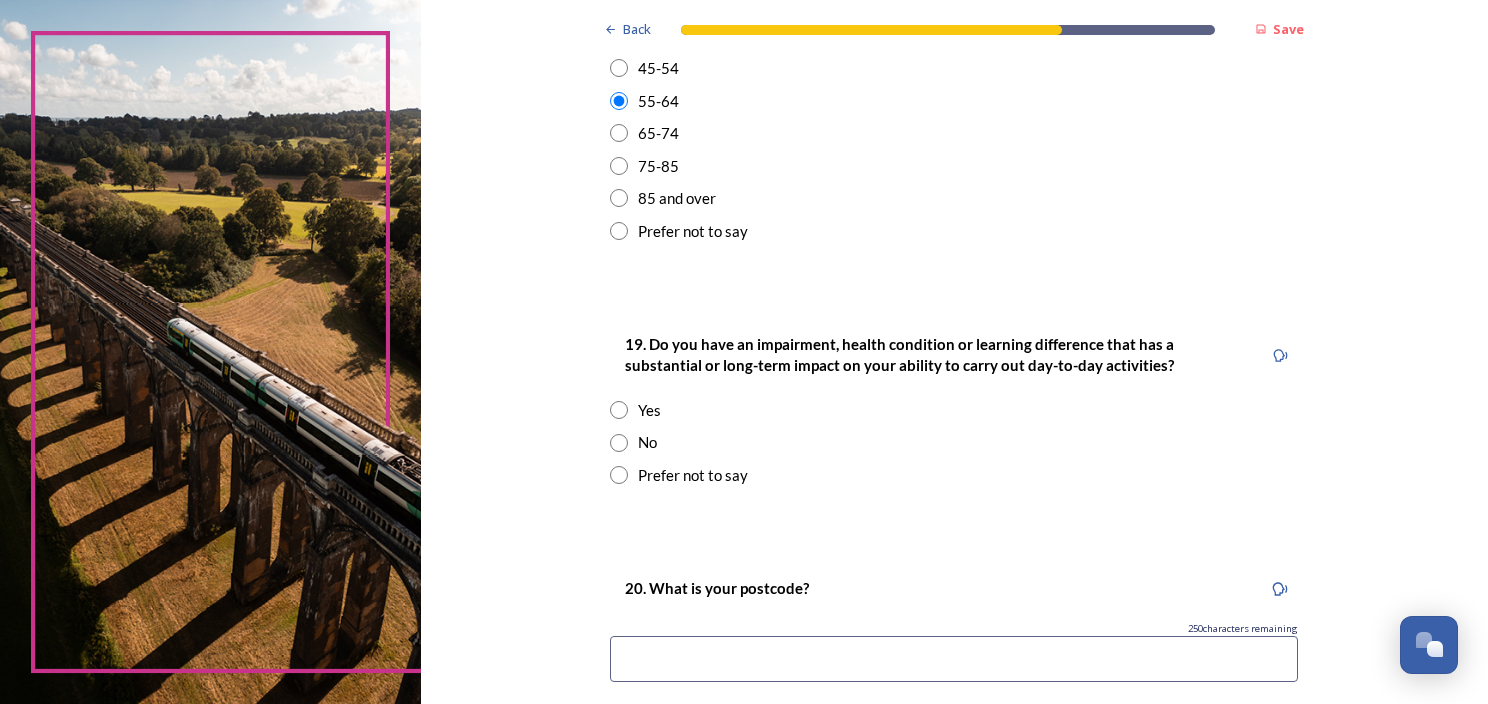 click at bounding box center (619, 475) 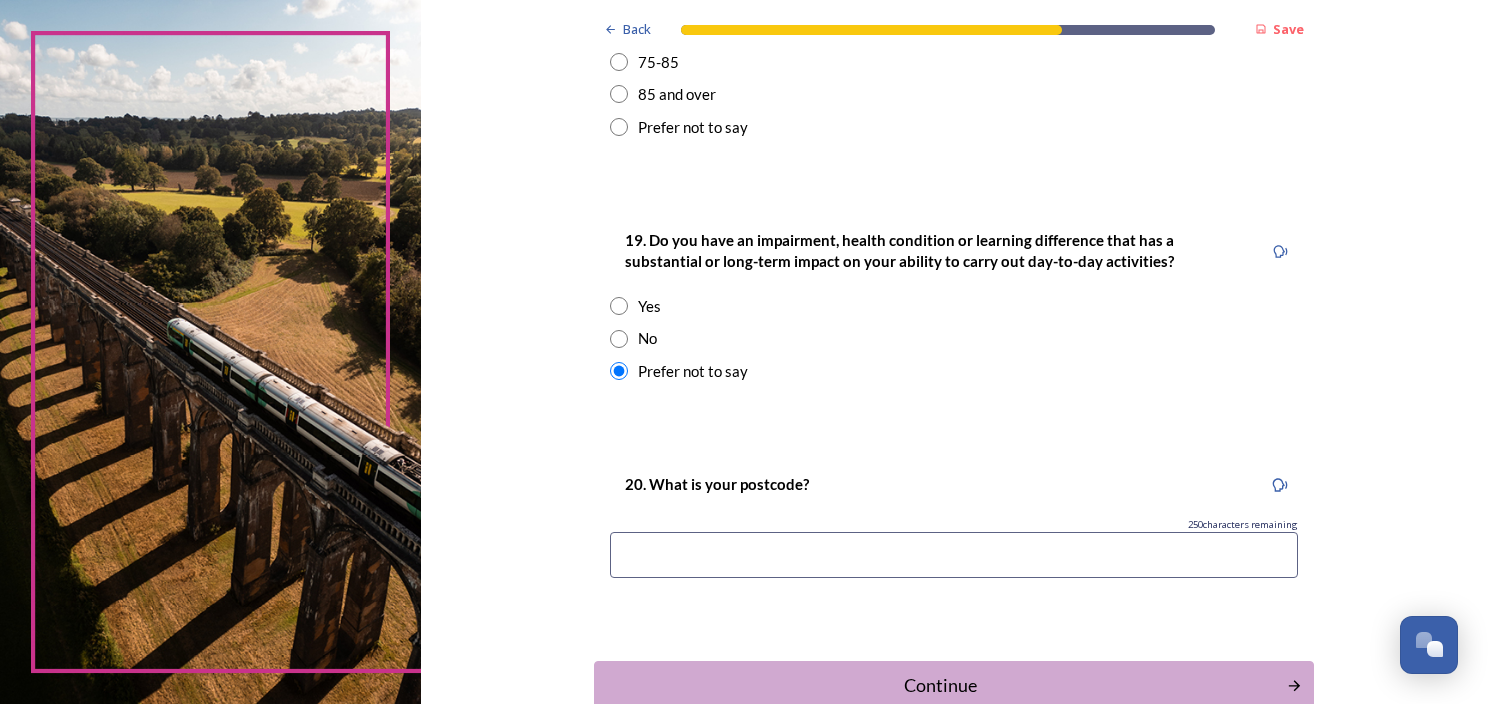 scroll, scrollTop: 1025, scrollLeft: 0, axis: vertical 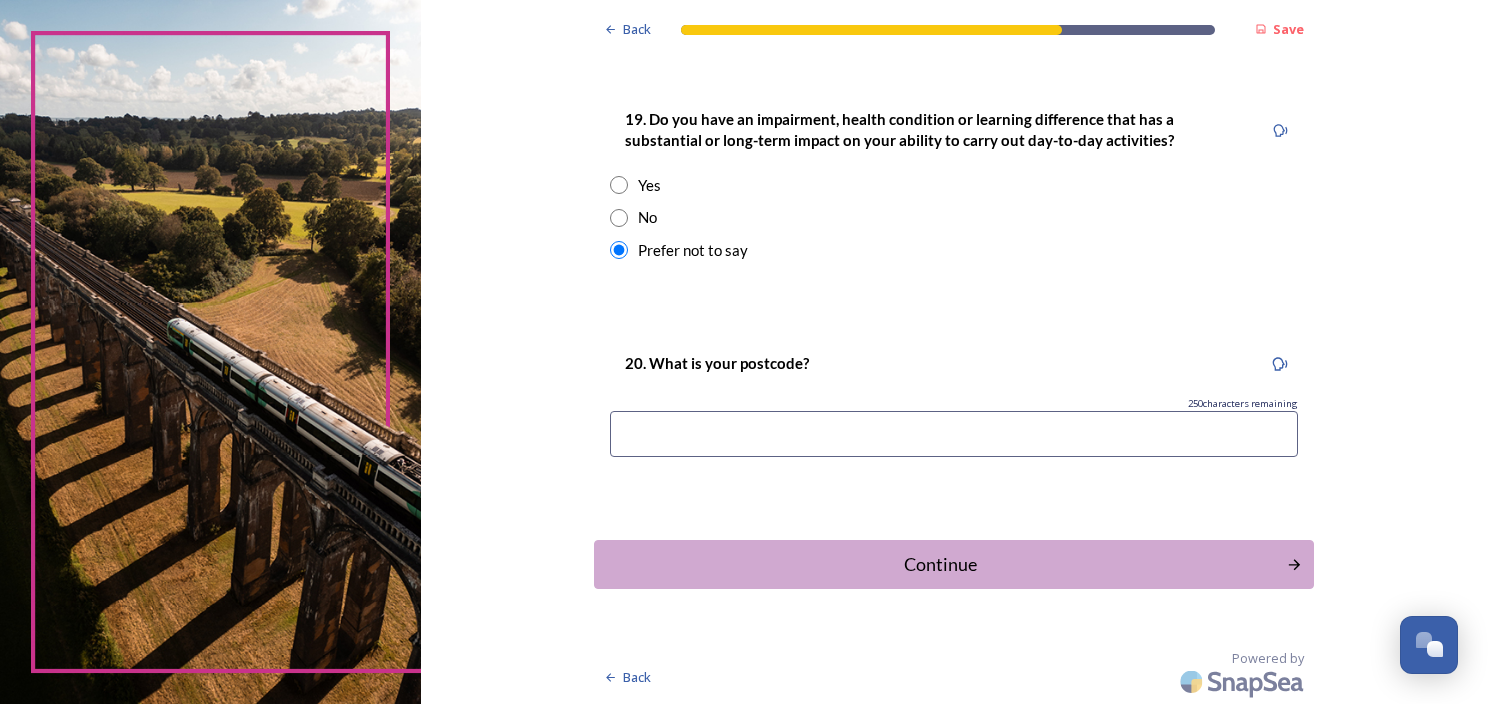 click at bounding box center (954, 434) 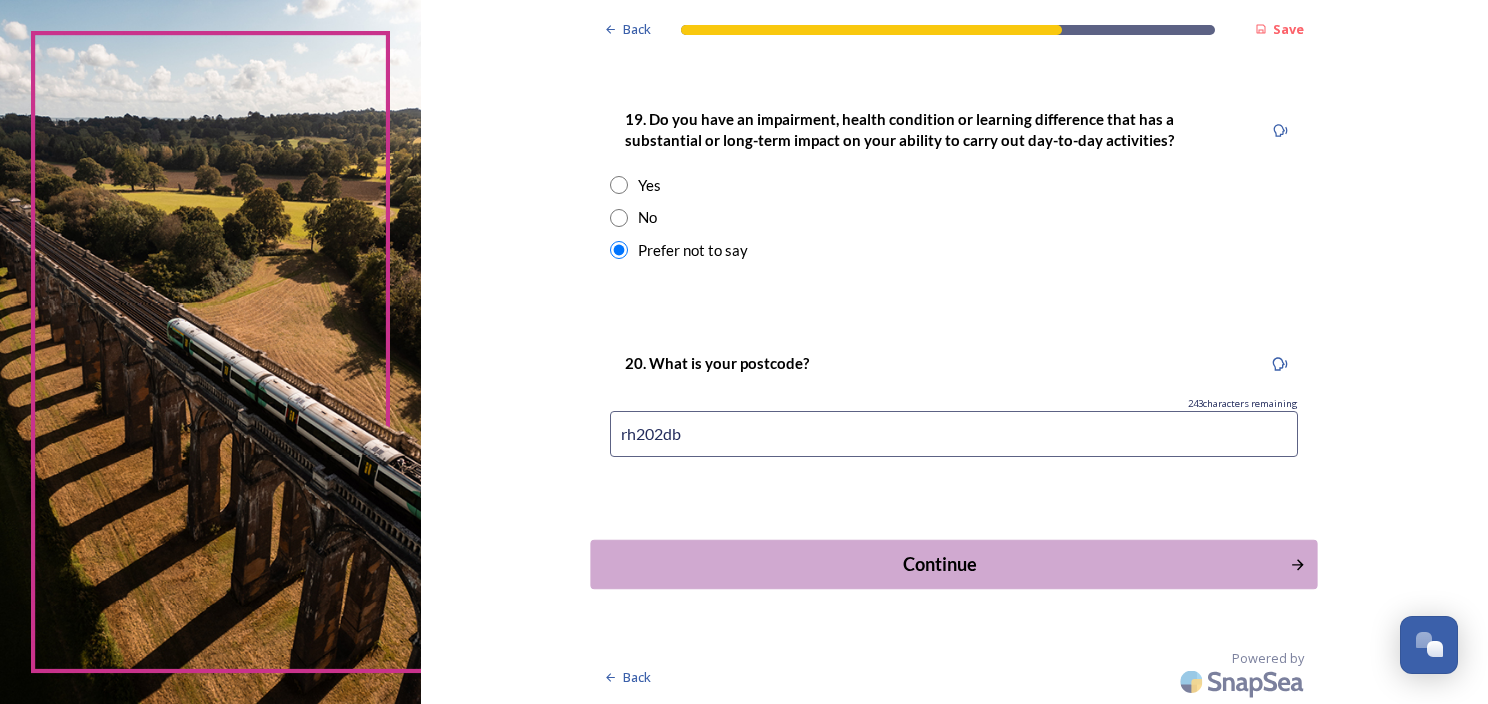 type on "rh202db" 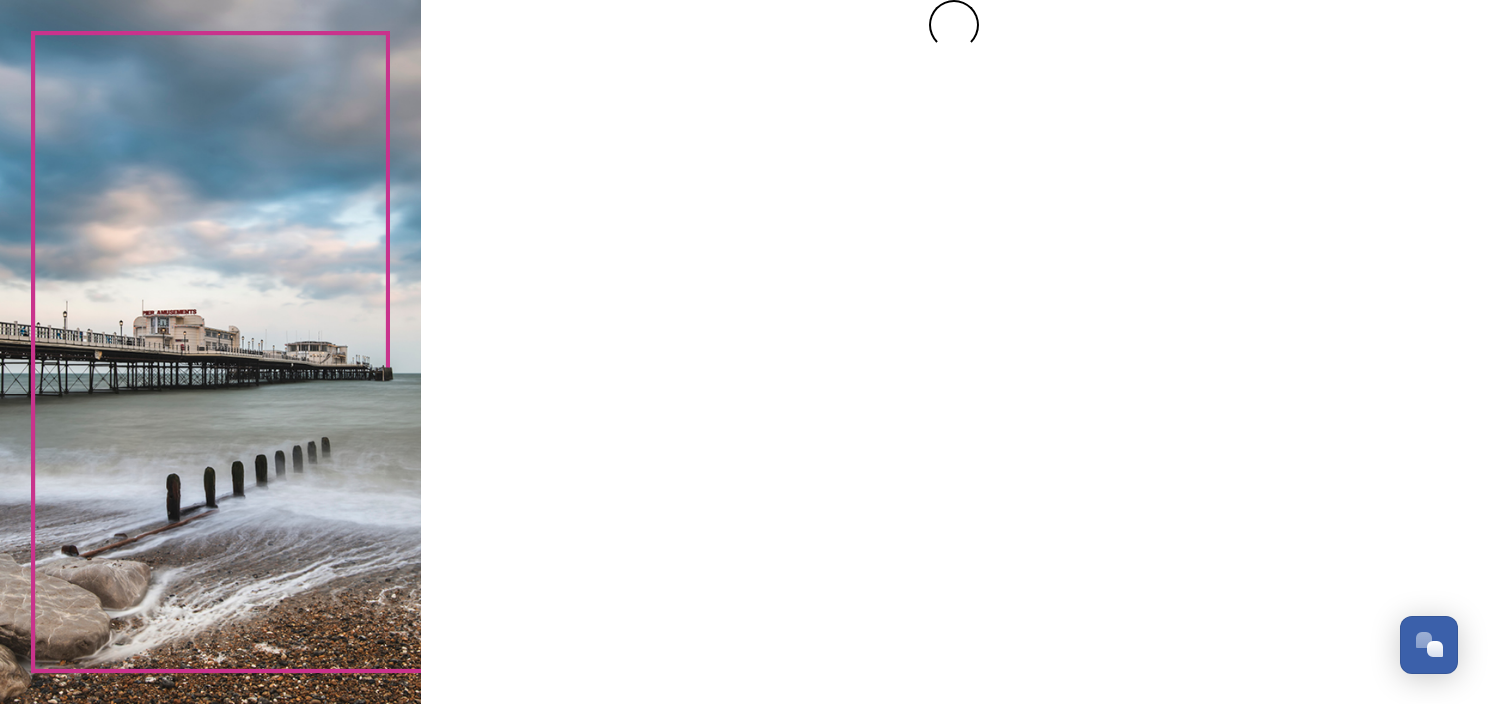 scroll, scrollTop: 0, scrollLeft: 0, axis: both 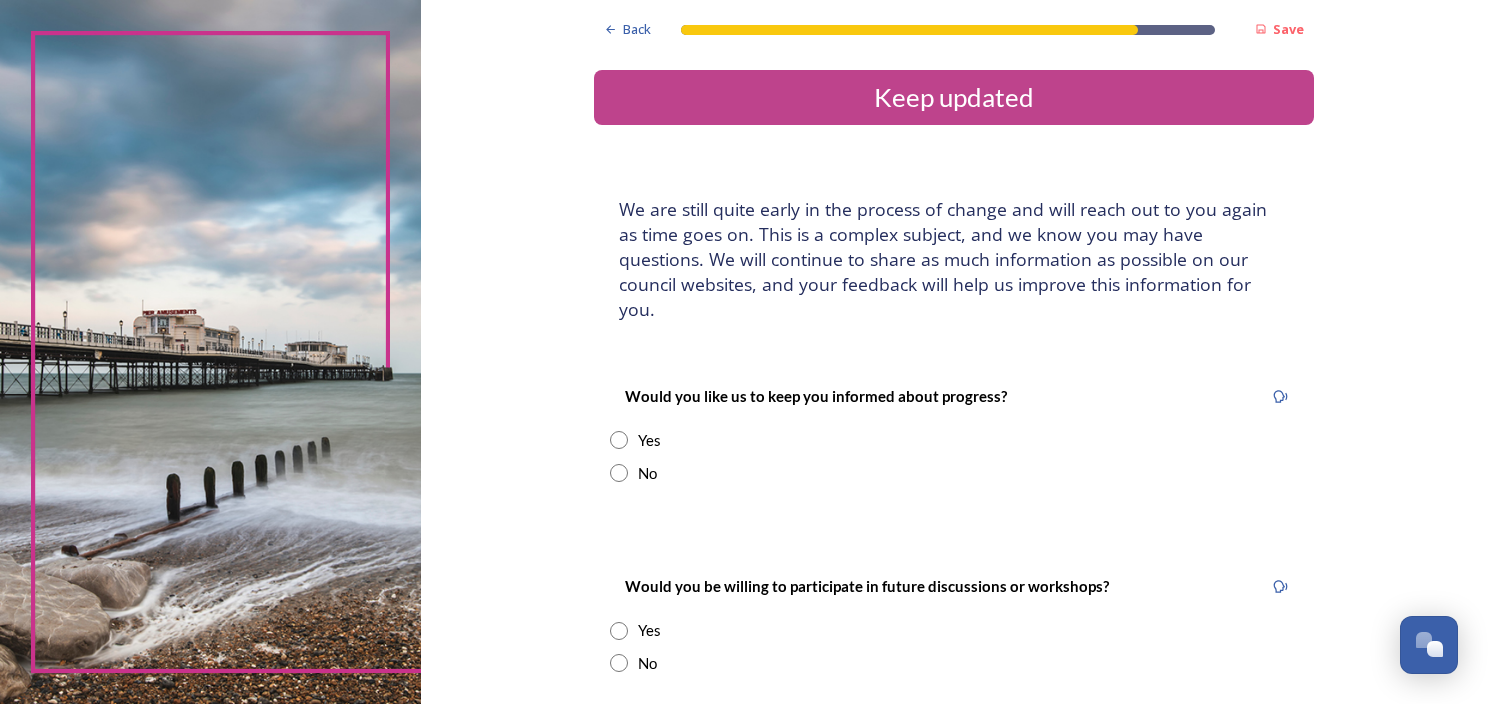 click at bounding box center (619, 440) 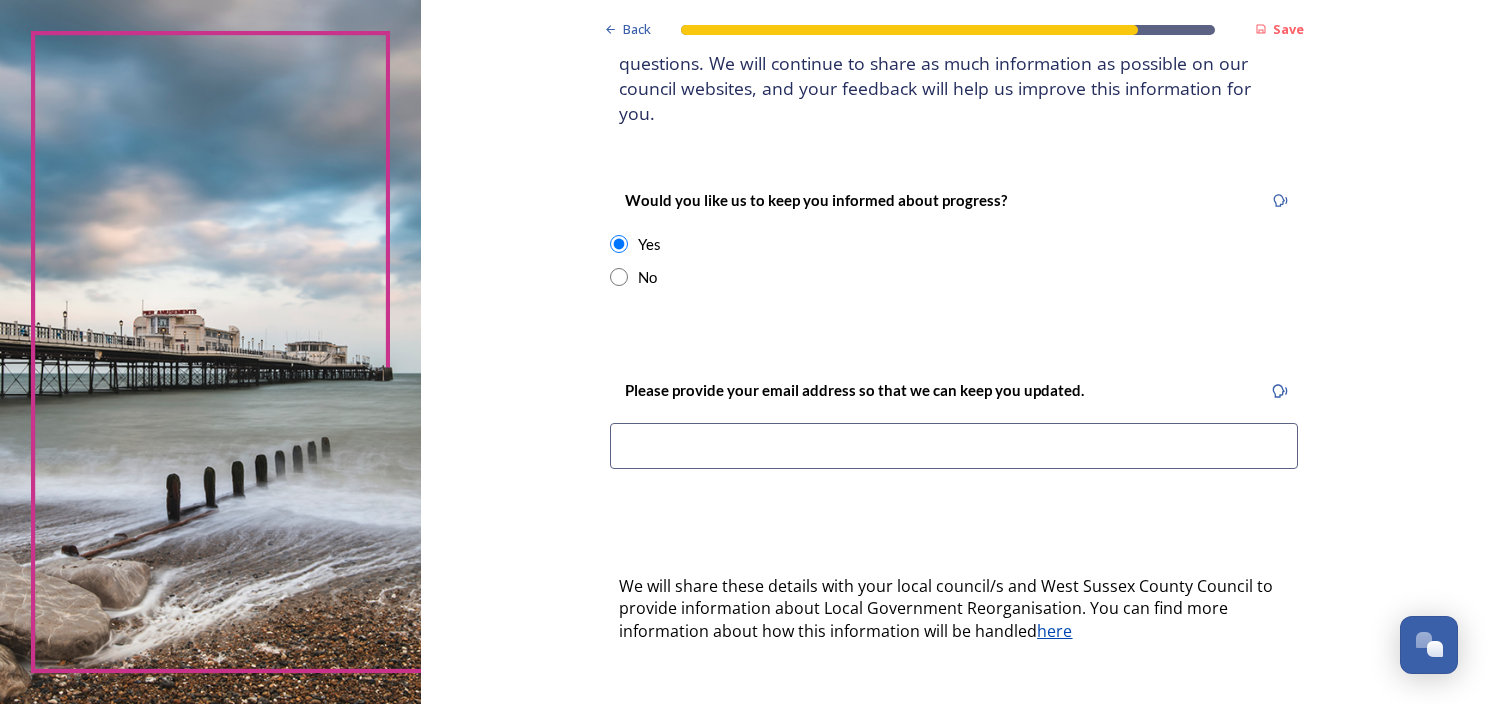 scroll, scrollTop: 200, scrollLeft: 0, axis: vertical 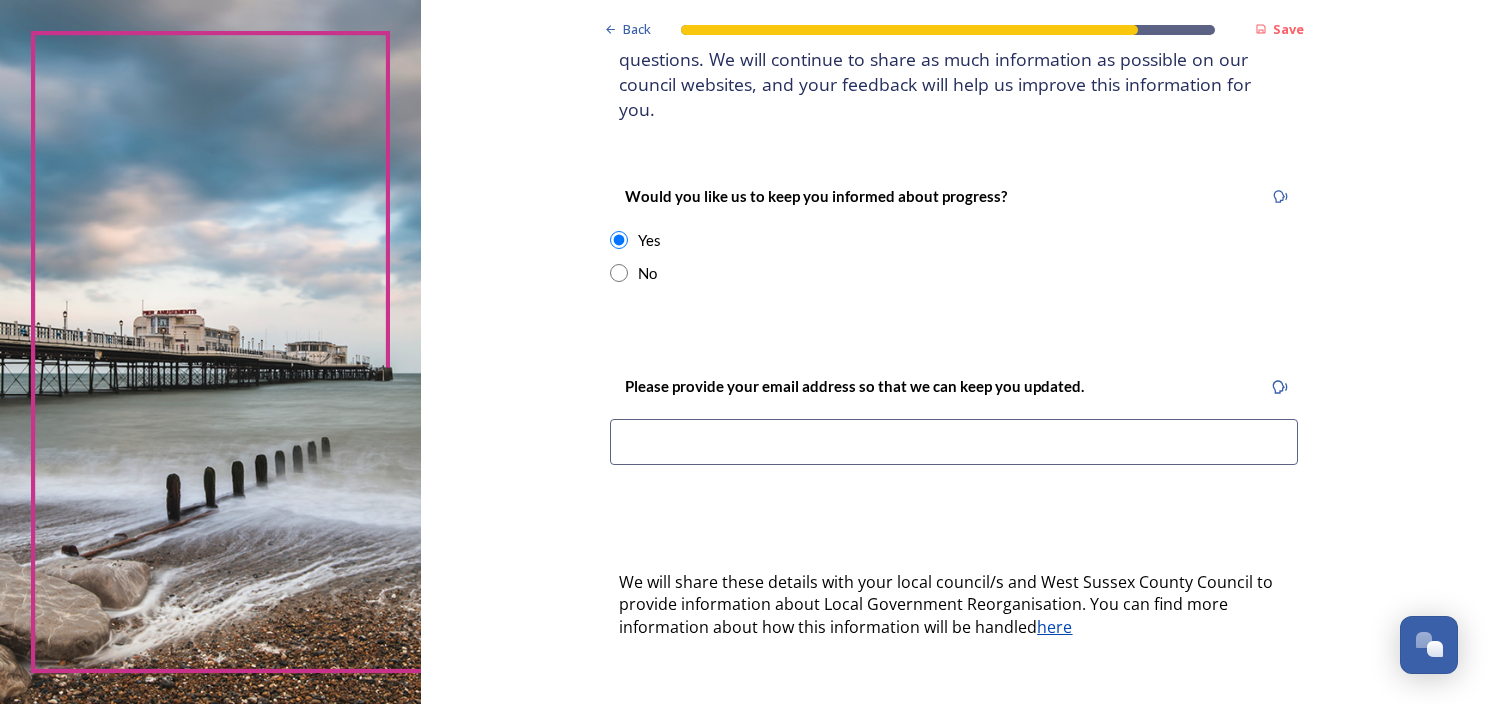 click at bounding box center [619, 273] 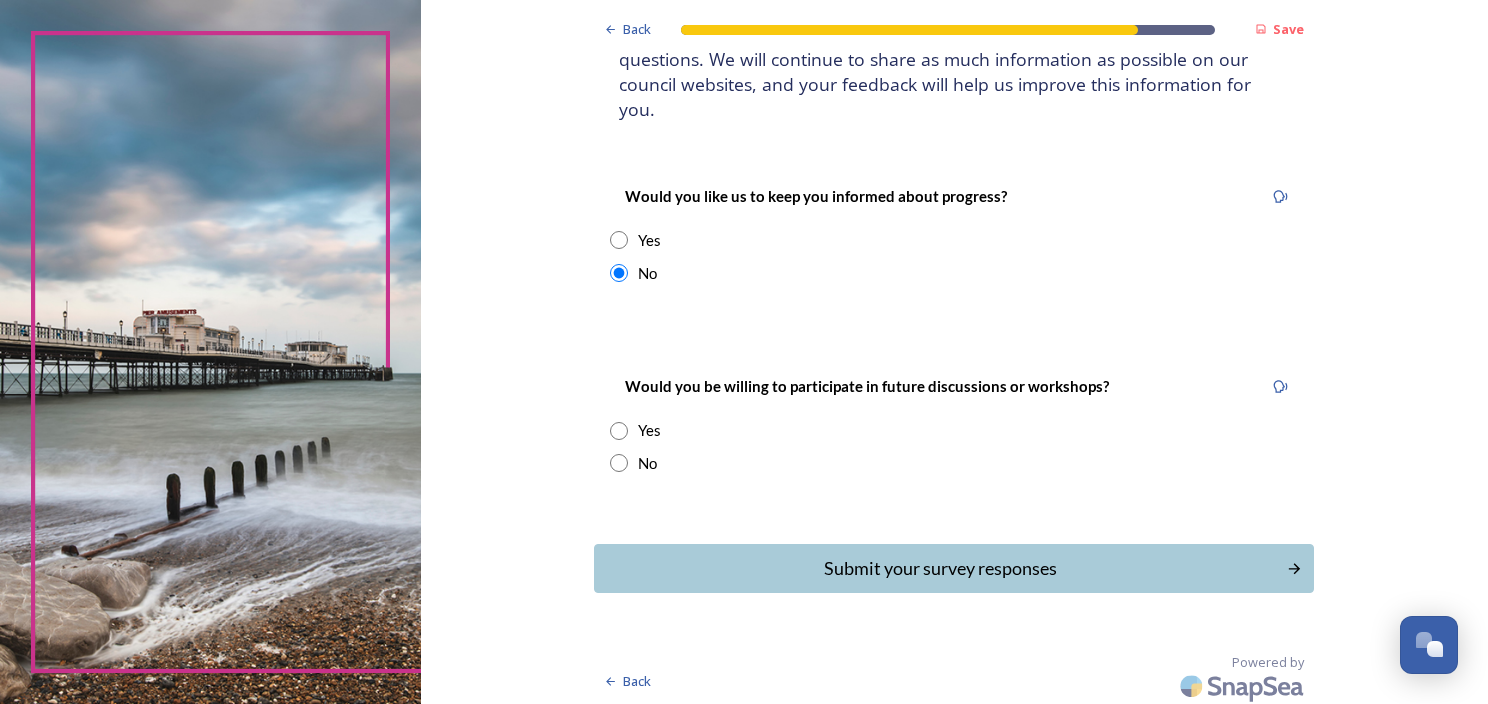 scroll, scrollTop: 180, scrollLeft: 0, axis: vertical 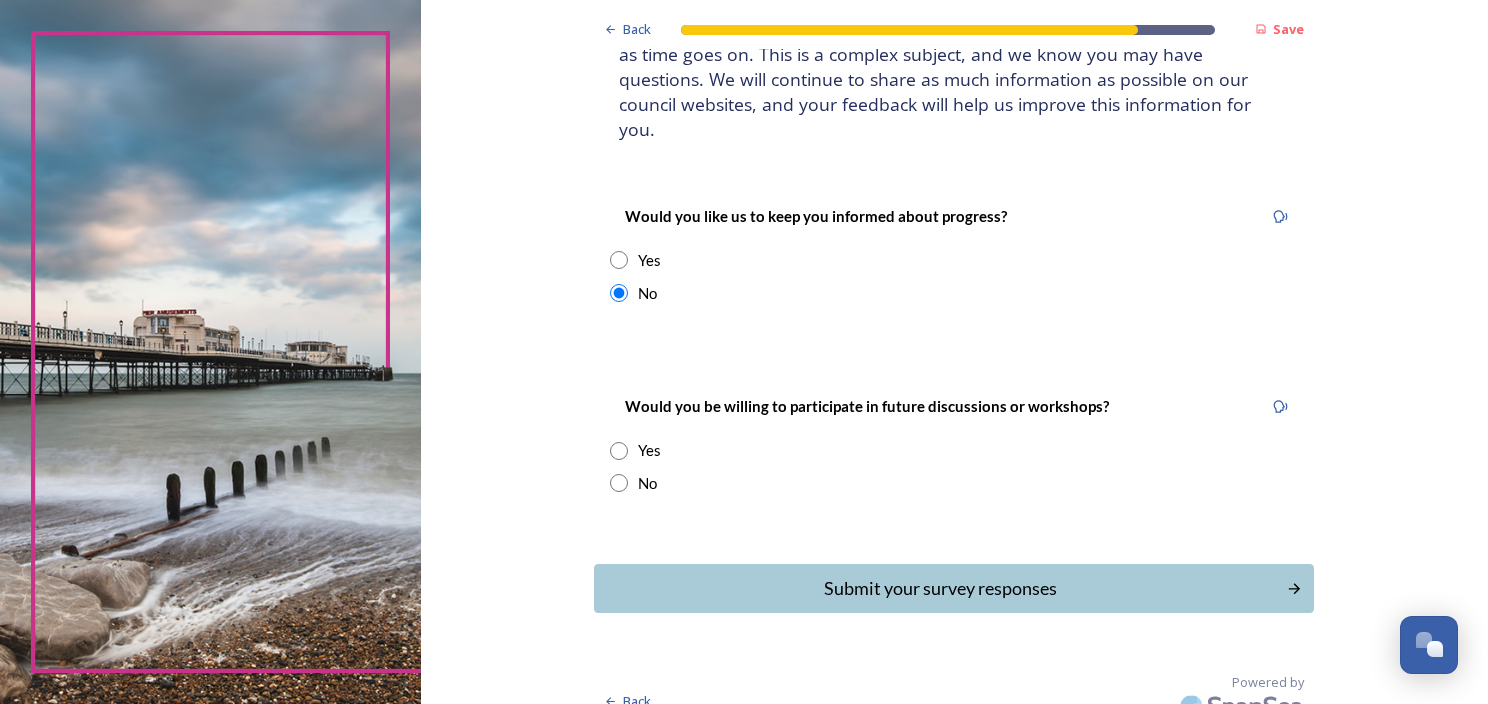 click at bounding box center [619, 483] 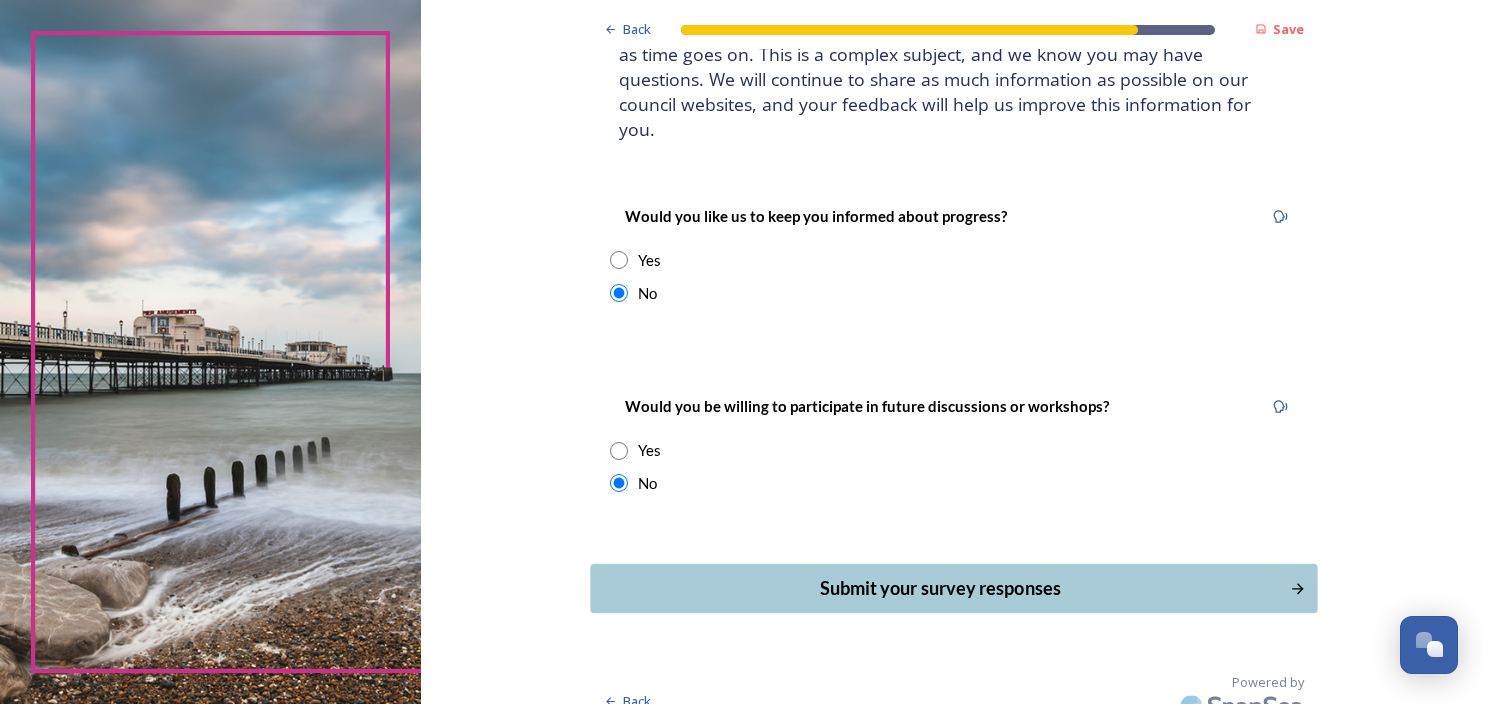 click on "Submit your survey responses" at bounding box center (940, 588) 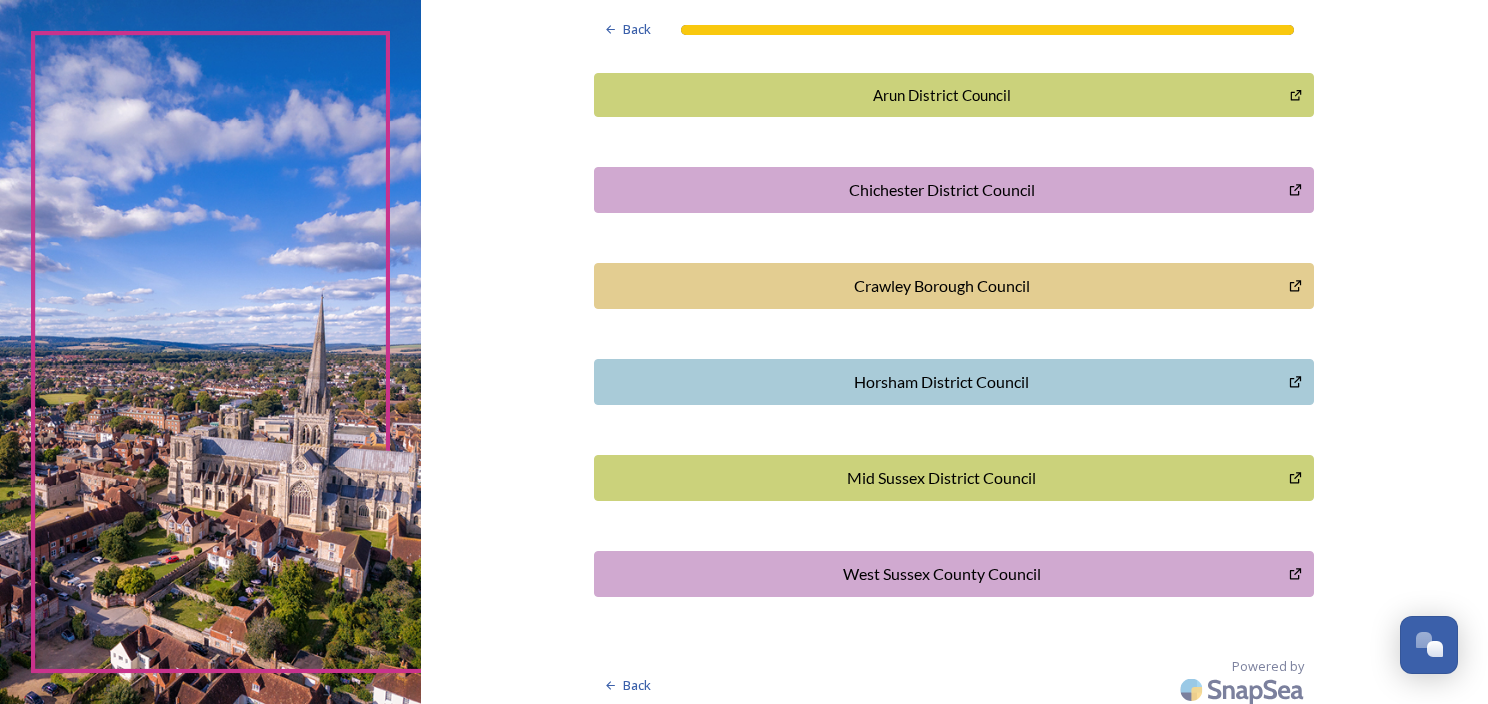 scroll, scrollTop: 581, scrollLeft: 0, axis: vertical 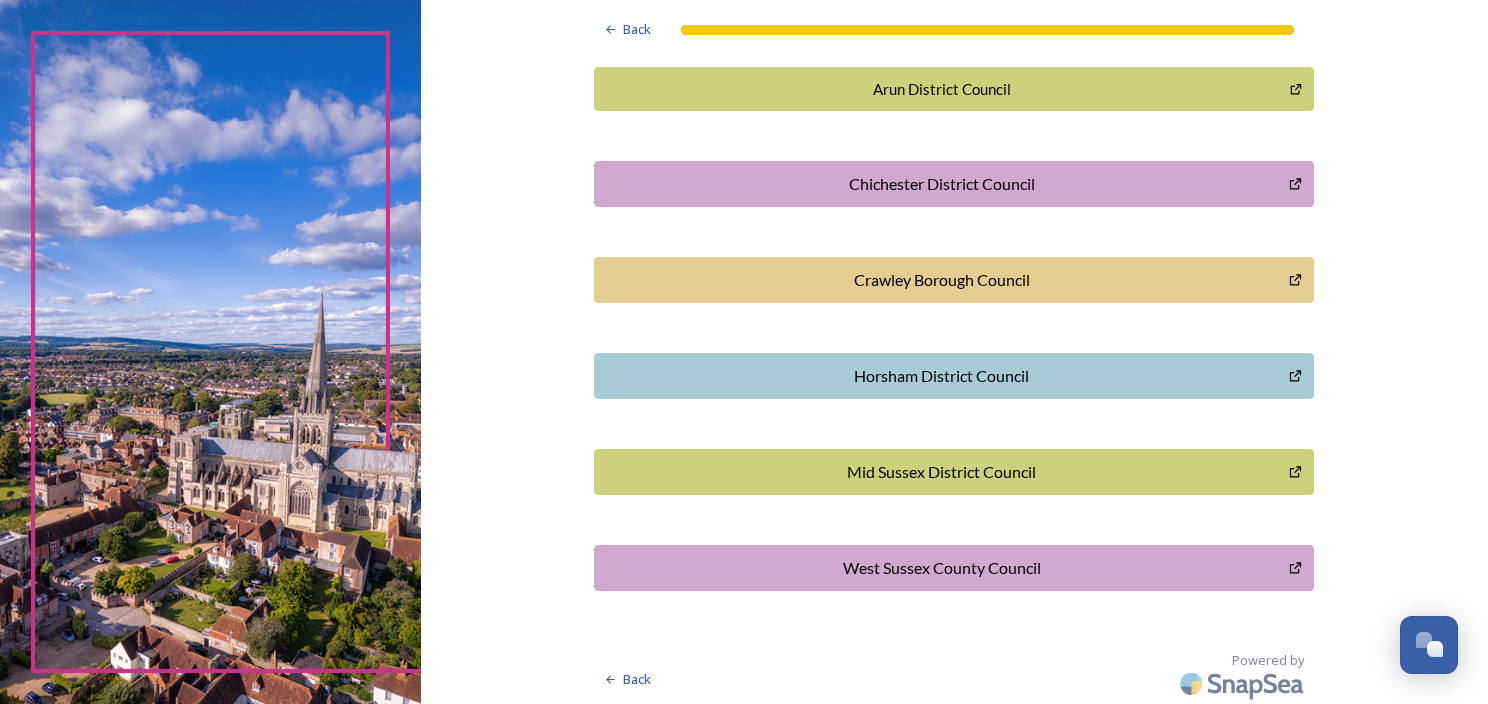 click on "Horsham District Council" at bounding box center [941, 376] 